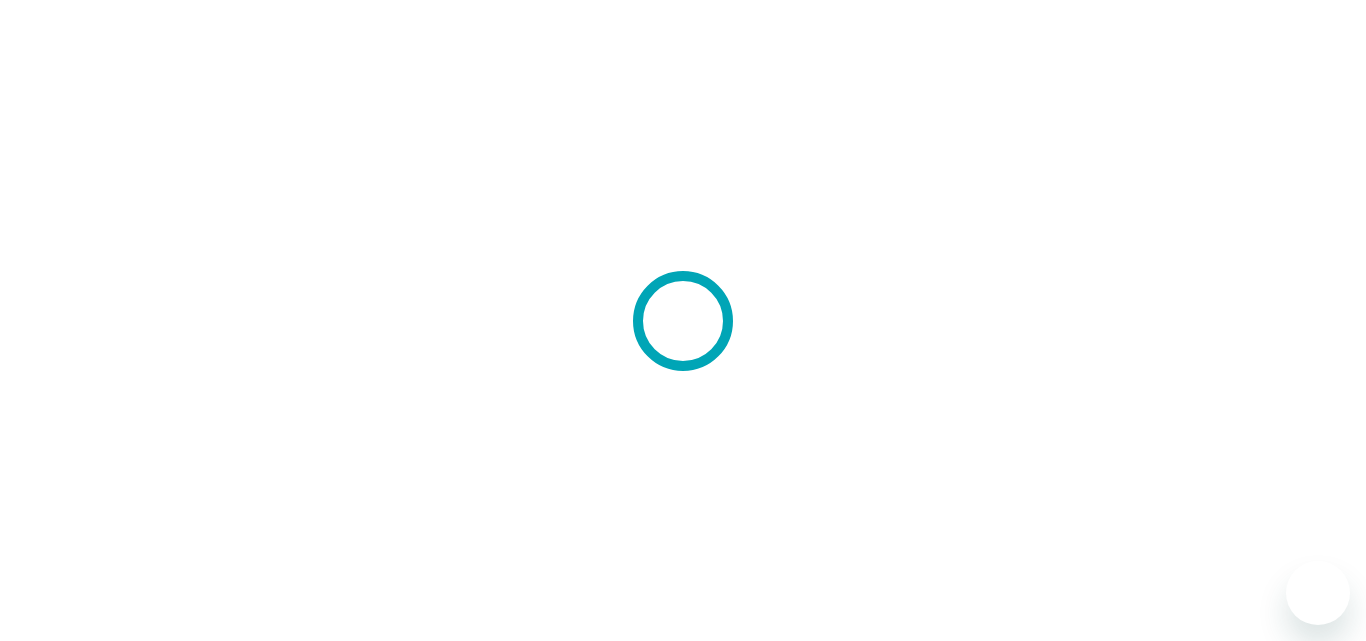 scroll, scrollTop: 0, scrollLeft: 0, axis: both 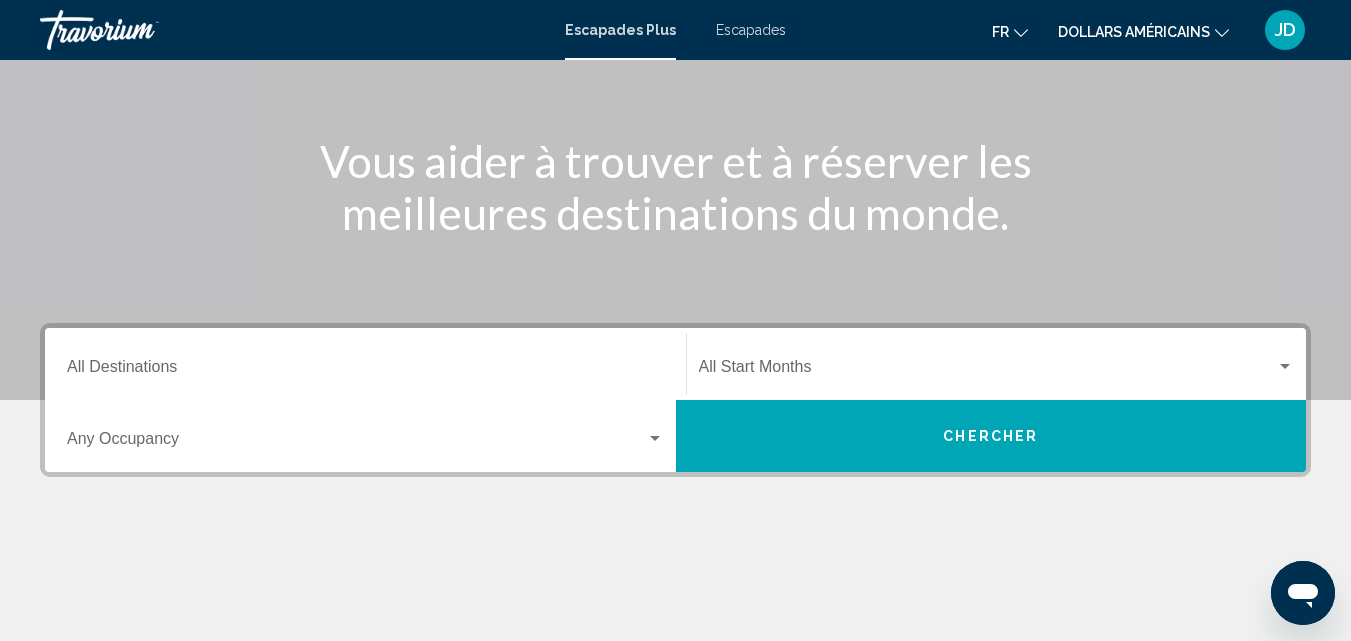 click at bounding box center [356, 443] 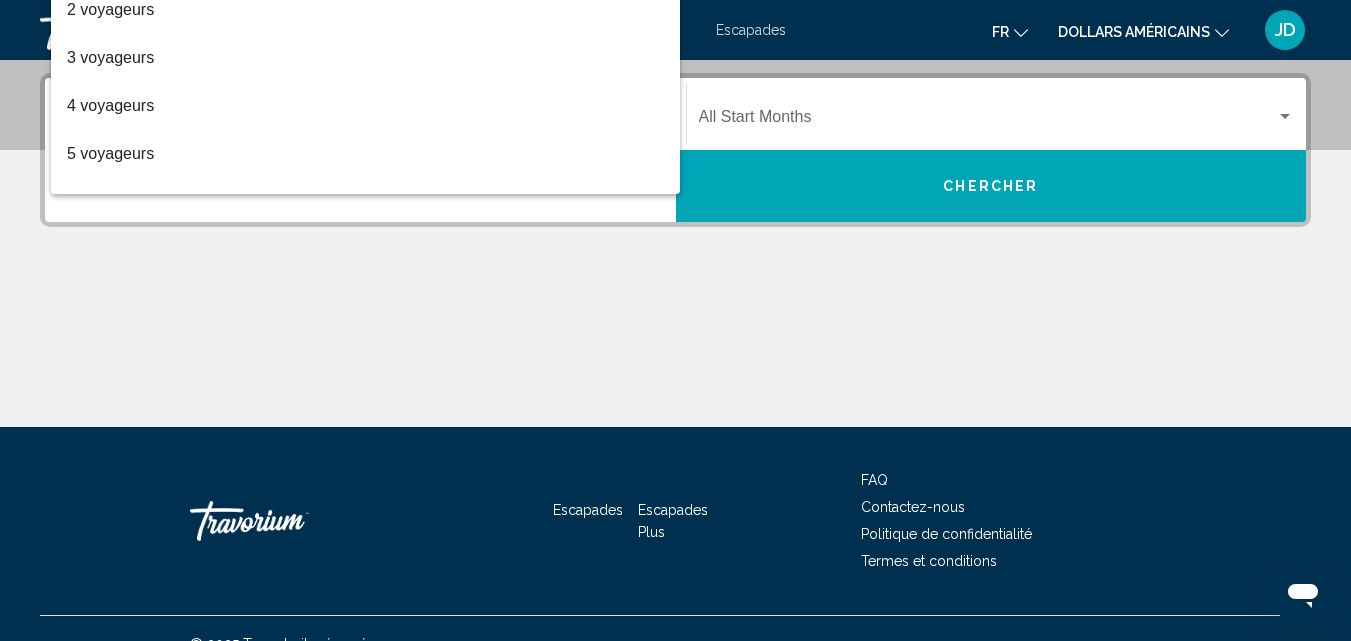 scroll, scrollTop: 458, scrollLeft: 0, axis: vertical 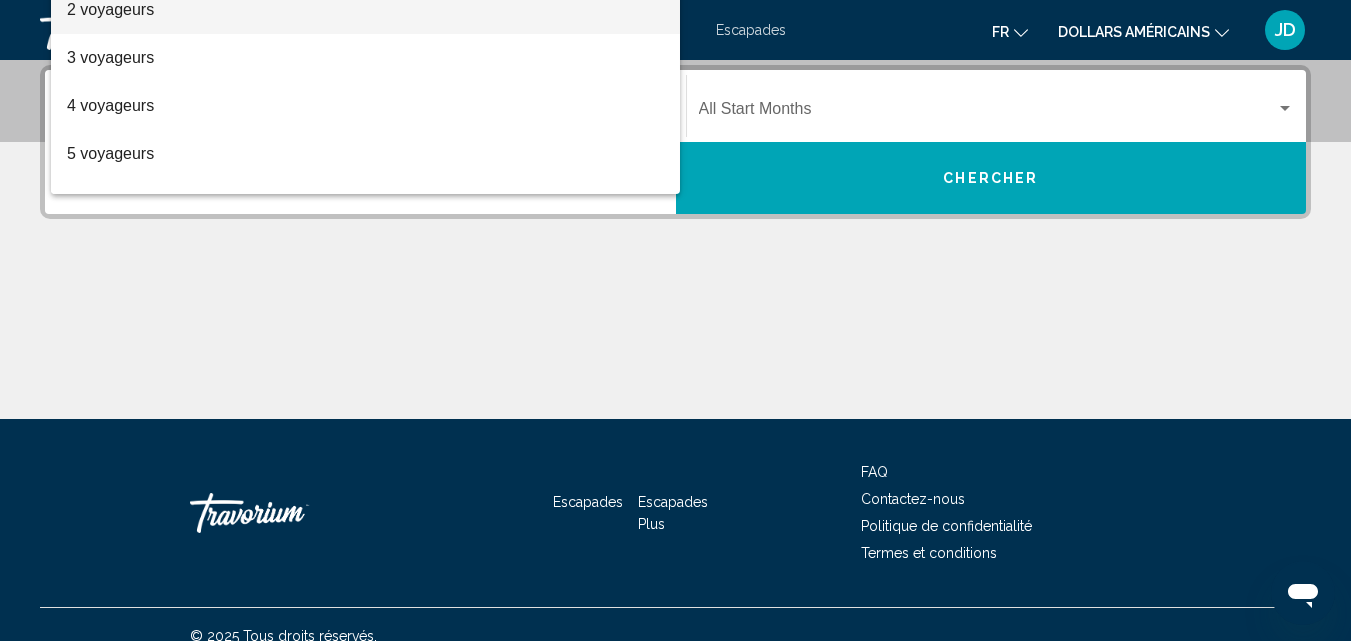 click on "2 voyageurs" at bounding box center (365, 10) 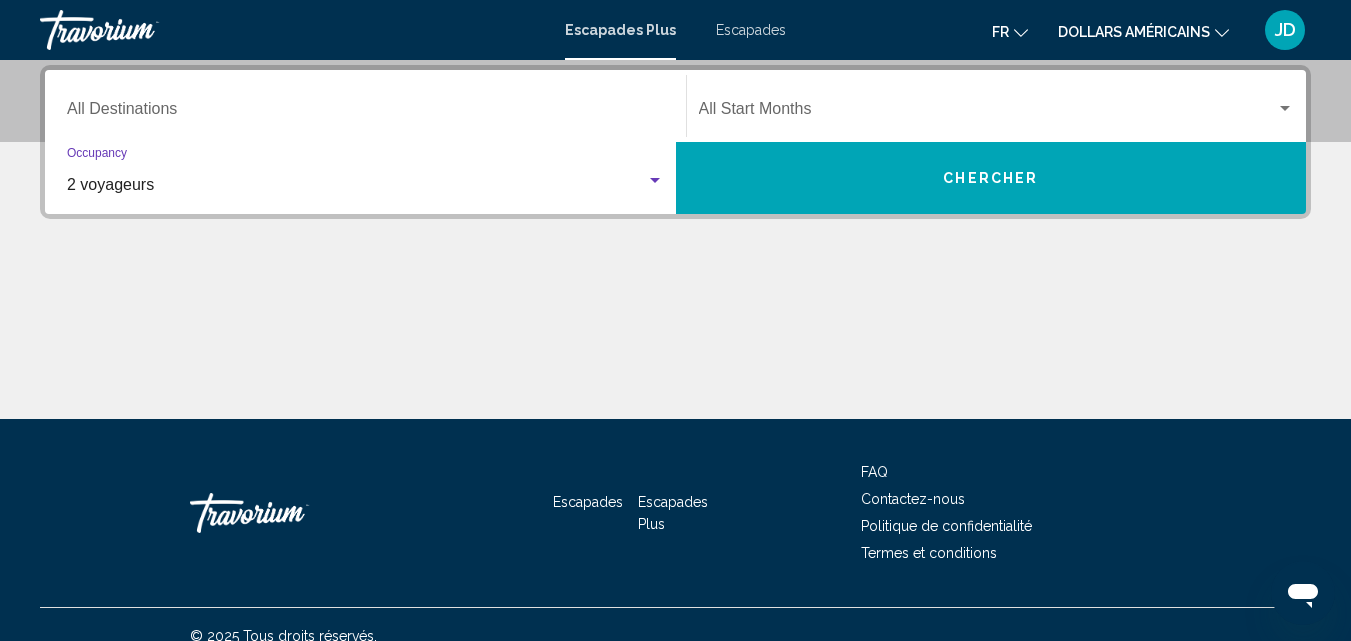 click on "Start Month All Start Months" 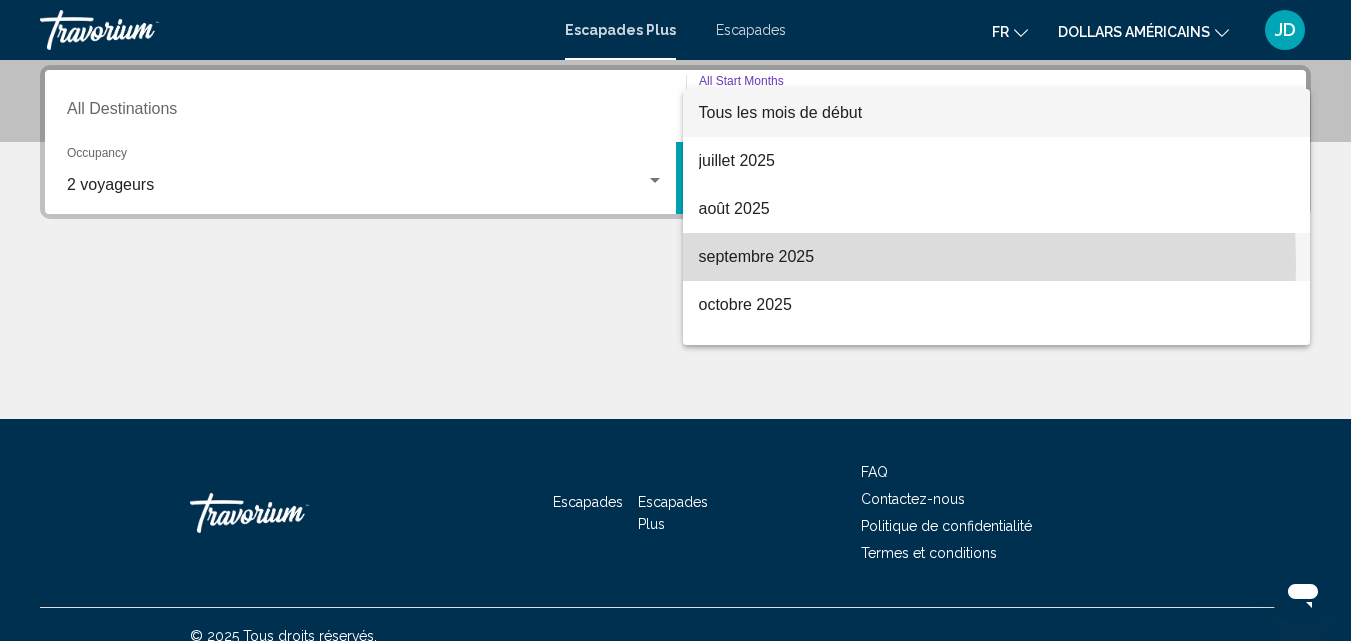 click on "septembre 2025" at bounding box center [757, 256] 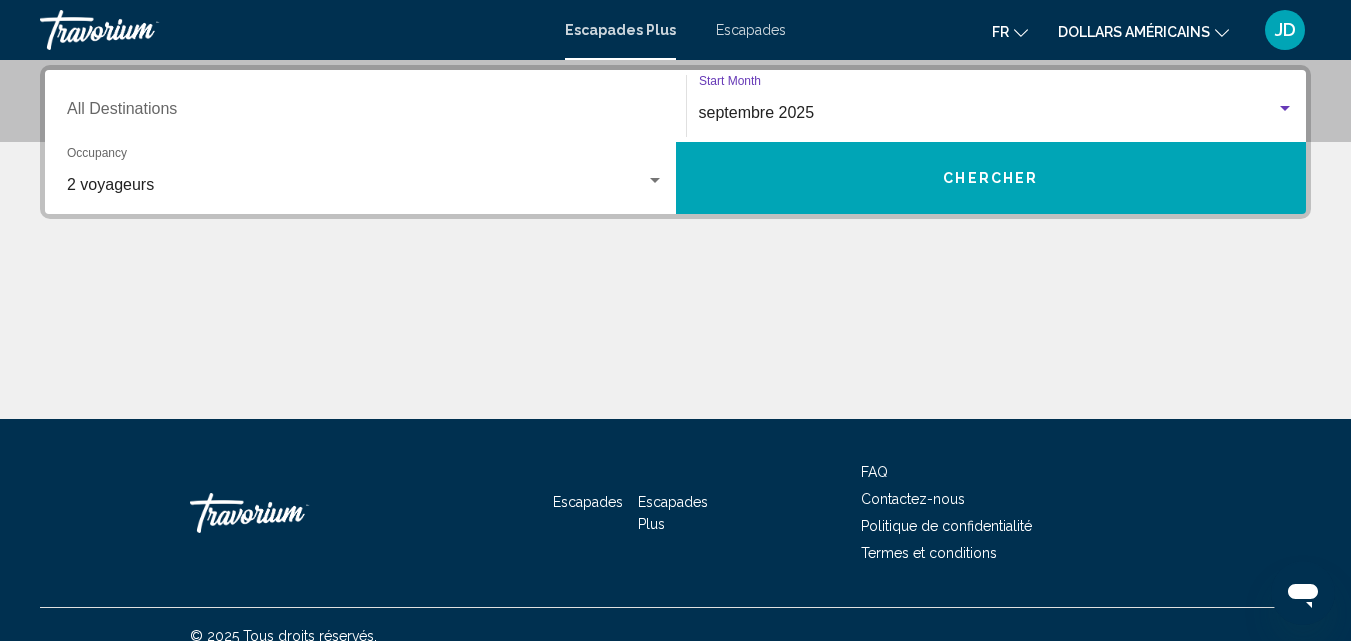 click at bounding box center [675, 344] 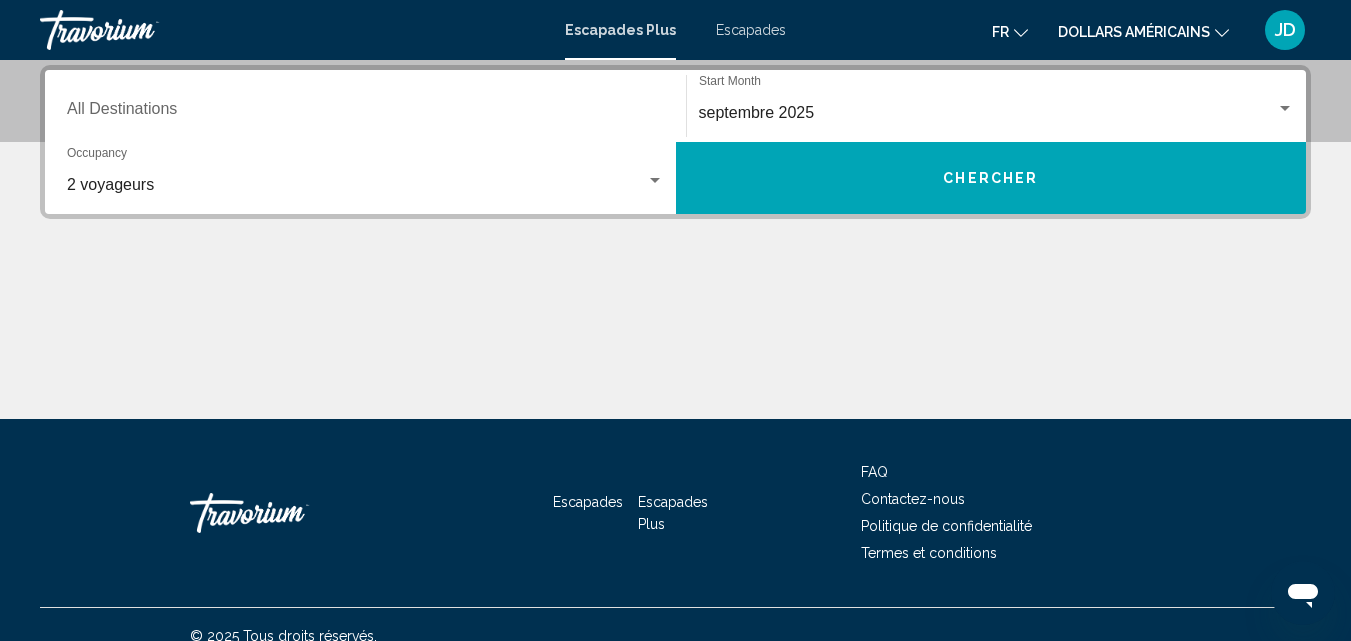 click on "Chercher" at bounding box center (991, 178) 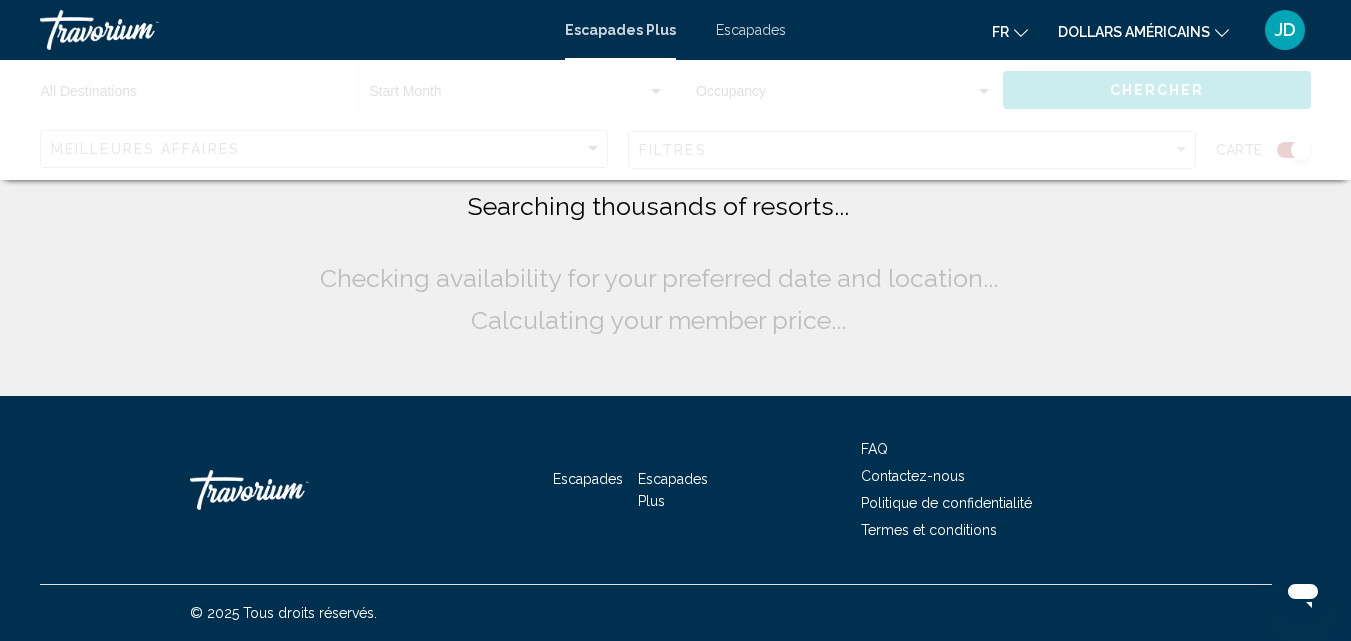scroll, scrollTop: 0, scrollLeft: 0, axis: both 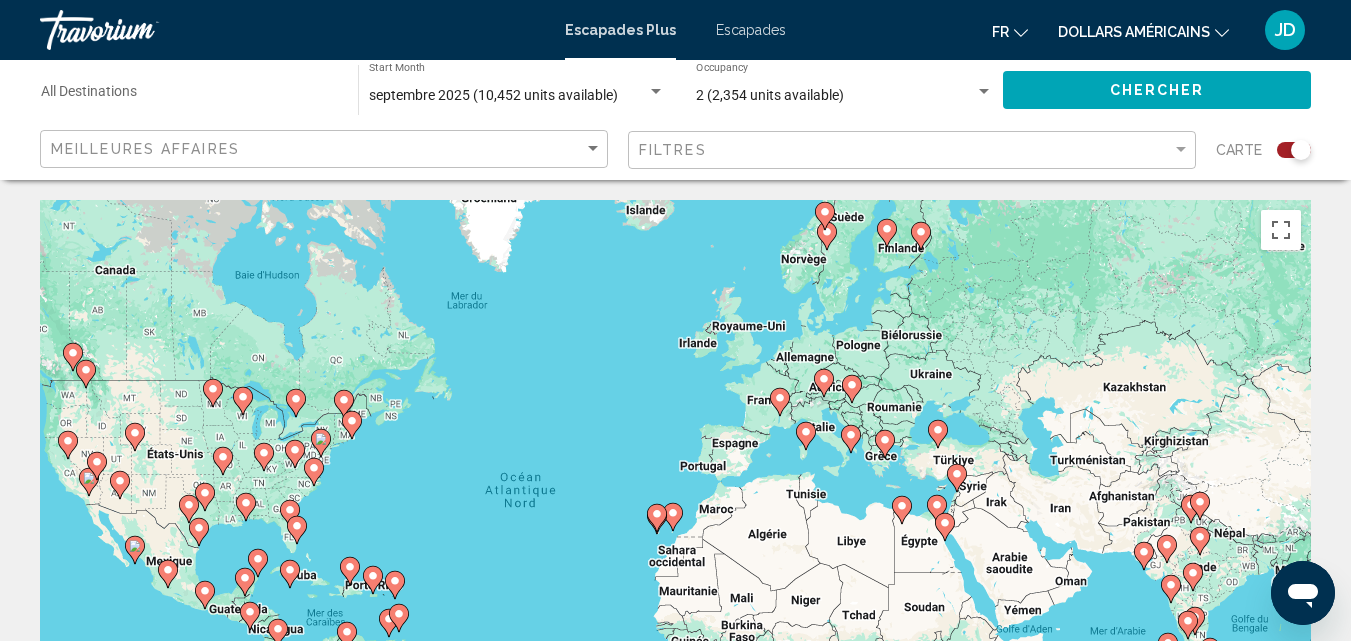 drag, startPoint x: 783, startPoint y: 393, endPoint x: 684, endPoint y: 418, distance: 102.10779 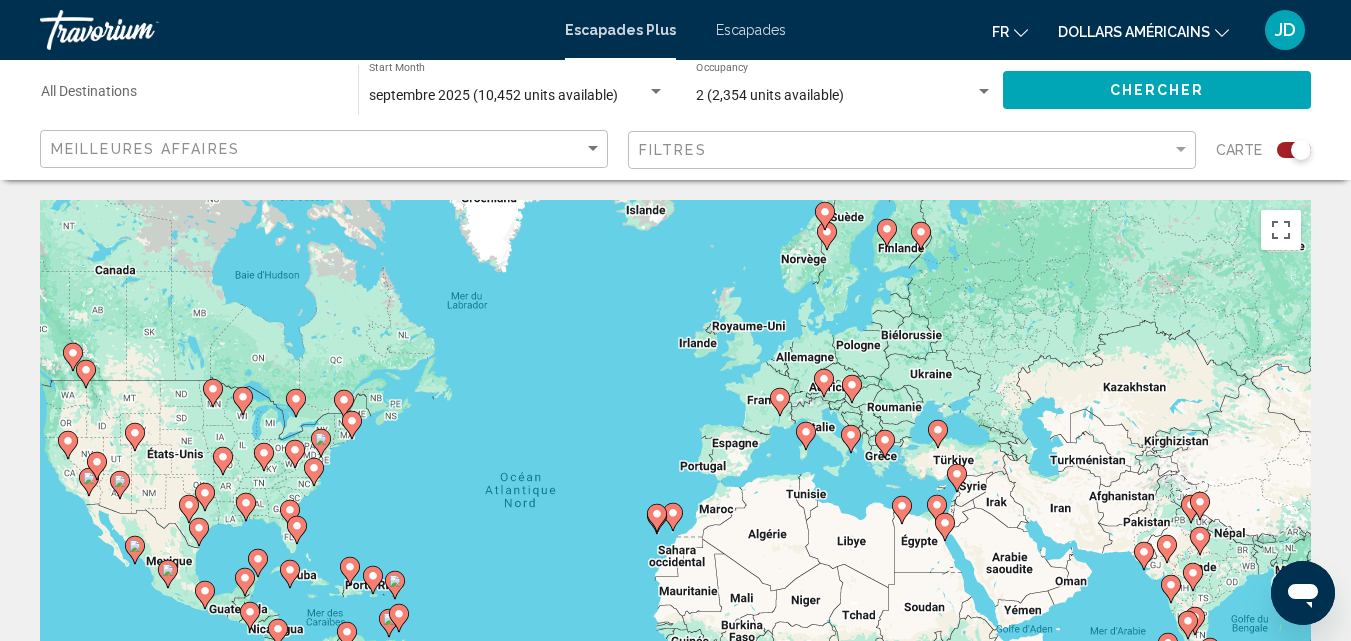 click on "Pour activer le glissement avec le clavier, appuyez sur Alt+Entrée. Une fois ce mode activé, utilisez les touches fléchées pour déplacer le repère. Pour valider le déplacement, appuyez sur Entrée. Pour annuler, appuyez sur Échap." at bounding box center (675, 500) 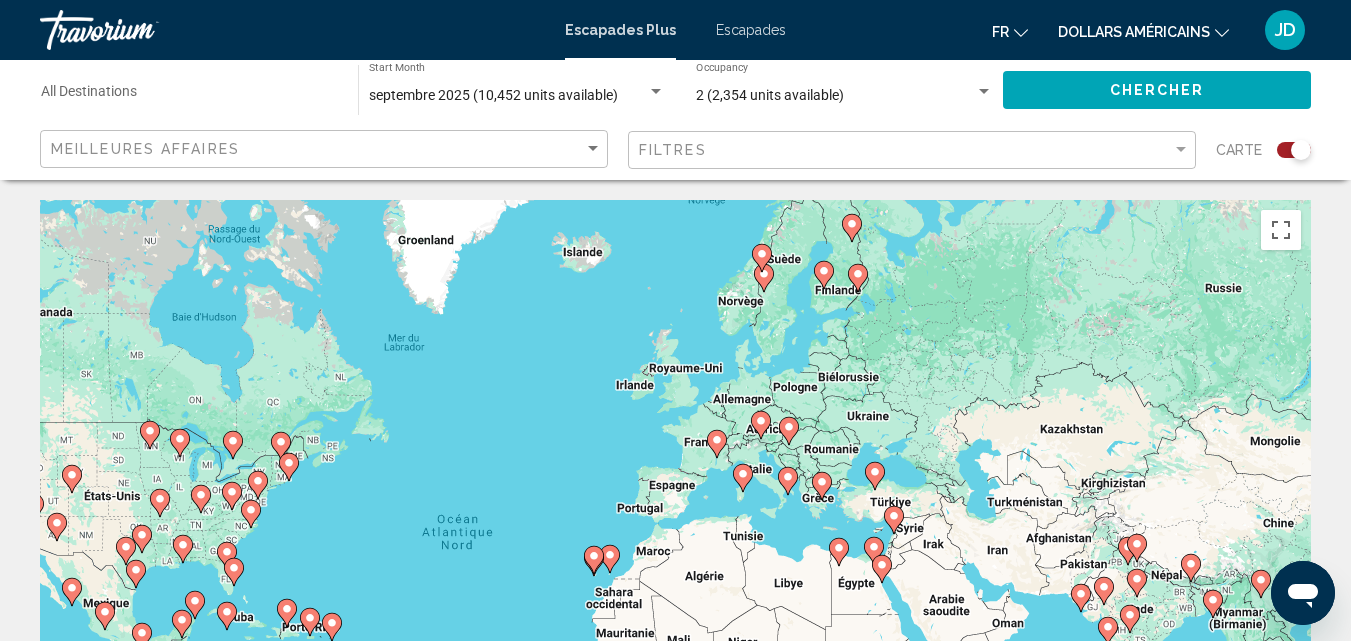 drag, startPoint x: 763, startPoint y: 449, endPoint x: 712, endPoint y: 492, distance: 66.70832 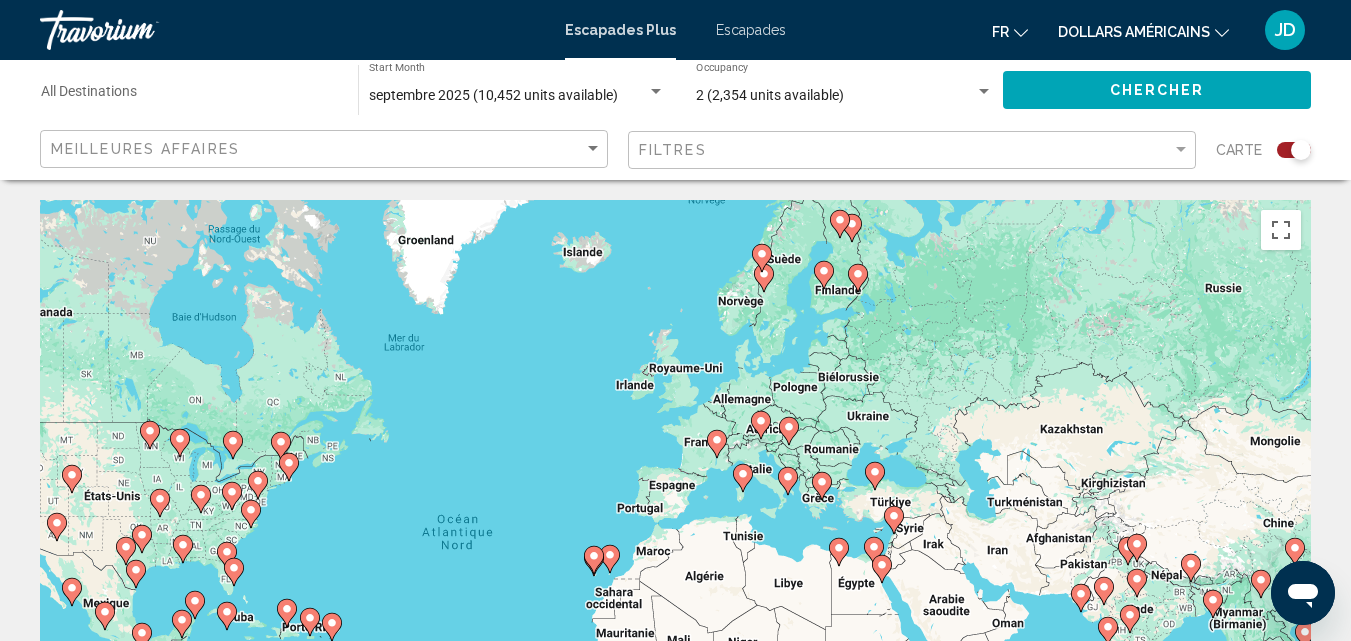 click 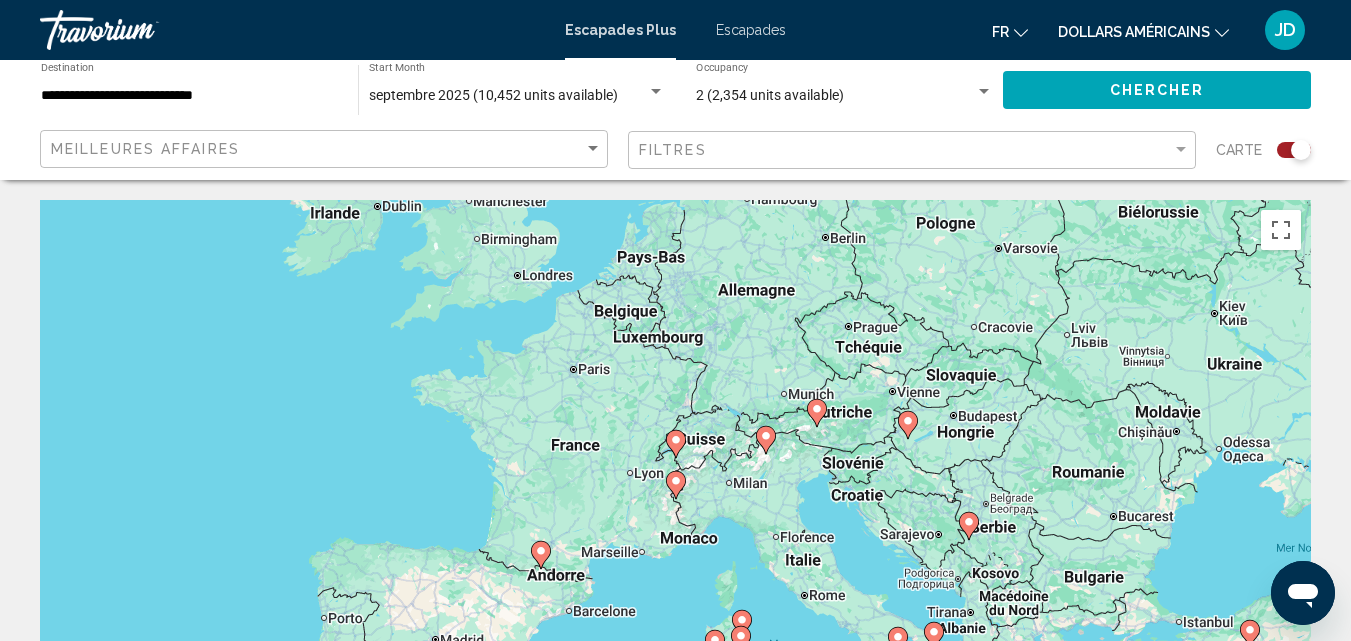 click 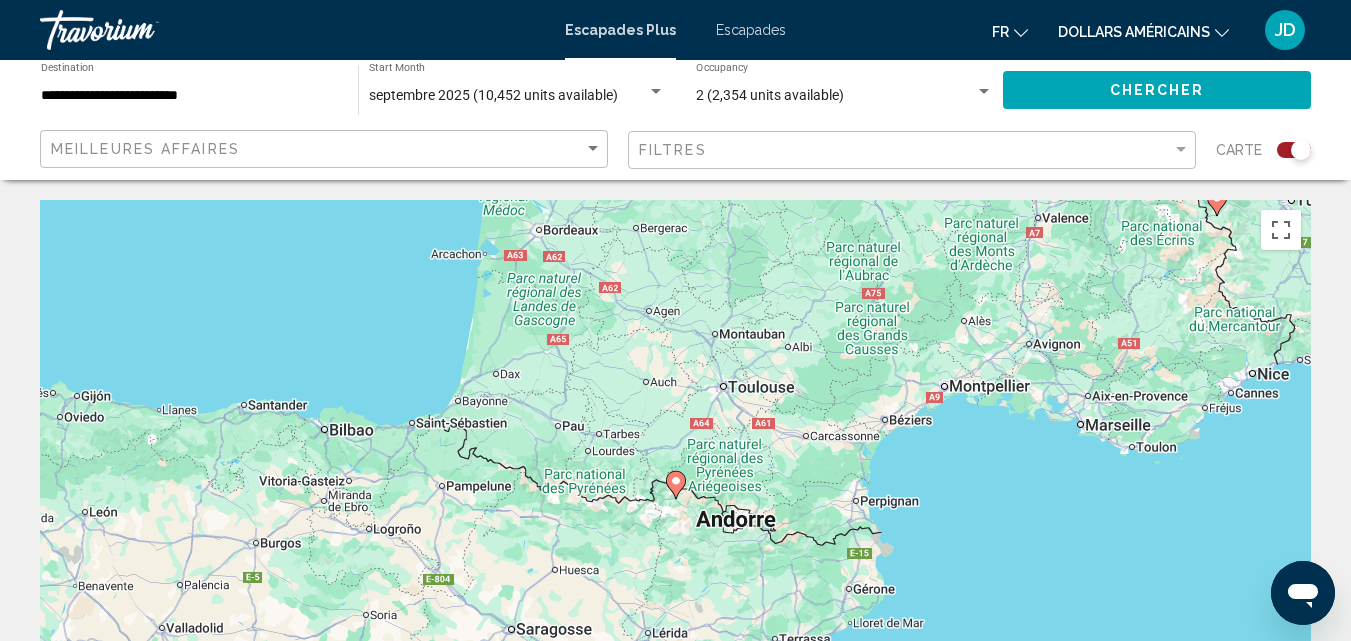 click 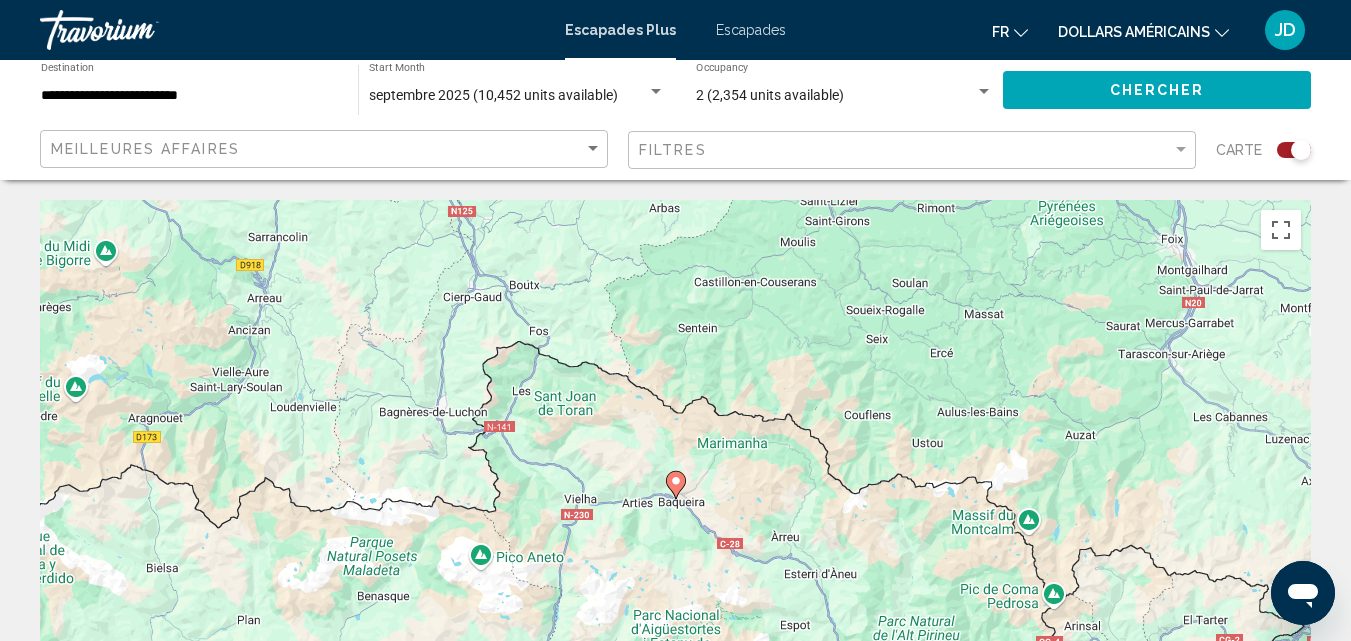 click 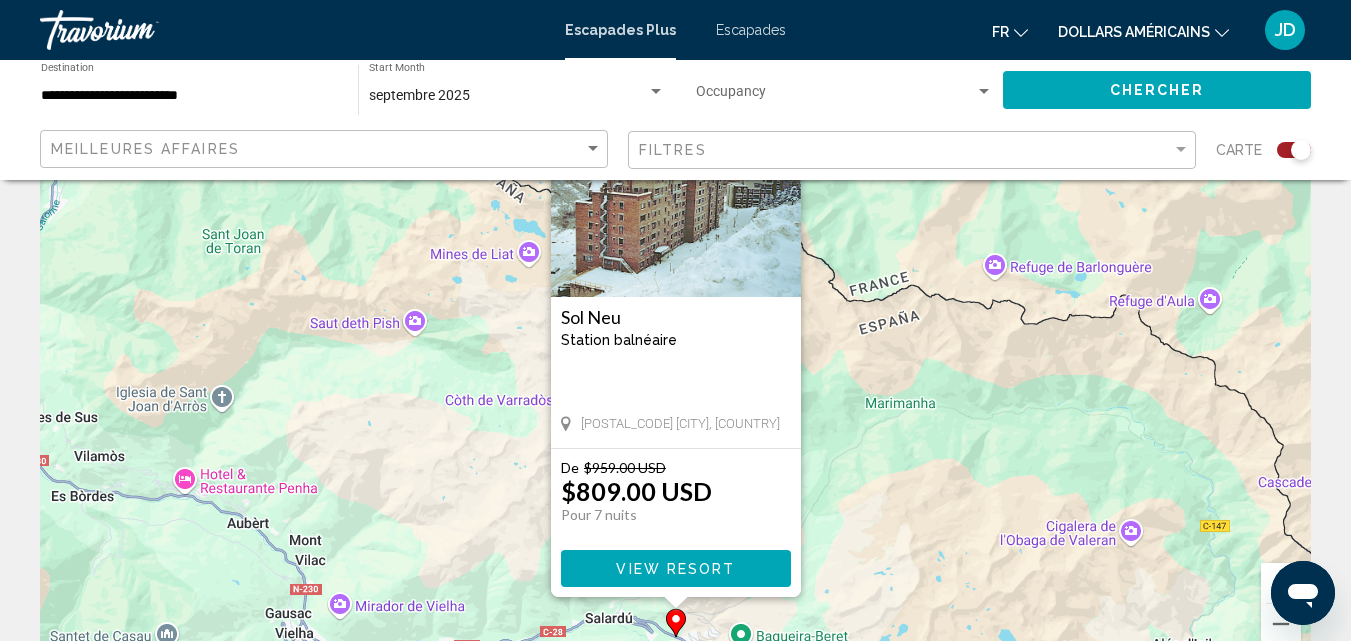 scroll, scrollTop: 100, scrollLeft: 0, axis: vertical 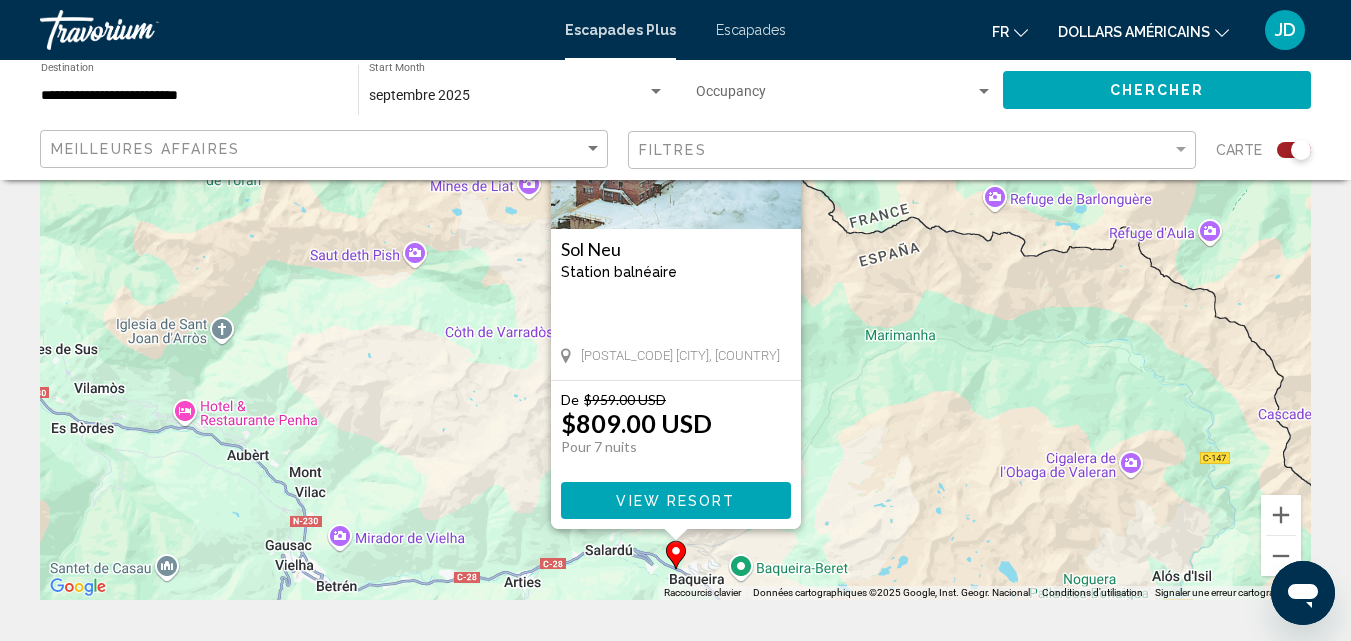 click on "Pour activer le glissement avec le clavier, appuyez sur Alt+Entrée. Une fois ce mode activé, utilisez les touches fléchées pour déplacer le repère. Pour valider le déplacement, appuyez sur Entrée. Pour annuler, appuyez sur Échap.  Sol Neu  Station balnéaire  -  Ceci est une station d'adultes seulement
25598 Lerida, Spain  De $959.00 USD $809.00 USD  Pour 7 nuits Vous sauvegardez  $150.00 USD  View Resort" at bounding box center (675, 300) 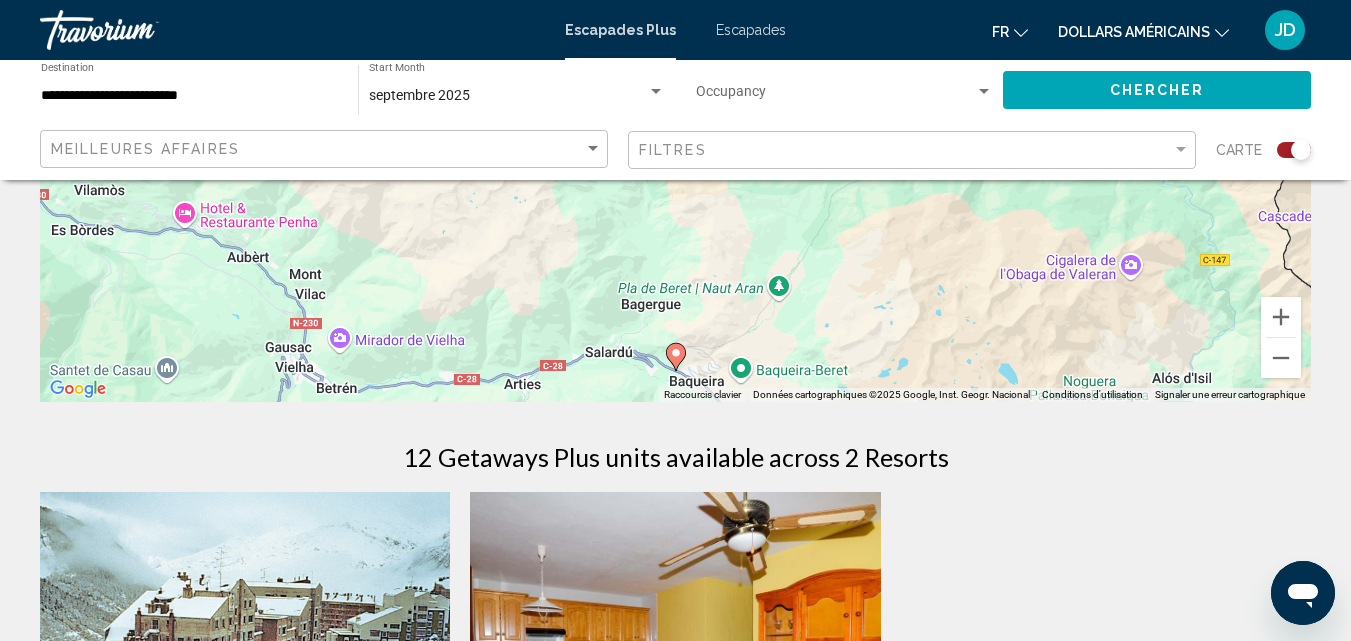 scroll, scrollTop: 400, scrollLeft: 0, axis: vertical 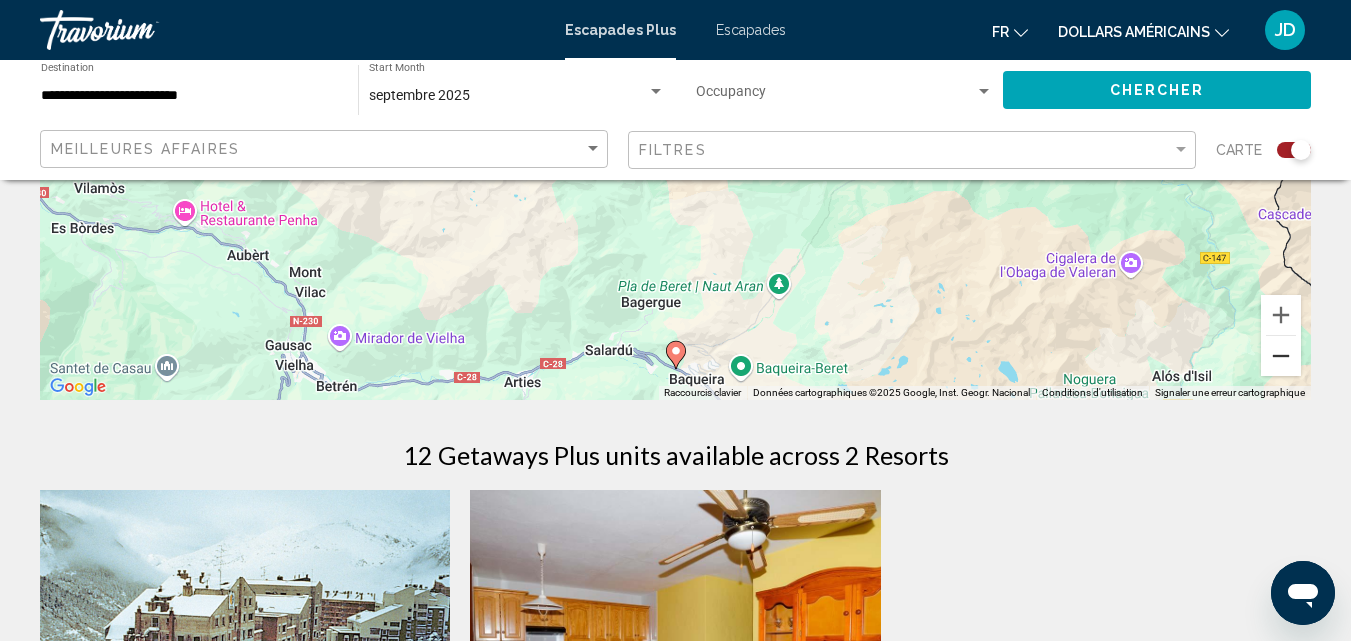 click at bounding box center [1281, 356] 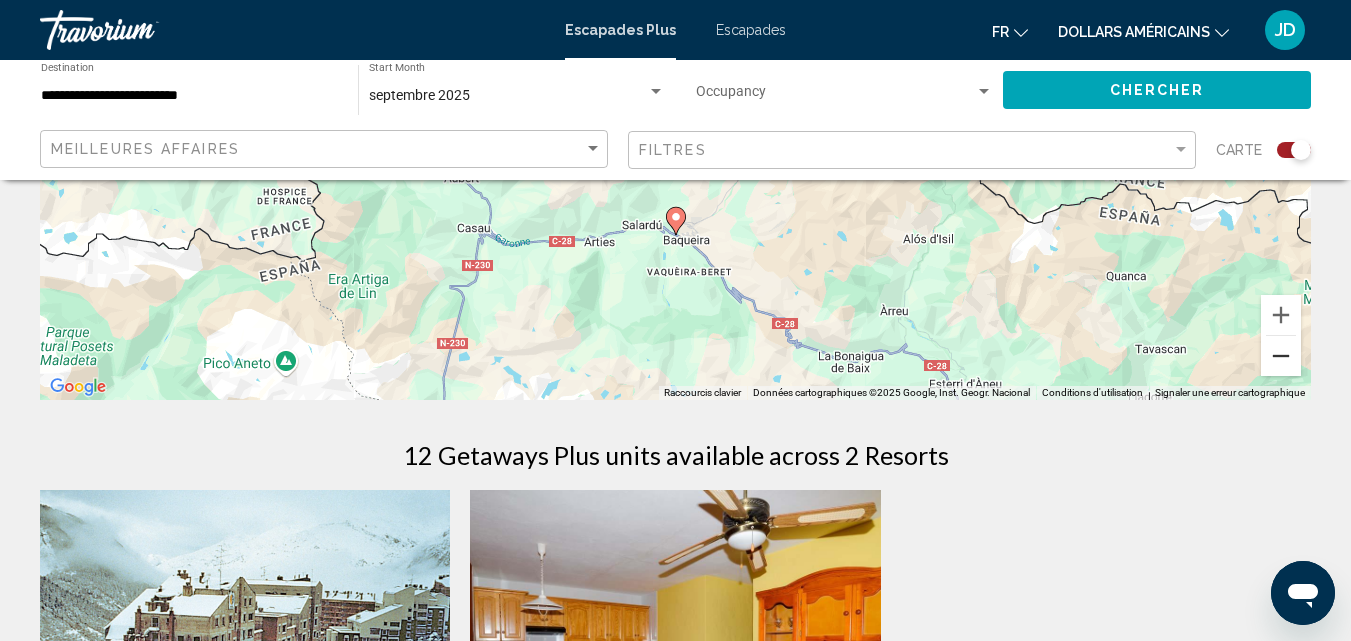 click at bounding box center (1281, 356) 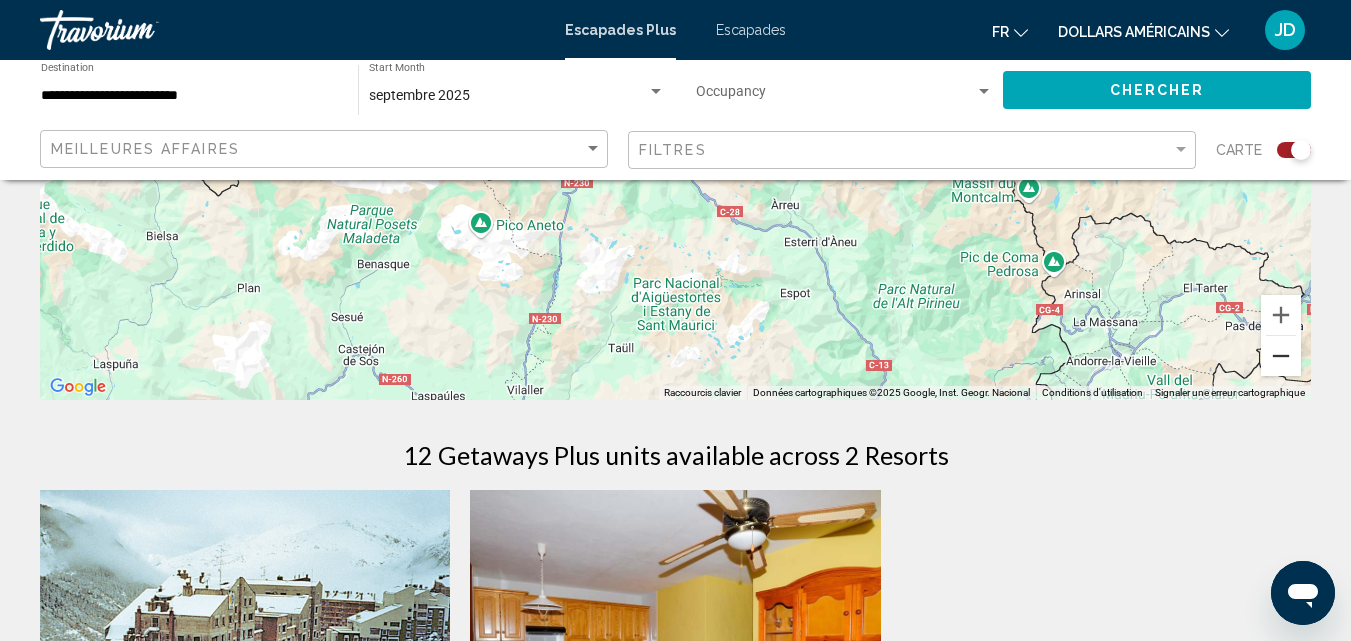 click at bounding box center (1281, 356) 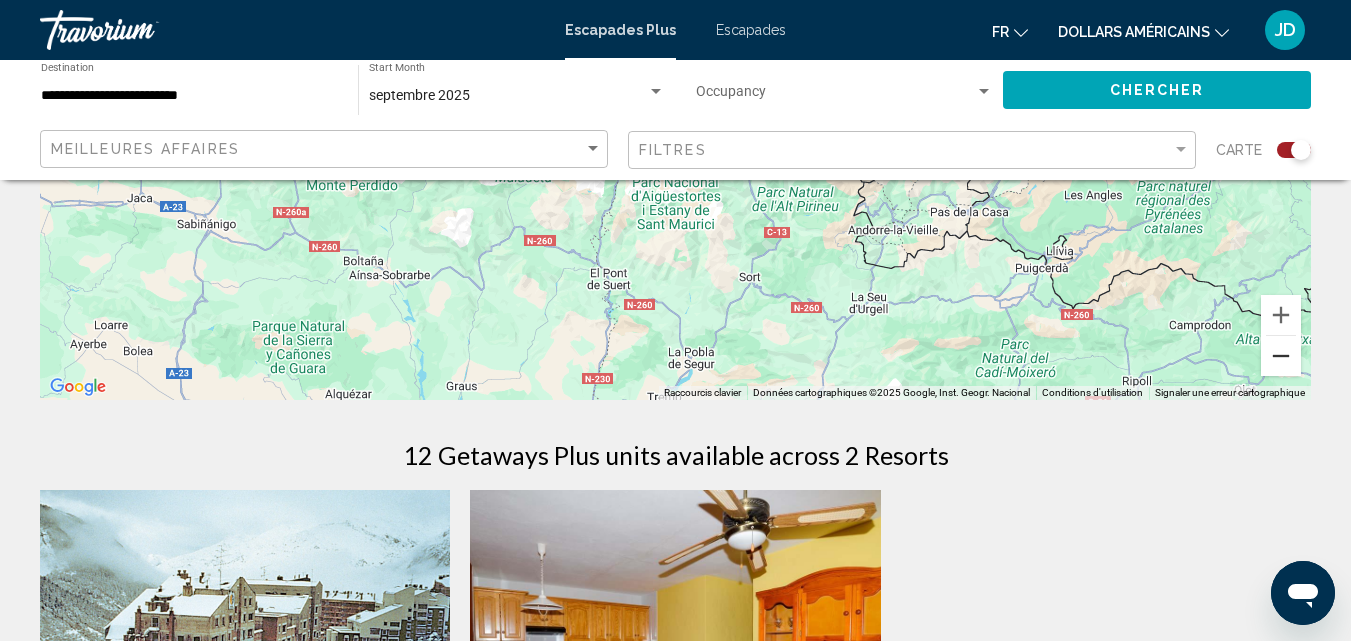 click at bounding box center [1281, 356] 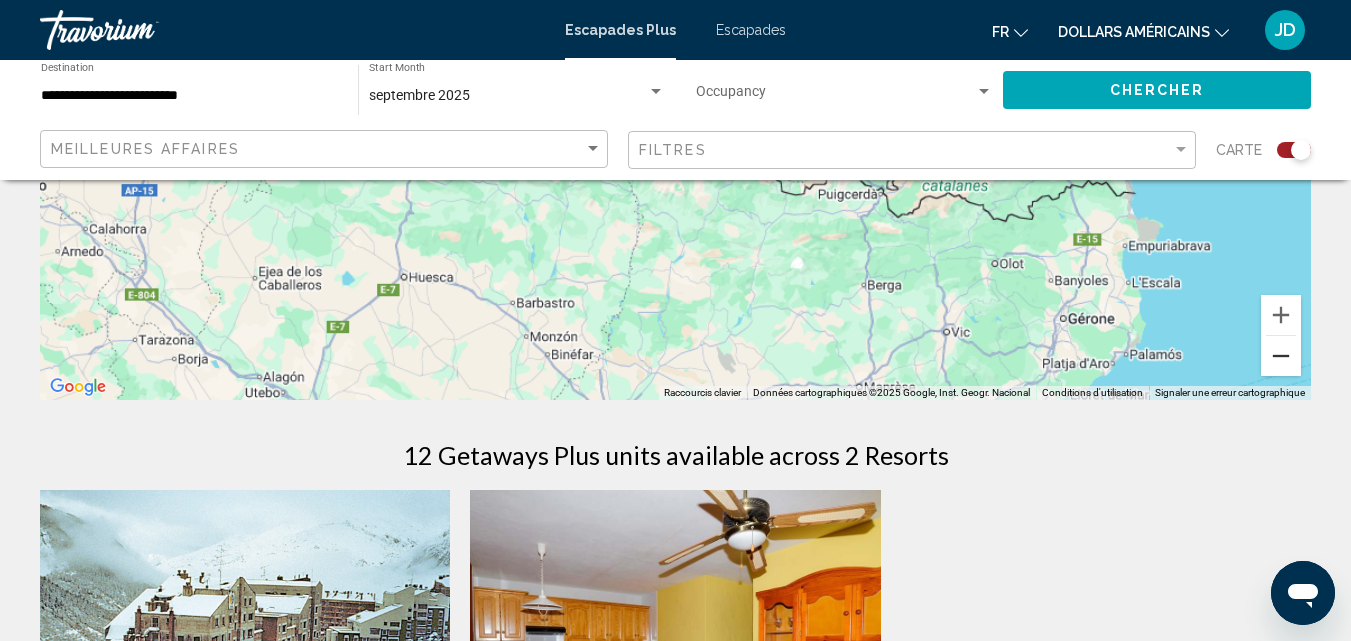 click at bounding box center (1281, 356) 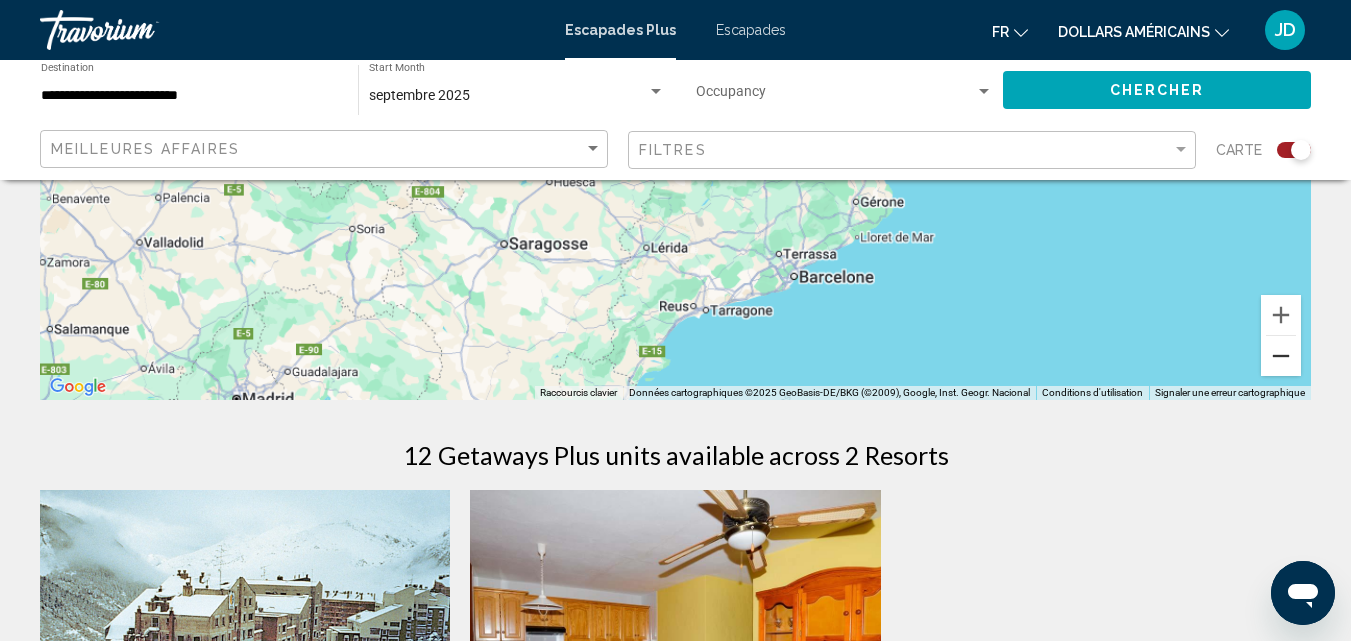 click at bounding box center [1281, 356] 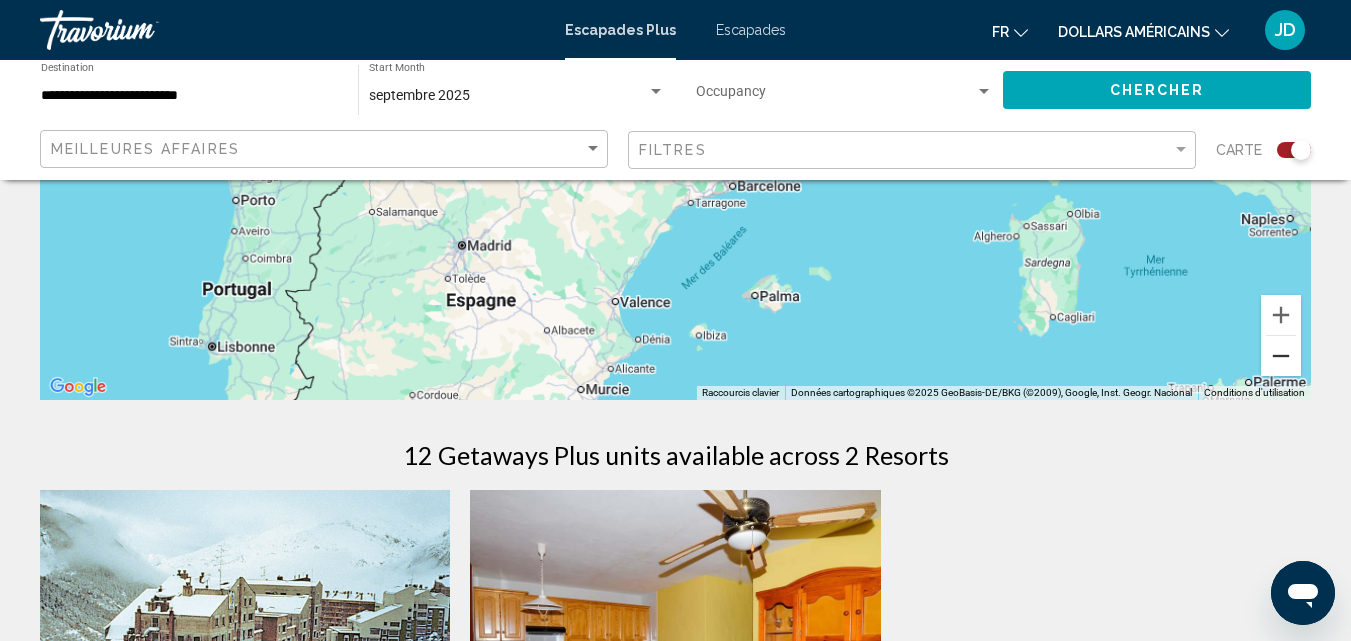 click at bounding box center (1281, 356) 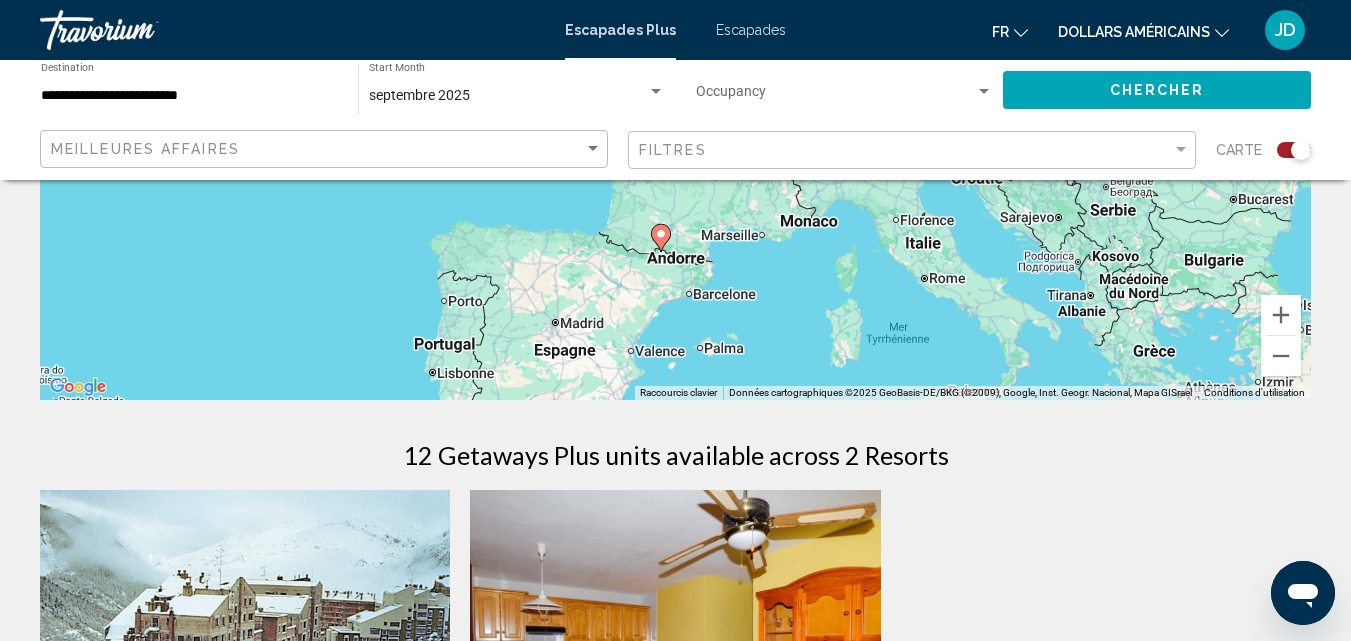 drag, startPoint x: 781, startPoint y: 250, endPoint x: 766, endPoint y: 403, distance: 153.73354 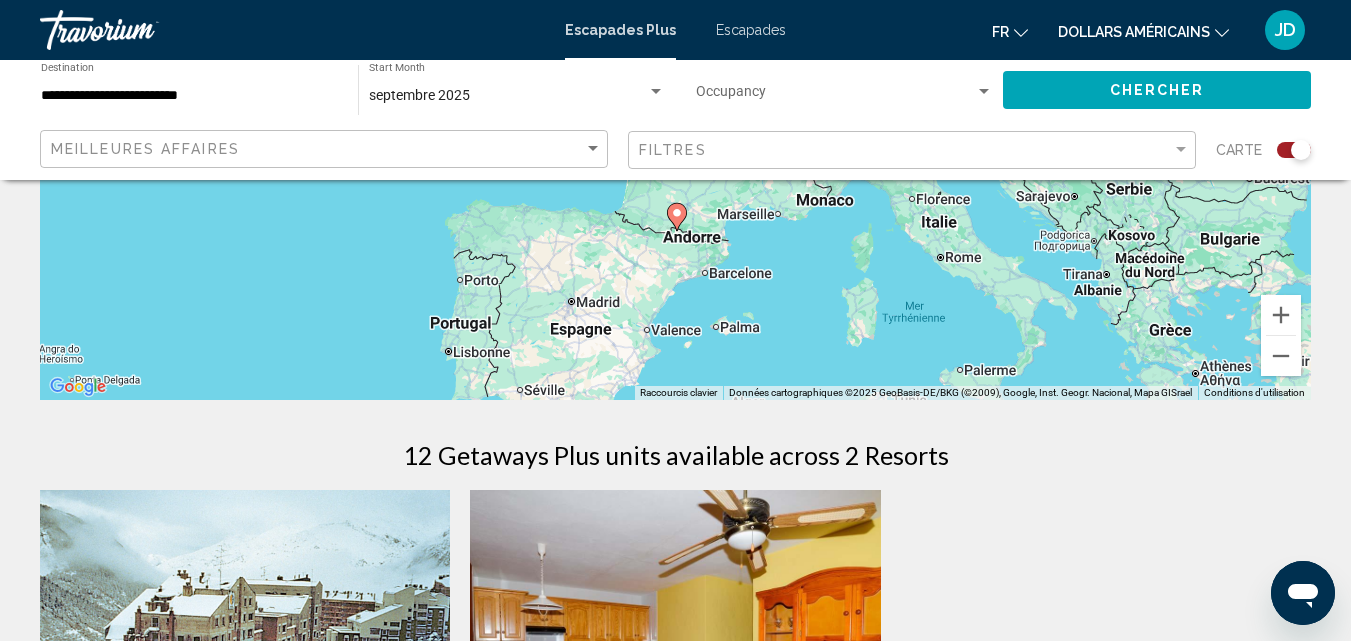 drag, startPoint x: 797, startPoint y: 291, endPoint x: 812, endPoint y: 266, distance: 29.15476 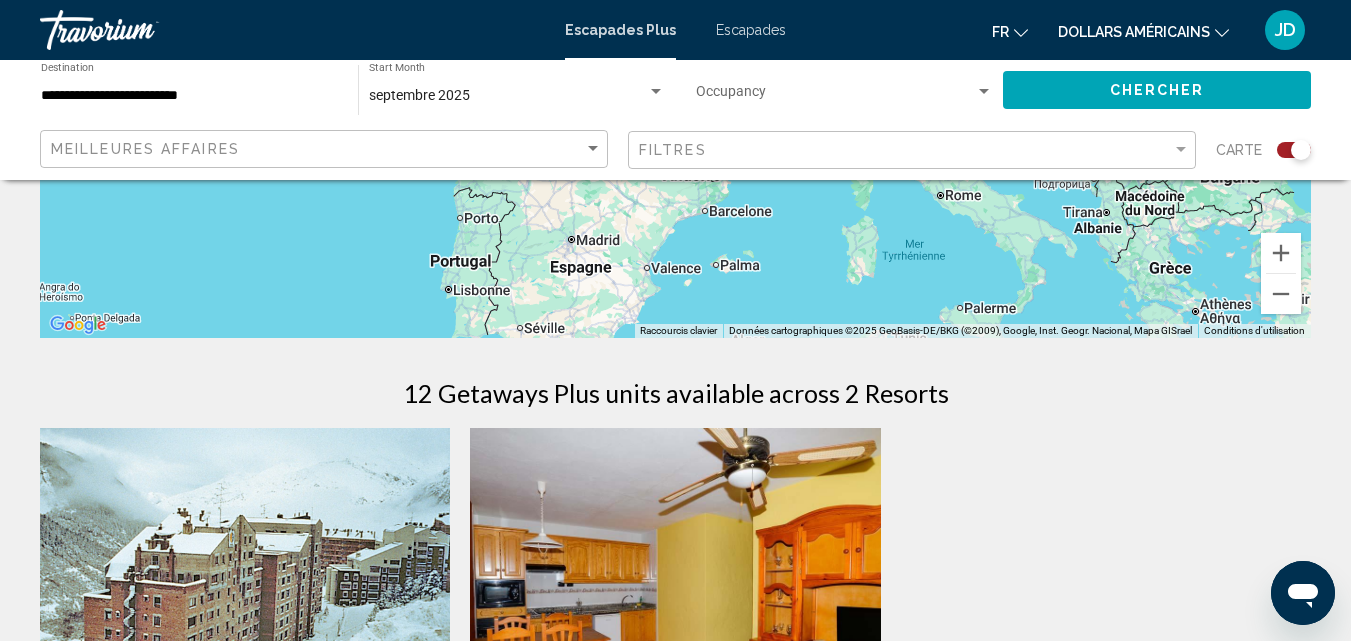 scroll, scrollTop: 400, scrollLeft: 0, axis: vertical 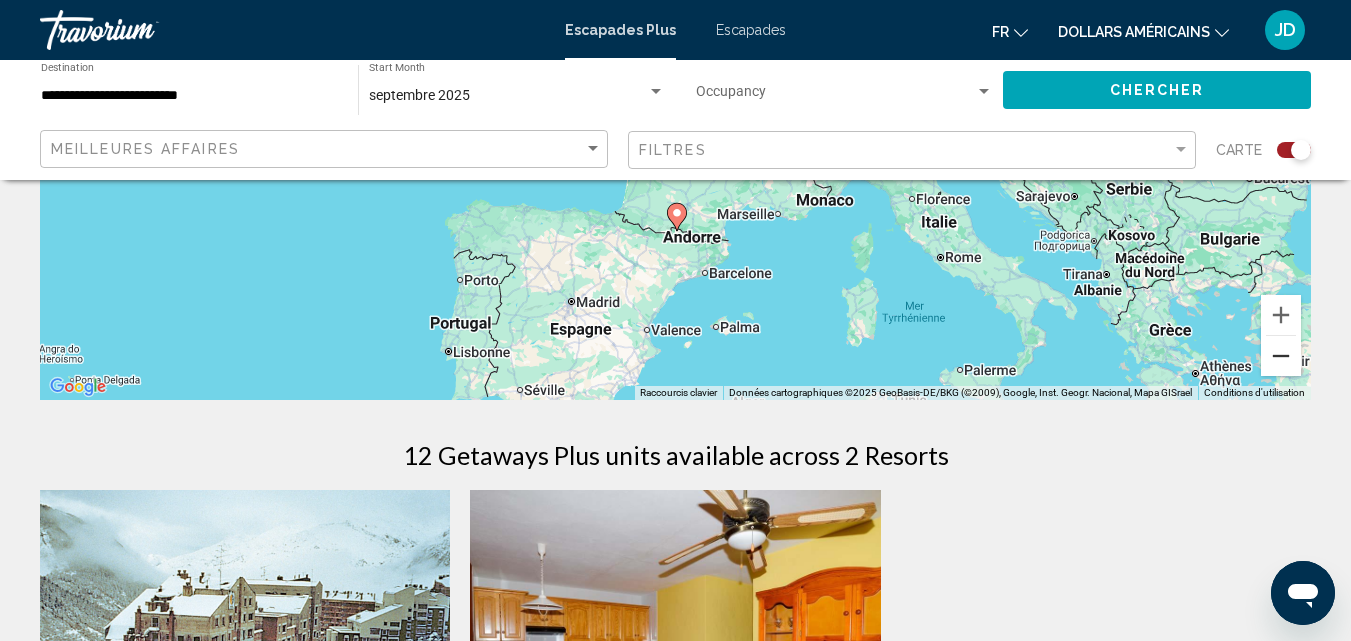 click at bounding box center [1281, 356] 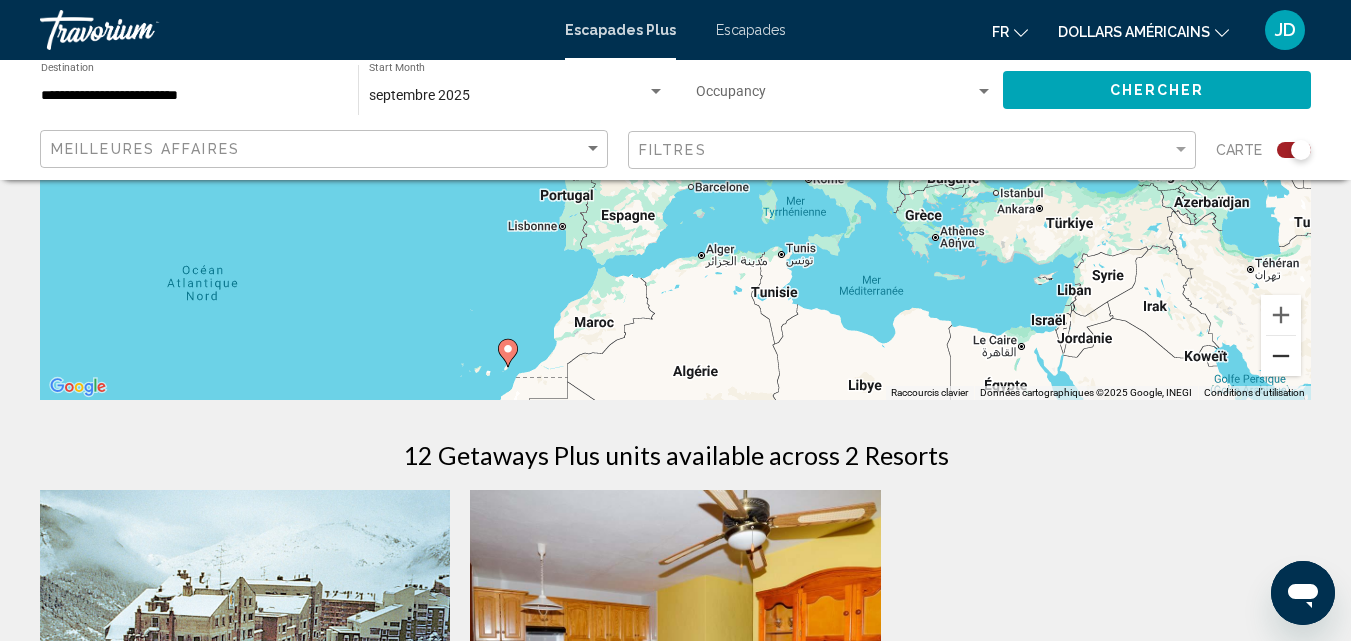 click at bounding box center [1281, 356] 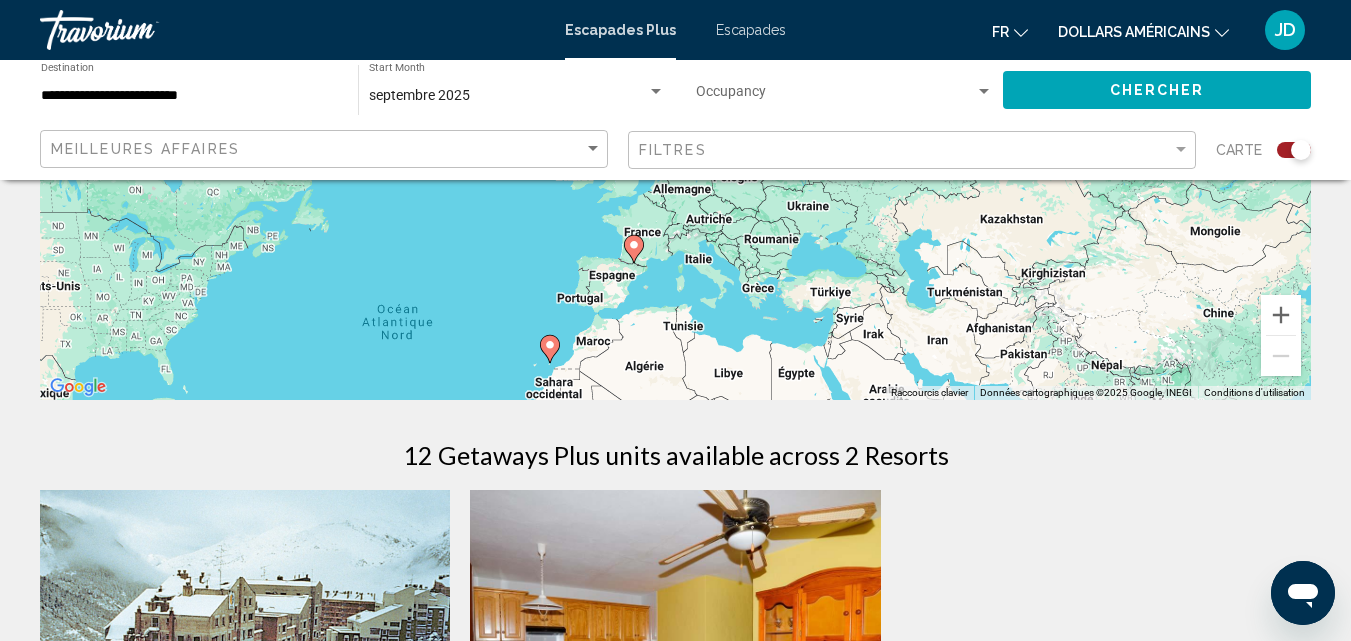 drag, startPoint x: 556, startPoint y: 228, endPoint x: 509, endPoint y: 365, distance: 144.83784 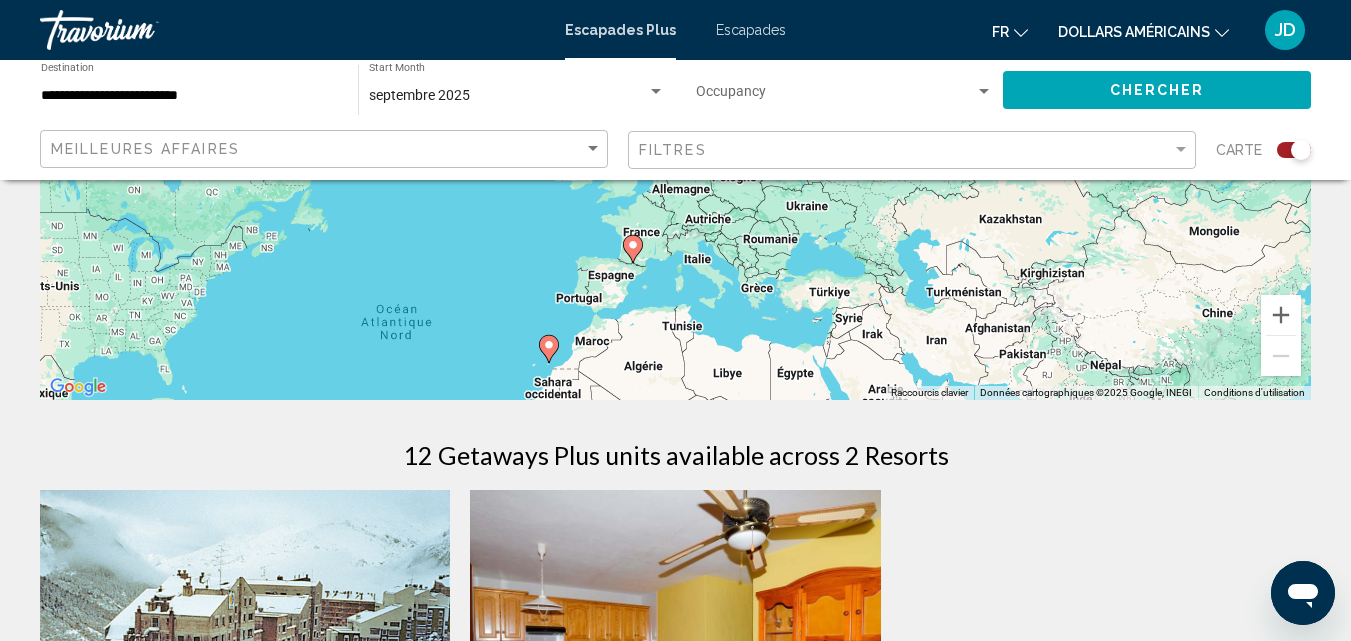 click 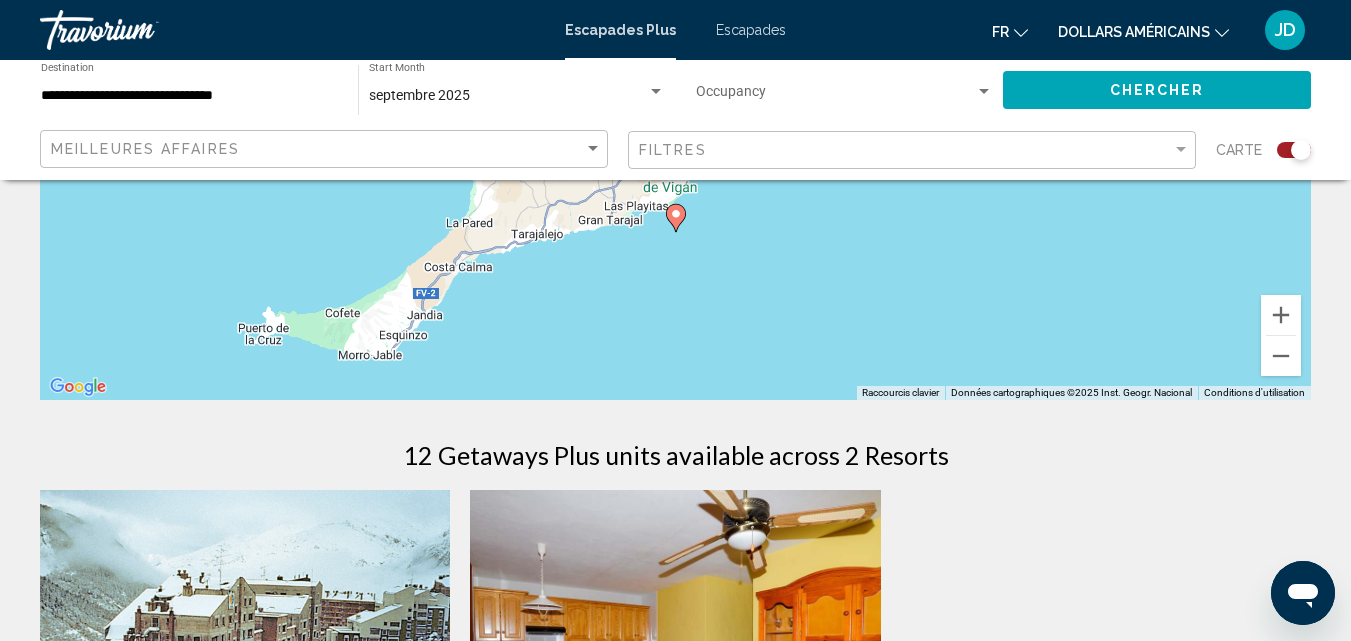drag, startPoint x: 684, startPoint y: 311, endPoint x: 726, endPoint y: 278, distance: 53.413483 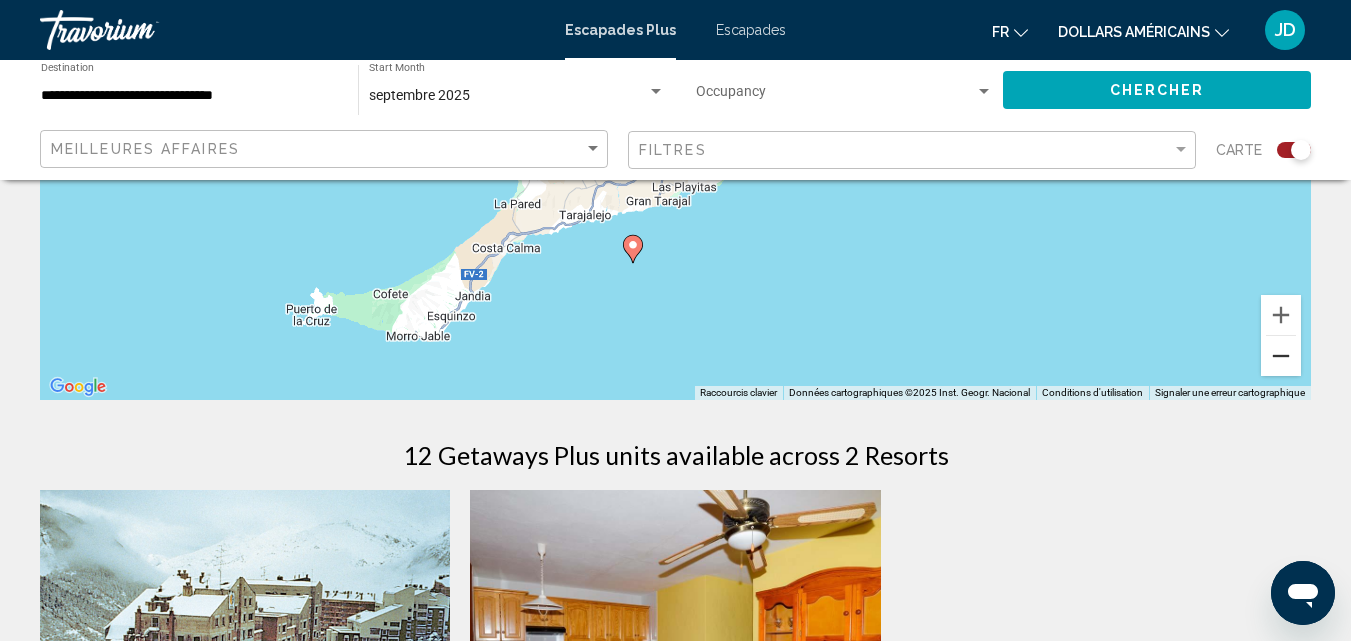 click at bounding box center [1281, 356] 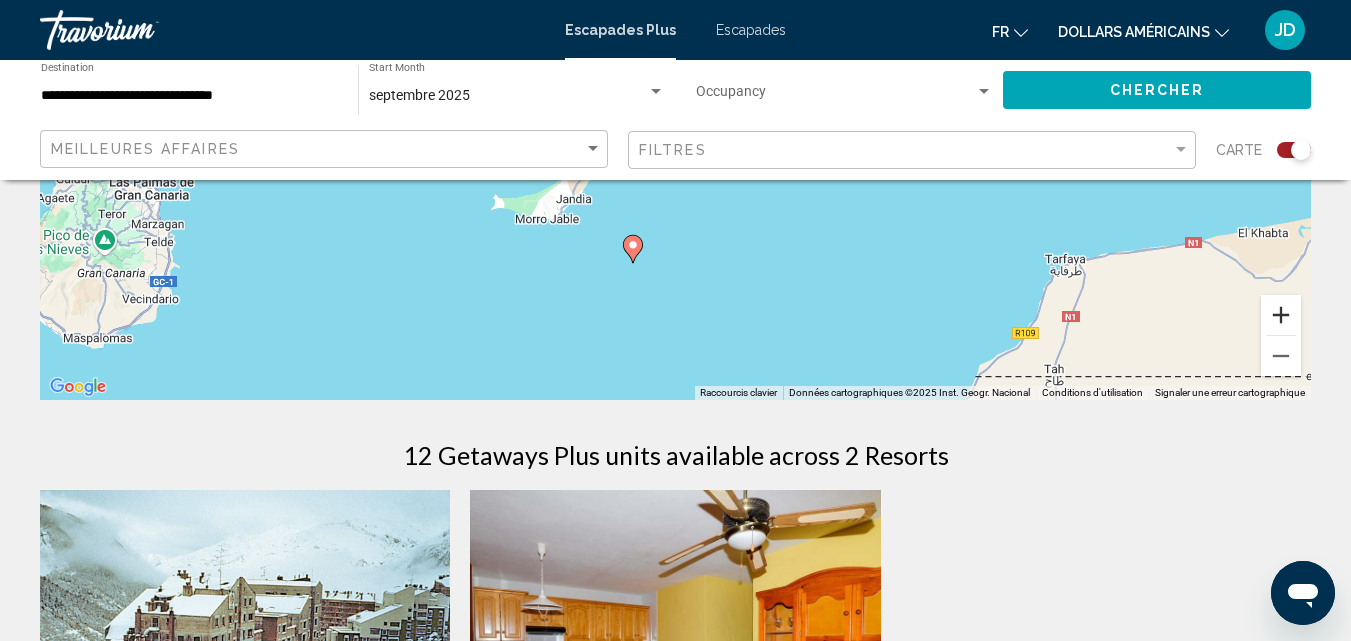 click at bounding box center (1281, 315) 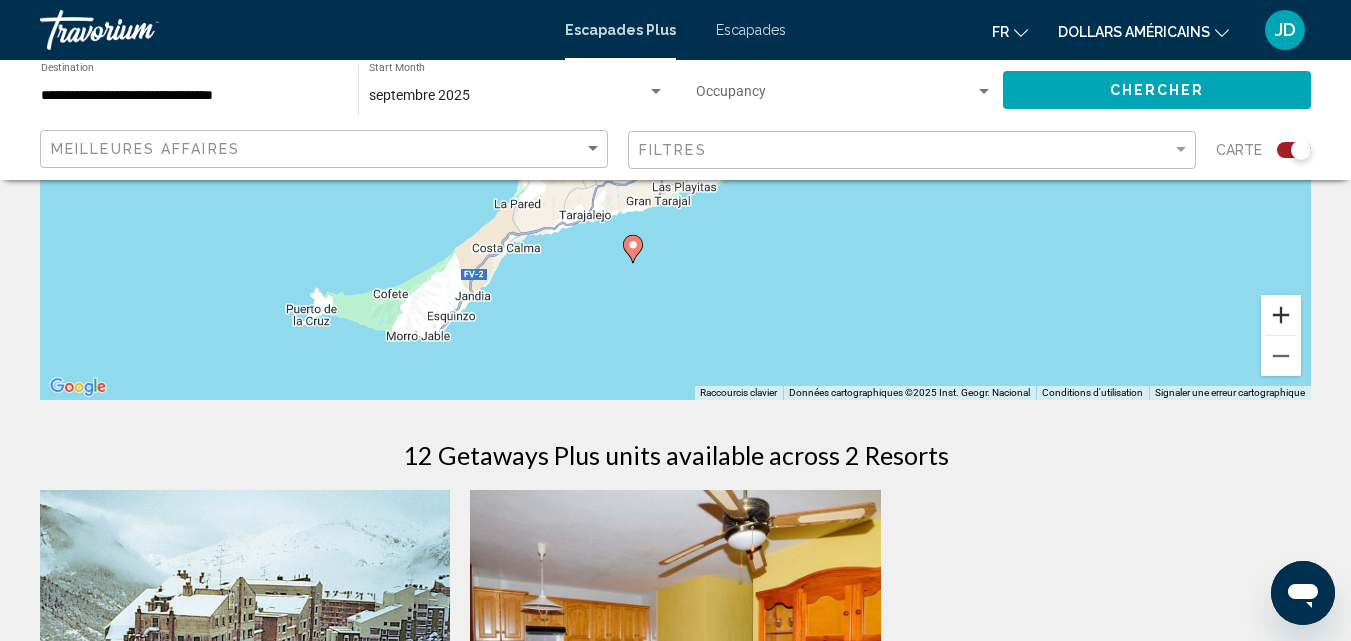 click at bounding box center (1281, 315) 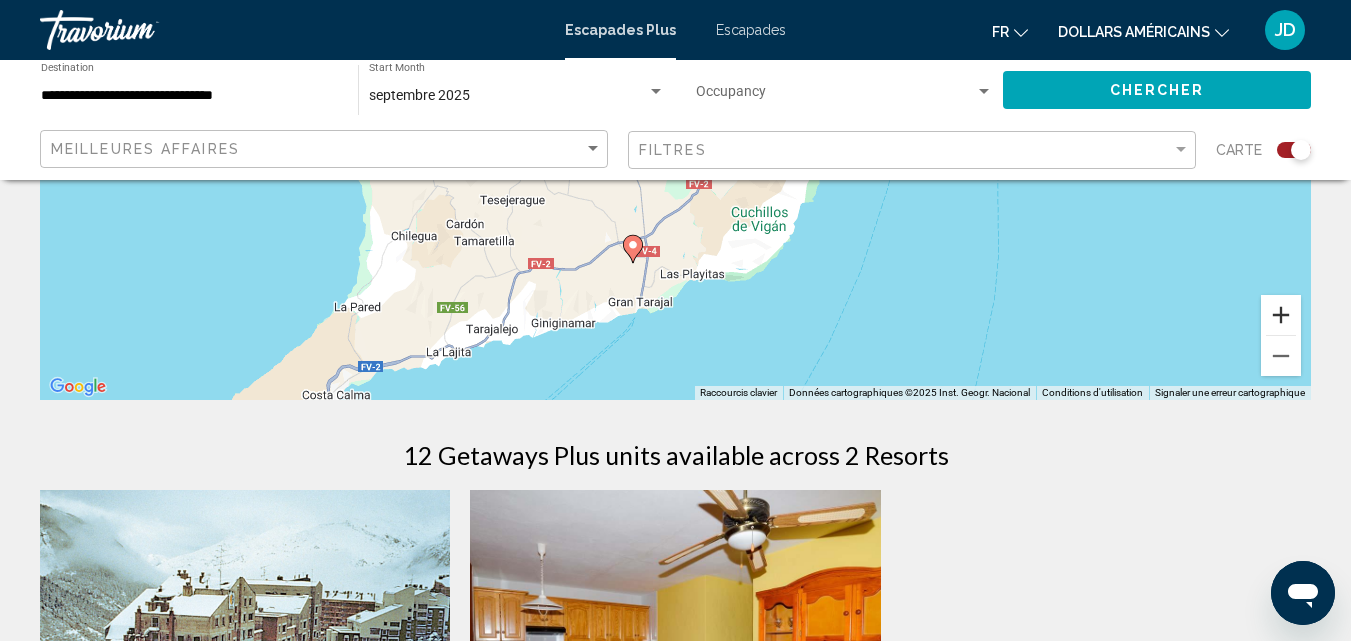 click at bounding box center (1281, 315) 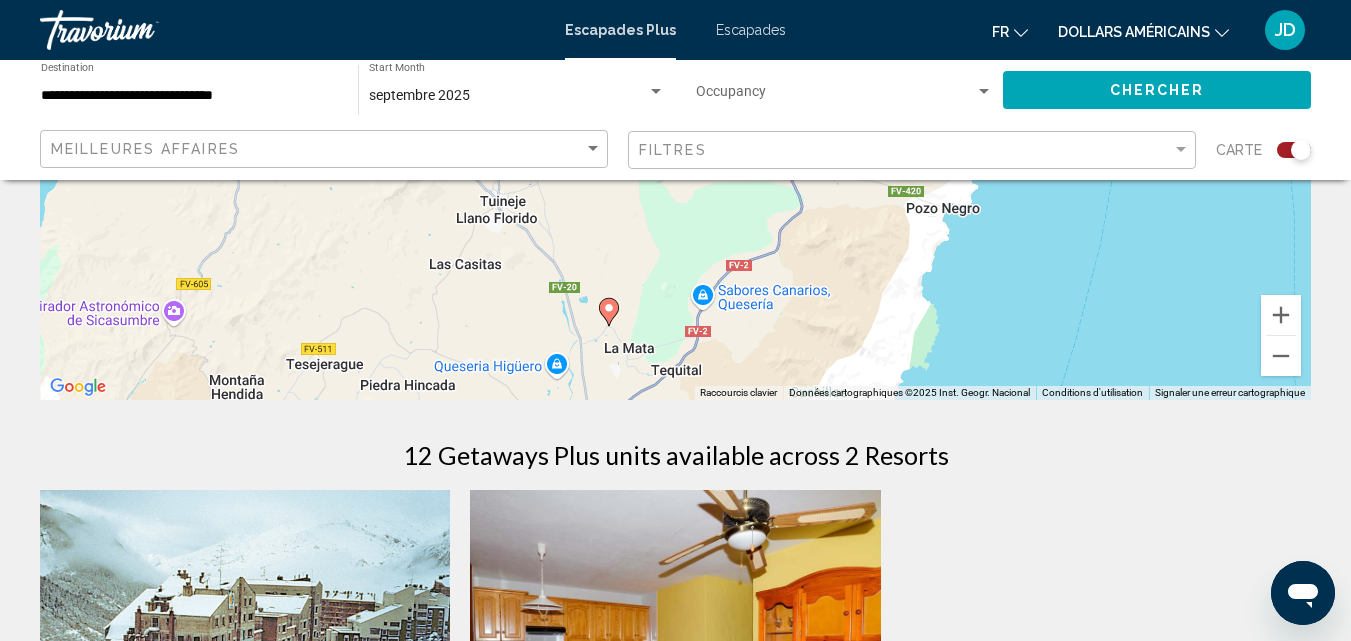 drag, startPoint x: 1060, startPoint y: 244, endPoint x: 1039, endPoint y: 316, distance: 75 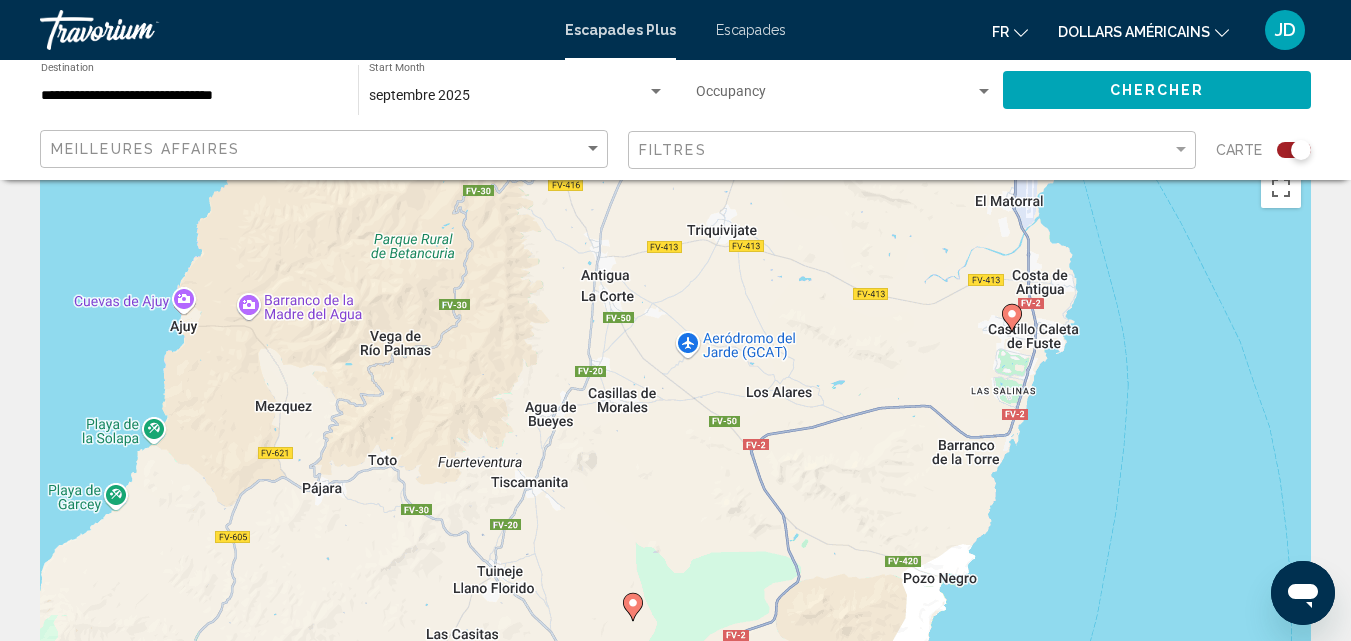 scroll, scrollTop: 0, scrollLeft: 0, axis: both 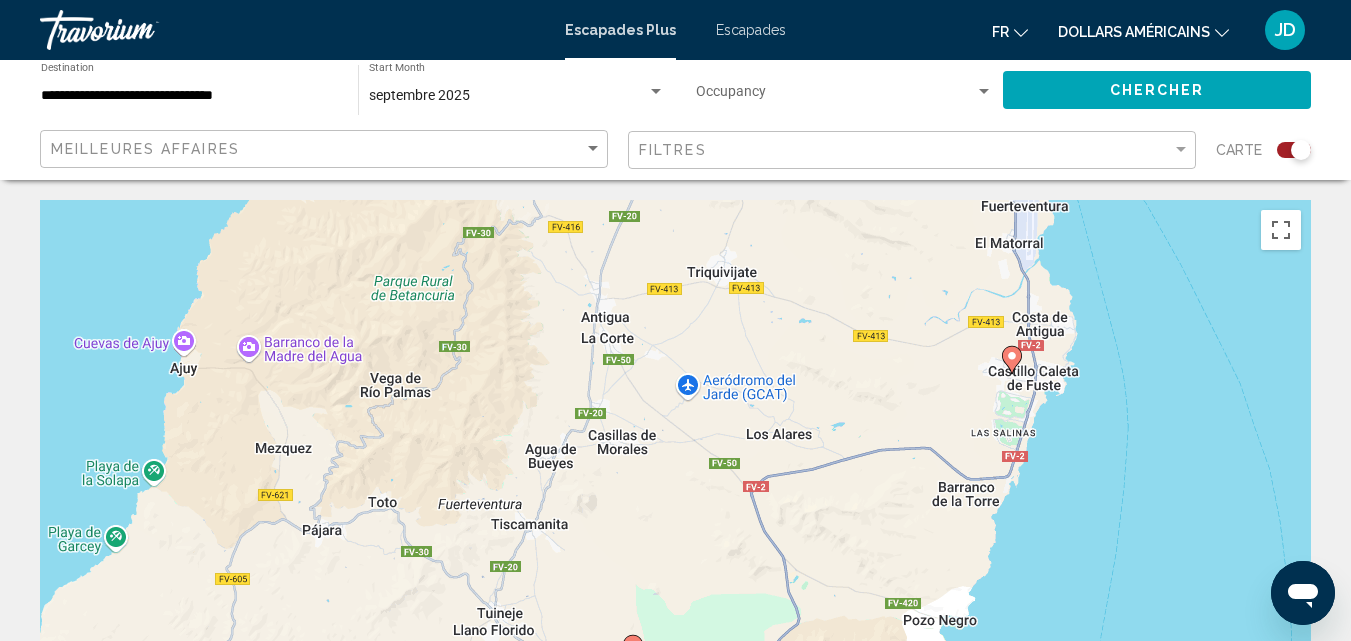 click 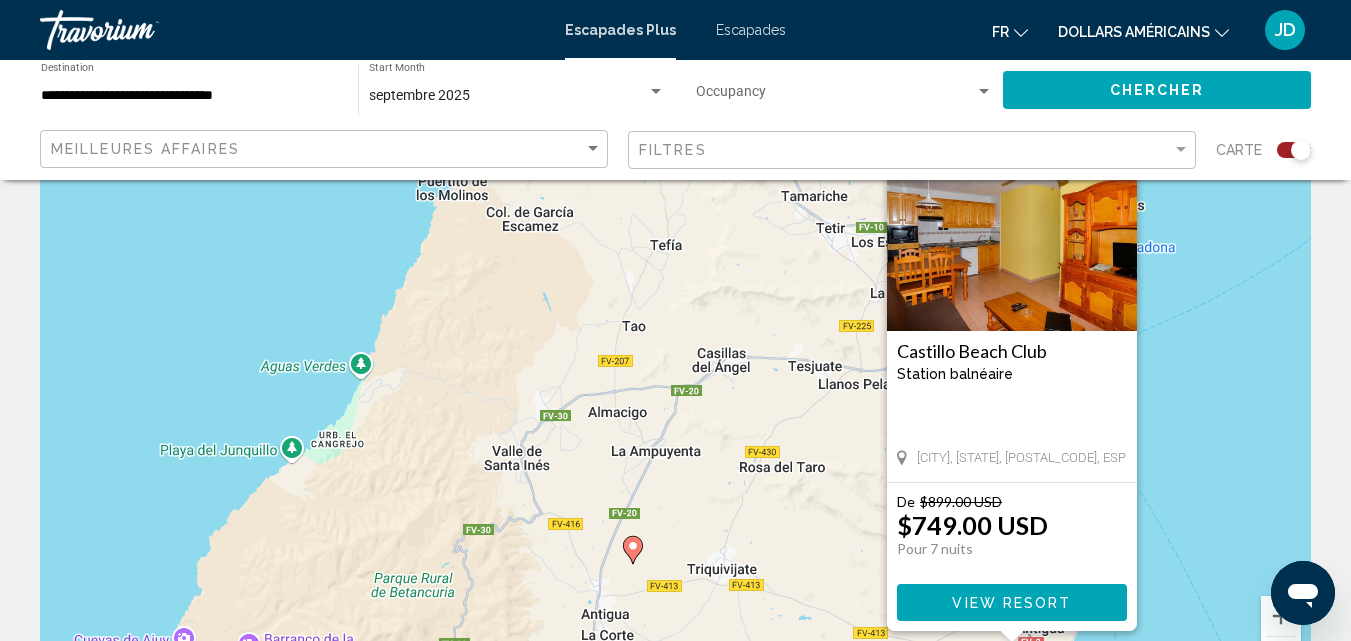 scroll, scrollTop: 100, scrollLeft: 0, axis: vertical 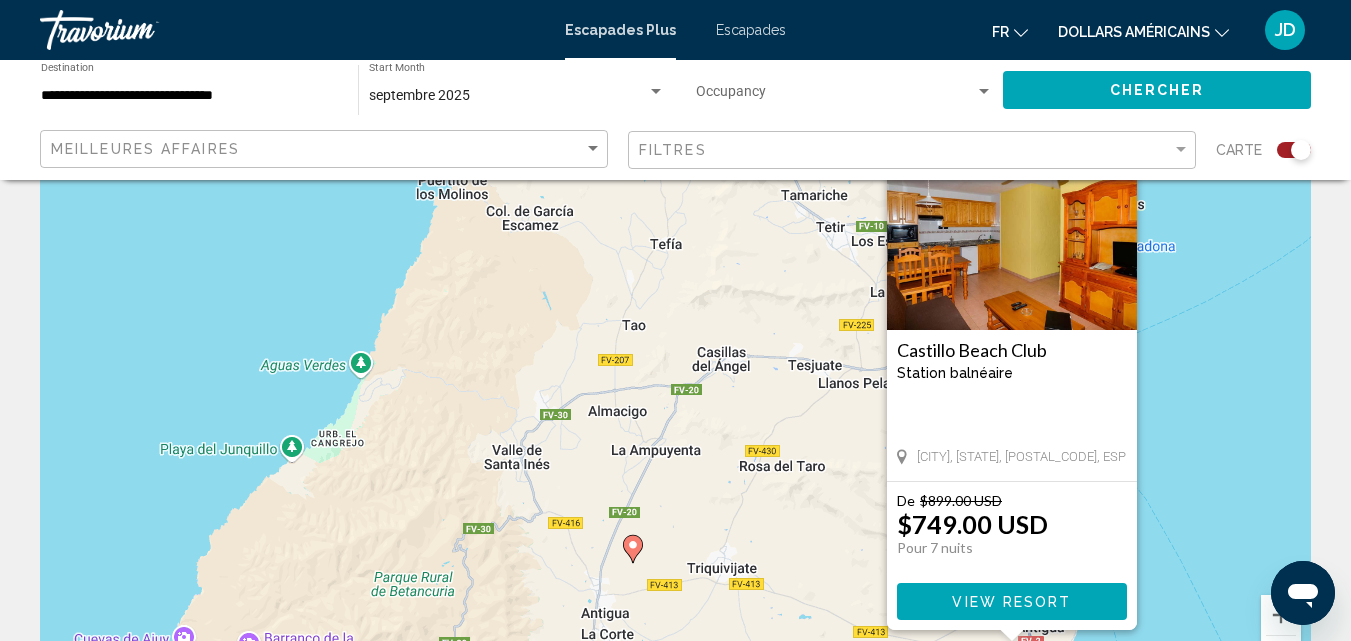 click on "Pour activer le glissement avec le clavier, appuyez sur Alt+Entrée. Une fois ce mode activé, utilisez les touches fléchées pour déplacer le repère. Pour valider le déplacement, appuyez sur Entrée. Pour annuler, appuyez sur Échap.  Castillo Beach Club  Station balnéaire  -  Ceci est une station d'adultes seulement
Antigua, Fuerteventura, 35610, ESP  De $899.00 USD $749.00 USD  Pour 7 nuits Vous sauvegardez  $150.00 USD  View Resort" at bounding box center (675, 400) 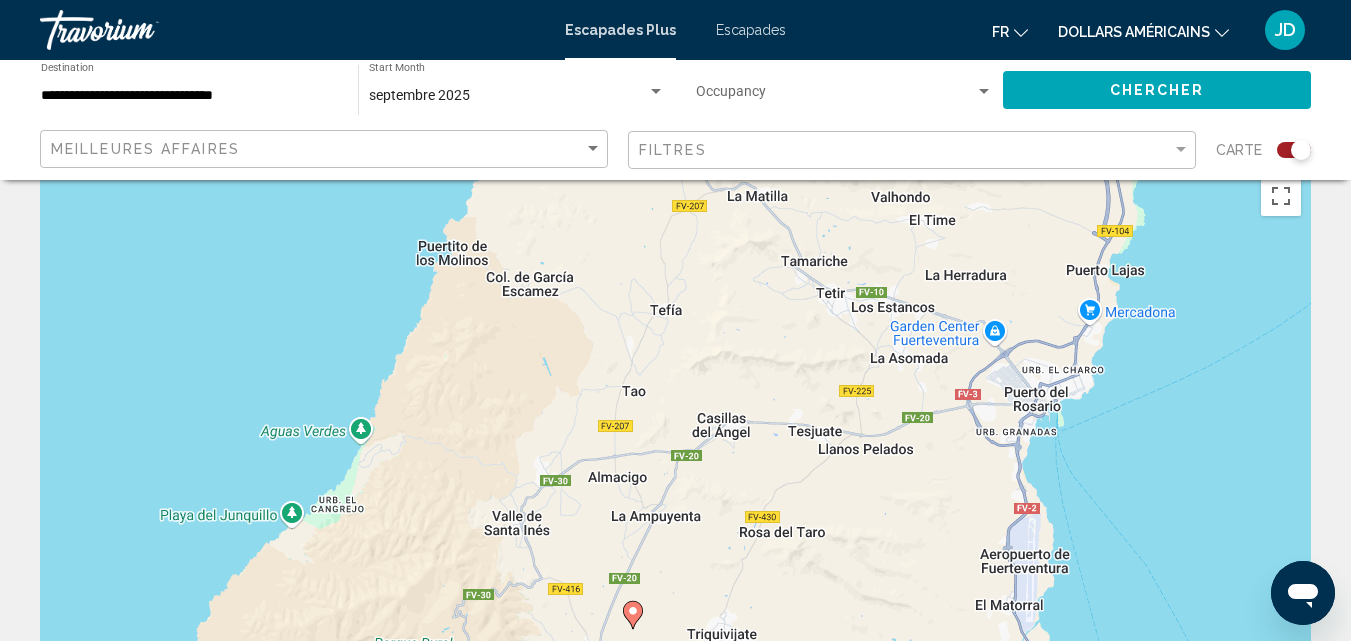 scroll, scrollTop: 0, scrollLeft: 0, axis: both 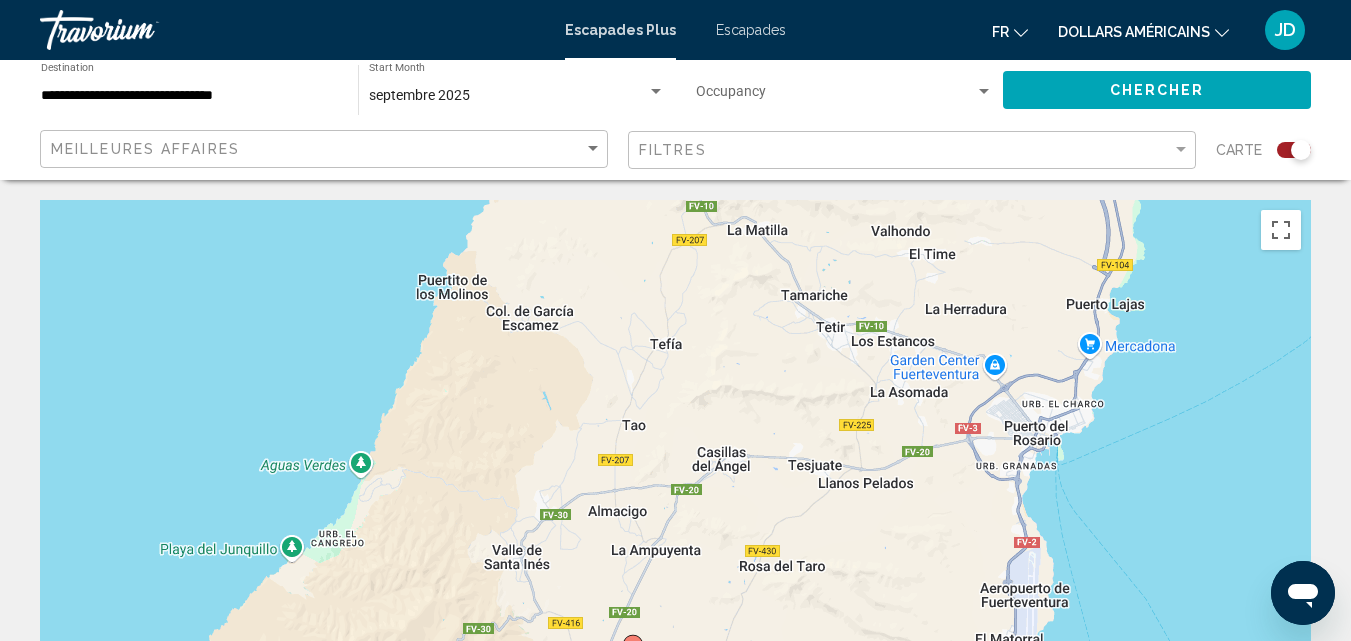 click on "Occupancy Any Occupancy" 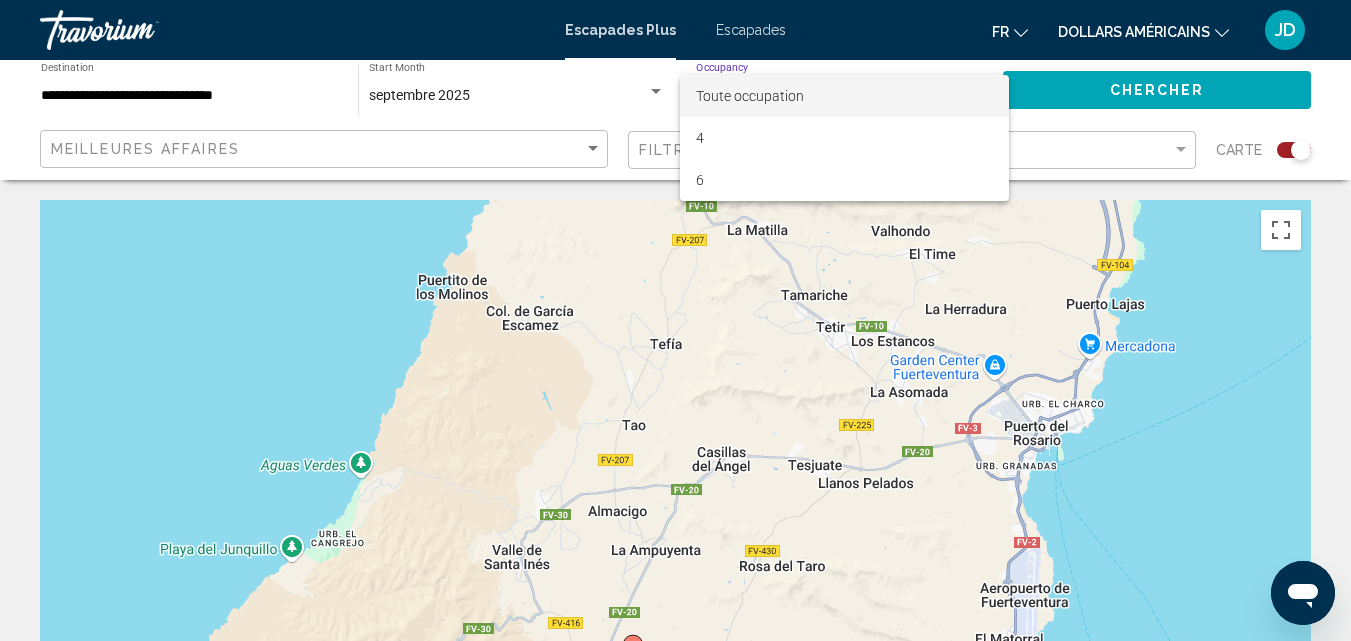 click at bounding box center (675, 320) 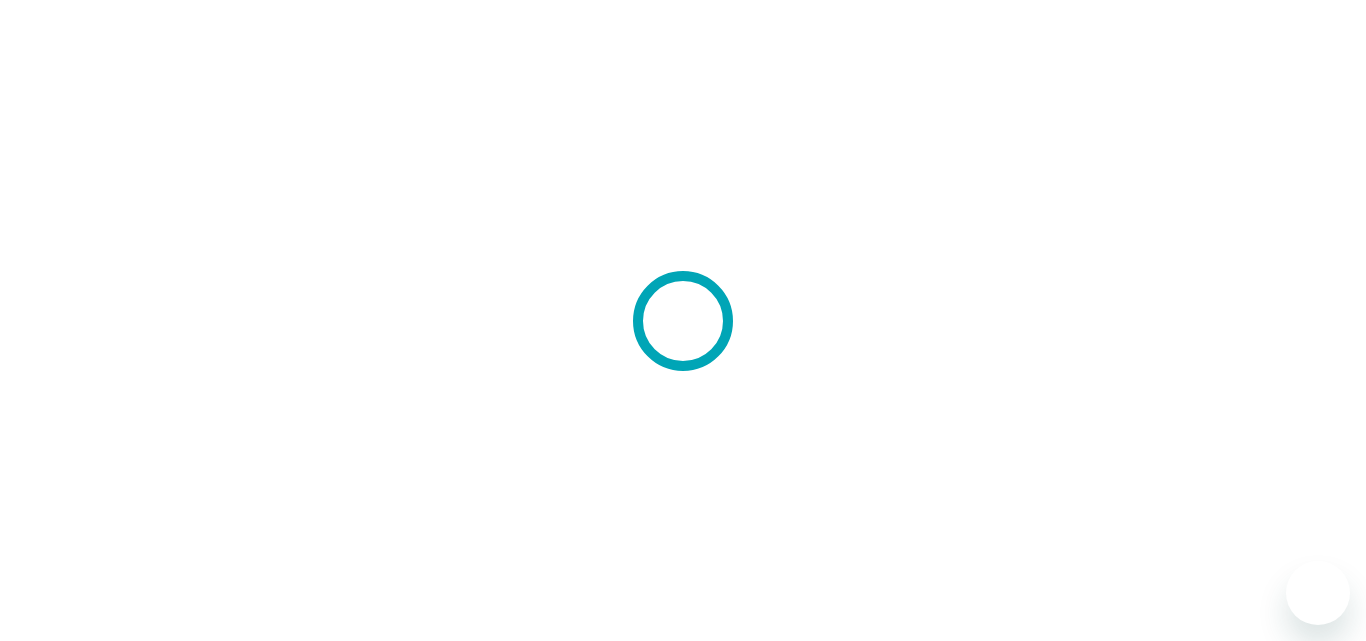 scroll, scrollTop: 0, scrollLeft: 0, axis: both 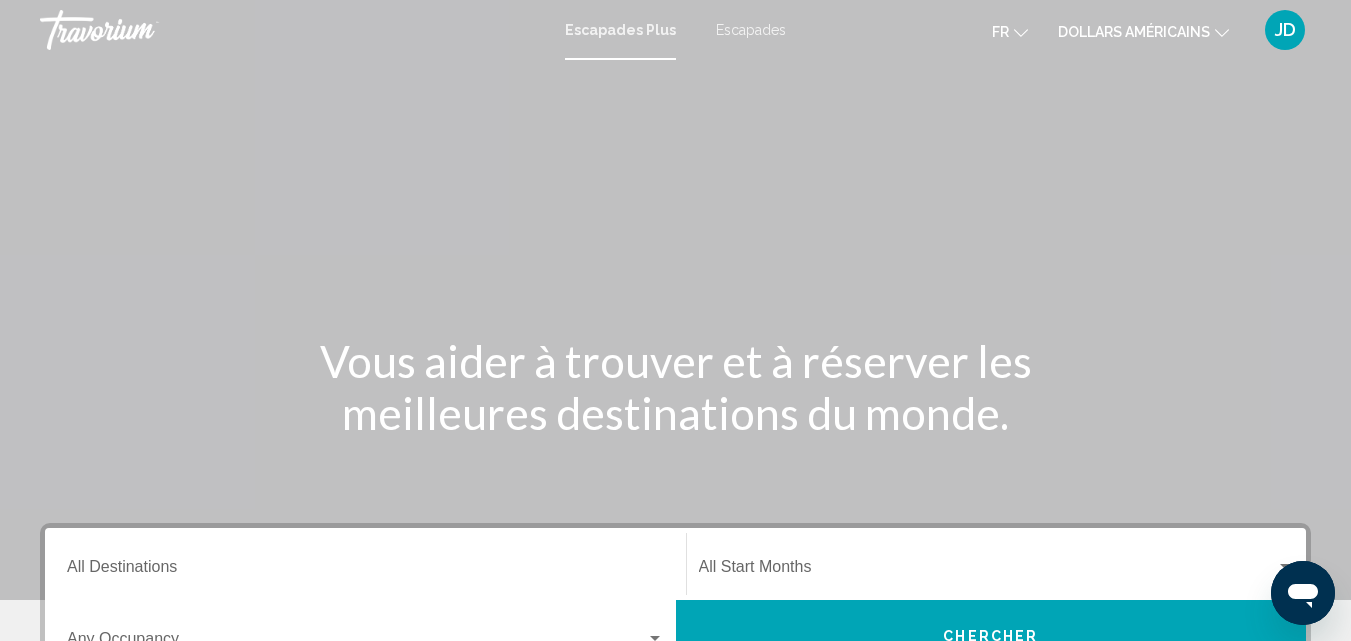 click at bounding box center [675, 300] 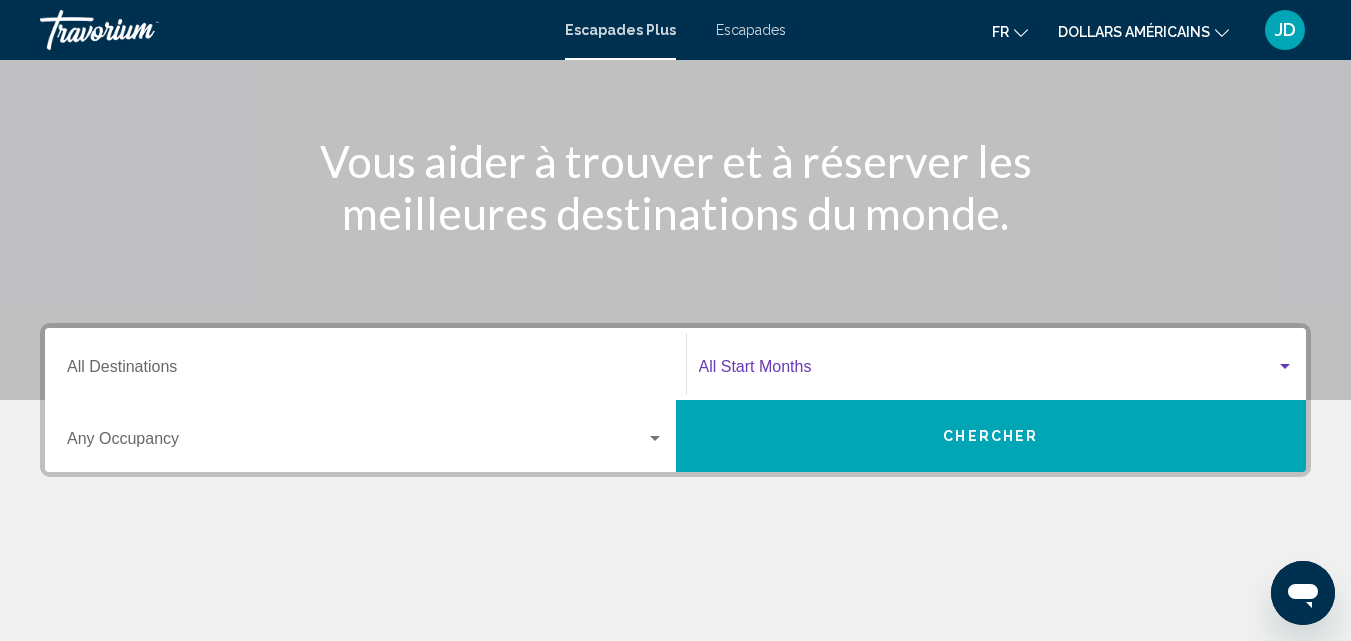 click at bounding box center [988, 371] 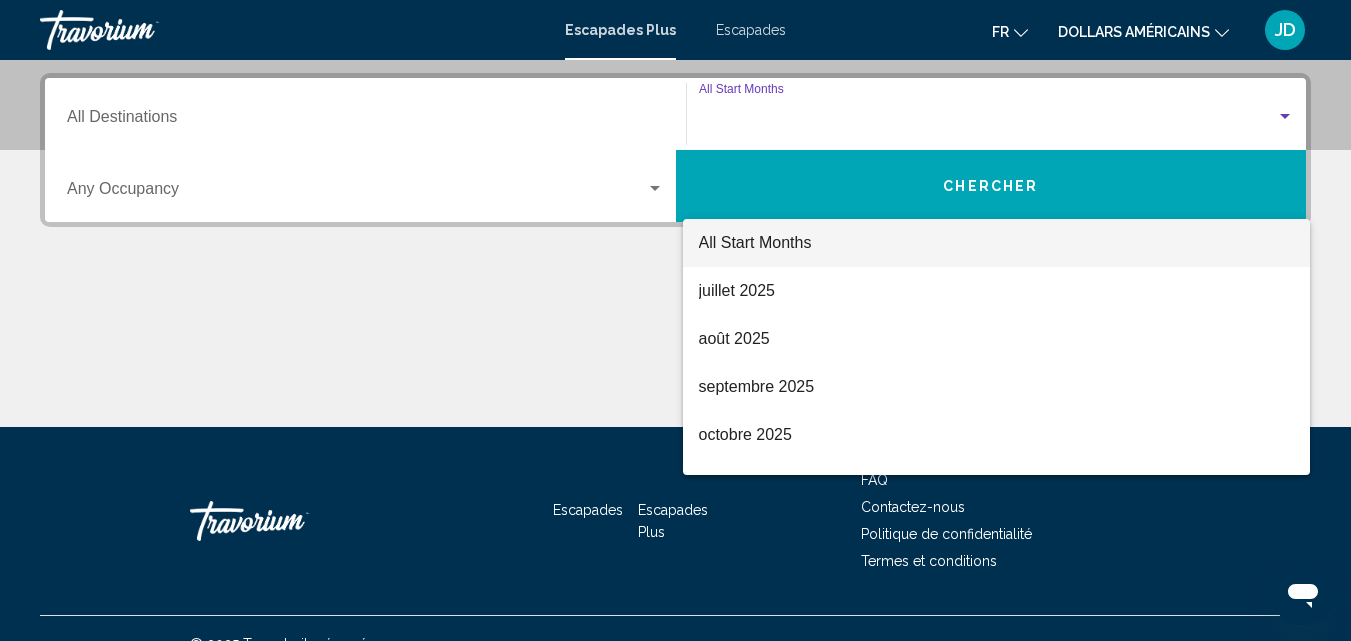 scroll, scrollTop: 458, scrollLeft: 0, axis: vertical 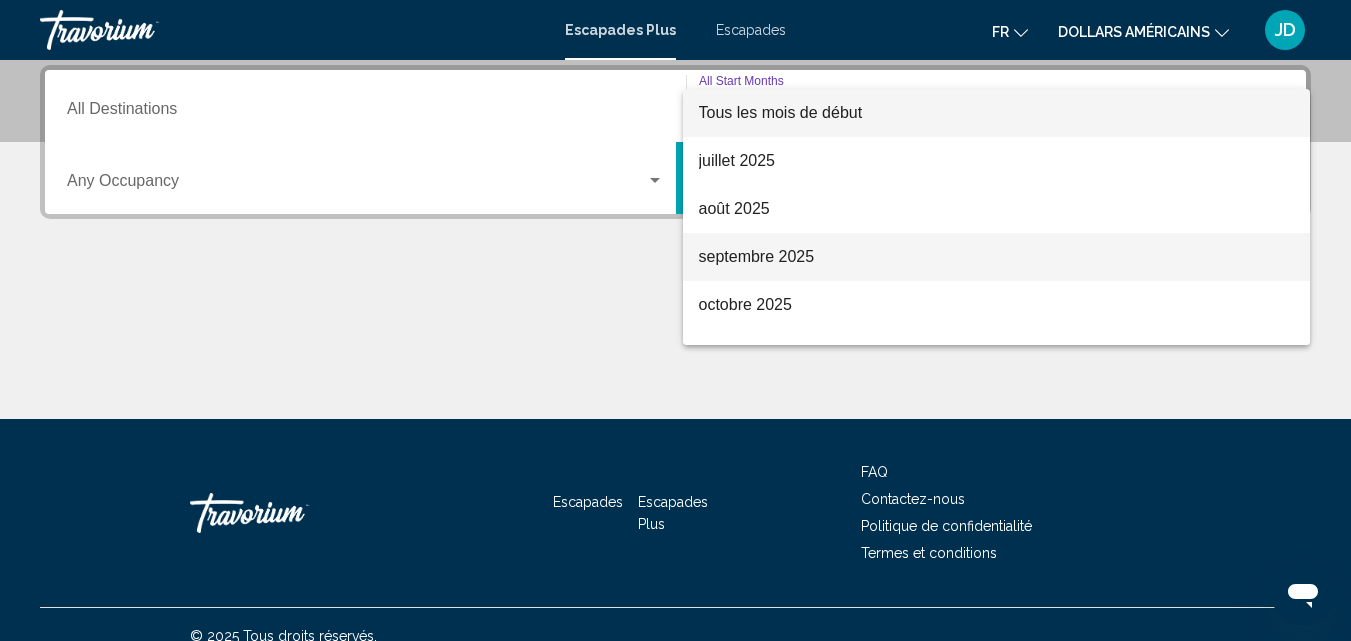 click on "septembre 2025" at bounding box center [757, 256] 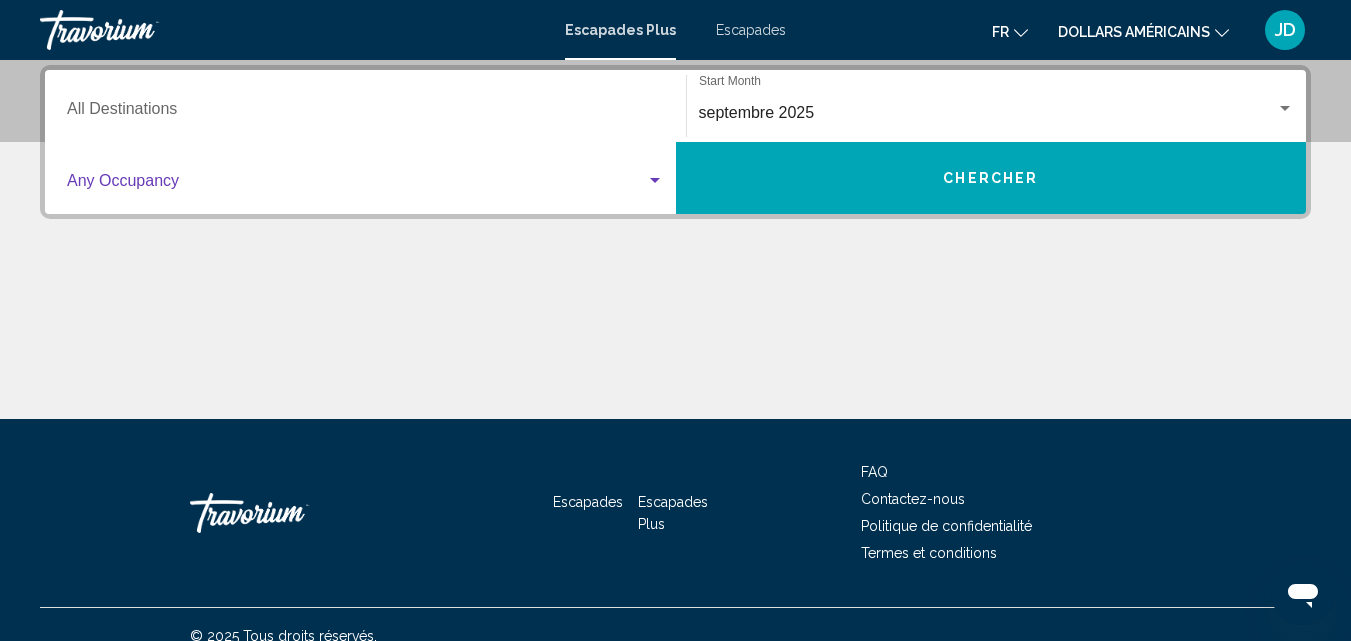 click on "Occupancy Any Occupancy" at bounding box center (365, 178) 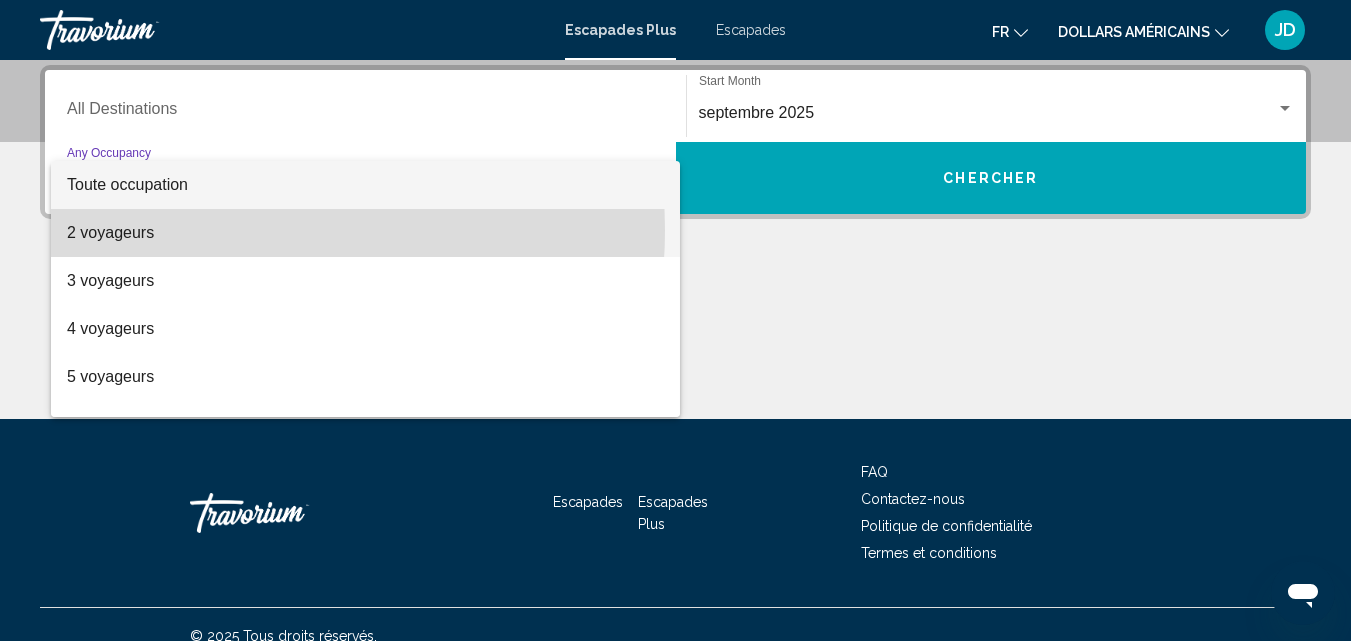 click on "2 voyageurs" at bounding box center [365, 233] 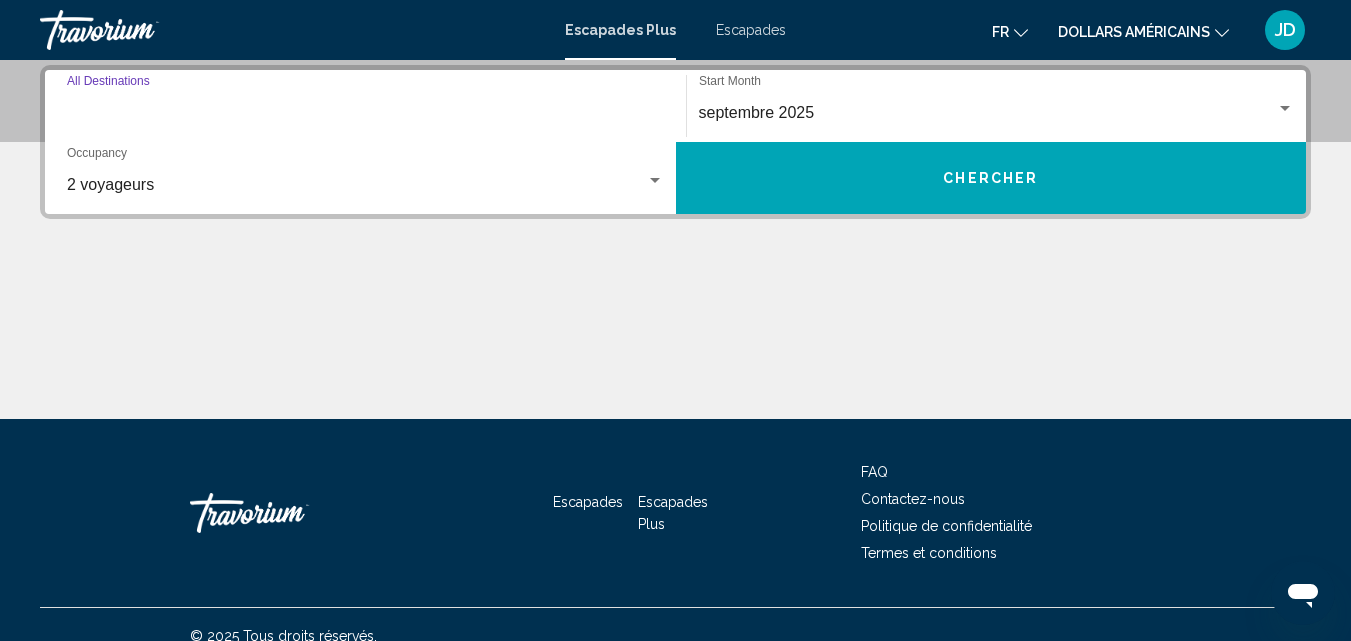 click on "Destination All Destinations" at bounding box center [365, 113] 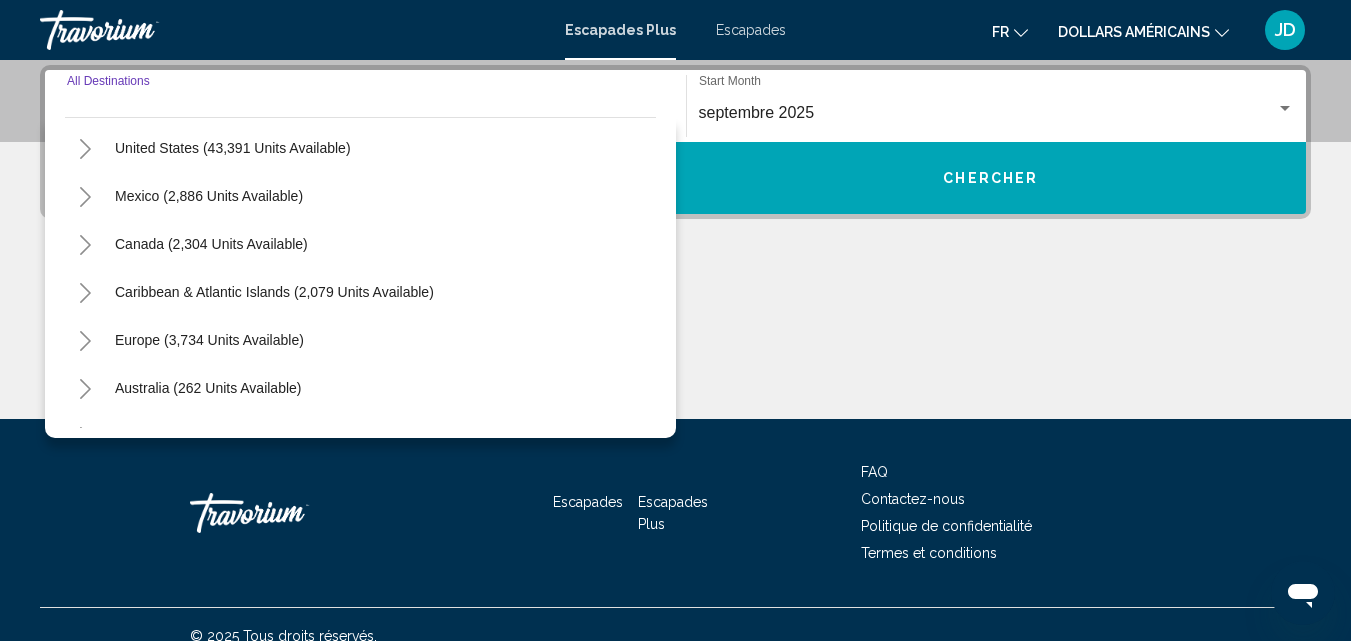 scroll, scrollTop: 100, scrollLeft: 0, axis: vertical 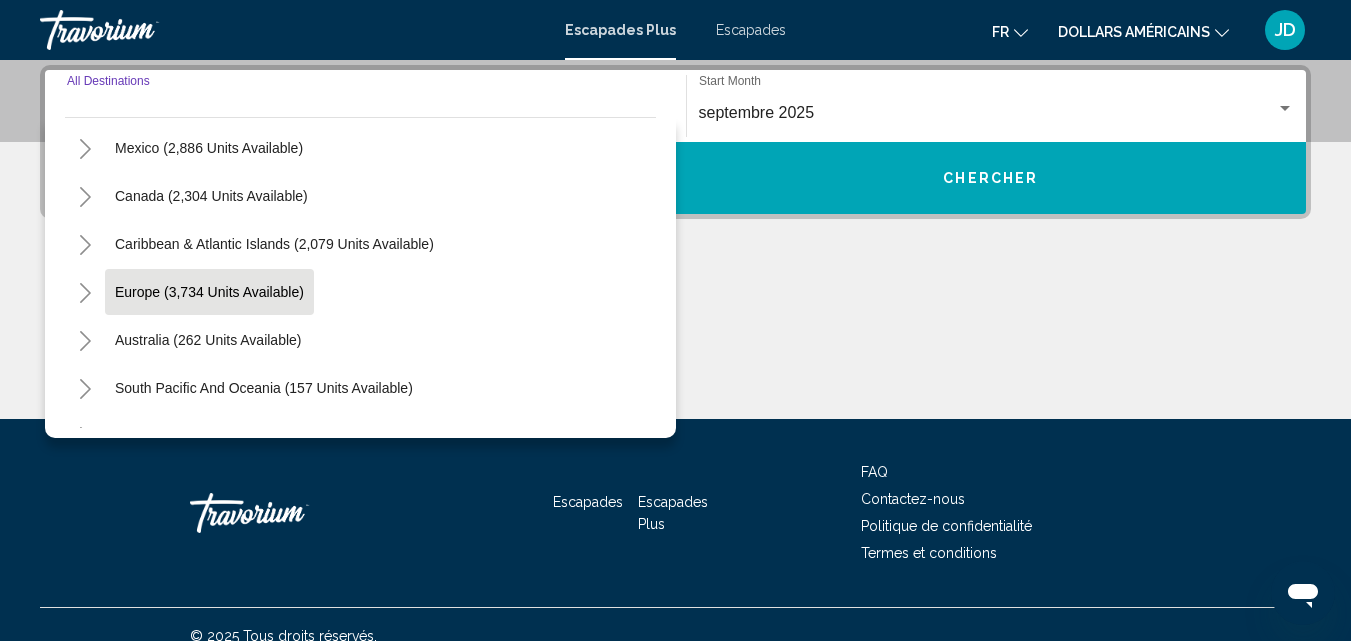 click on "Europe (3,734 units available)" at bounding box center (208, 340) 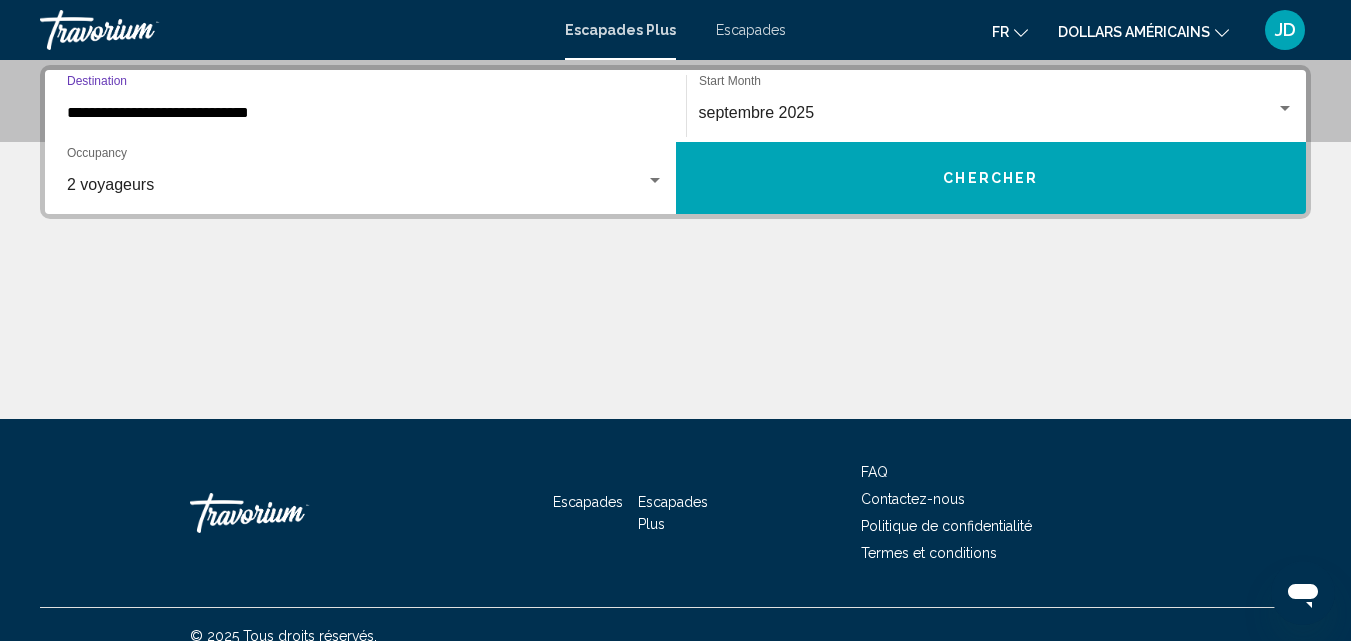 click on "Chercher" at bounding box center (990, 177) 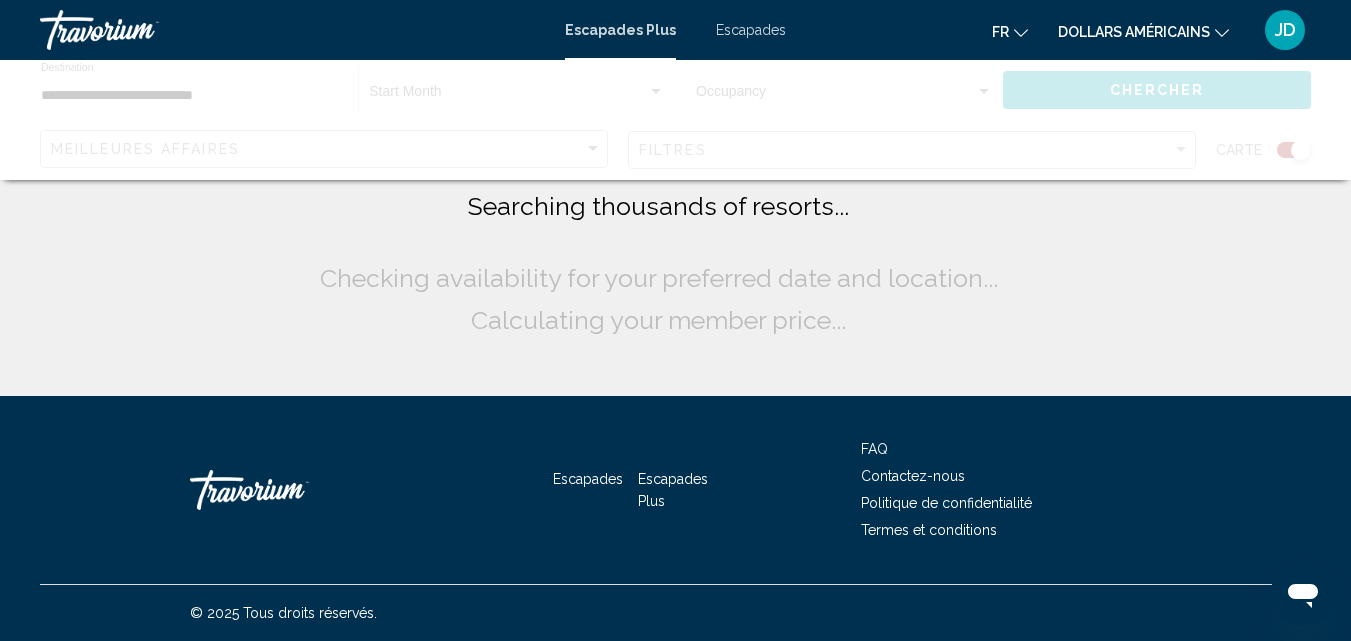 scroll, scrollTop: 0, scrollLeft: 0, axis: both 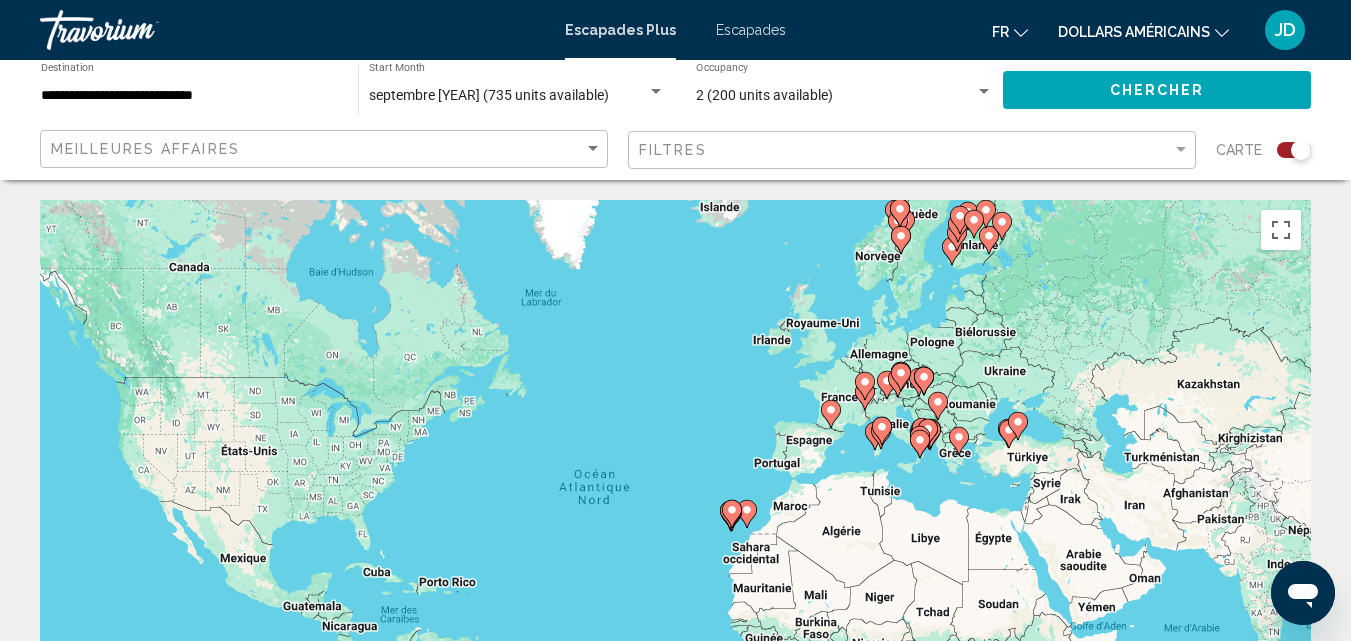 drag, startPoint x: 921, startPoint y: 436, endPoint x: 895, endPoint y: 462, distance: 36.769554 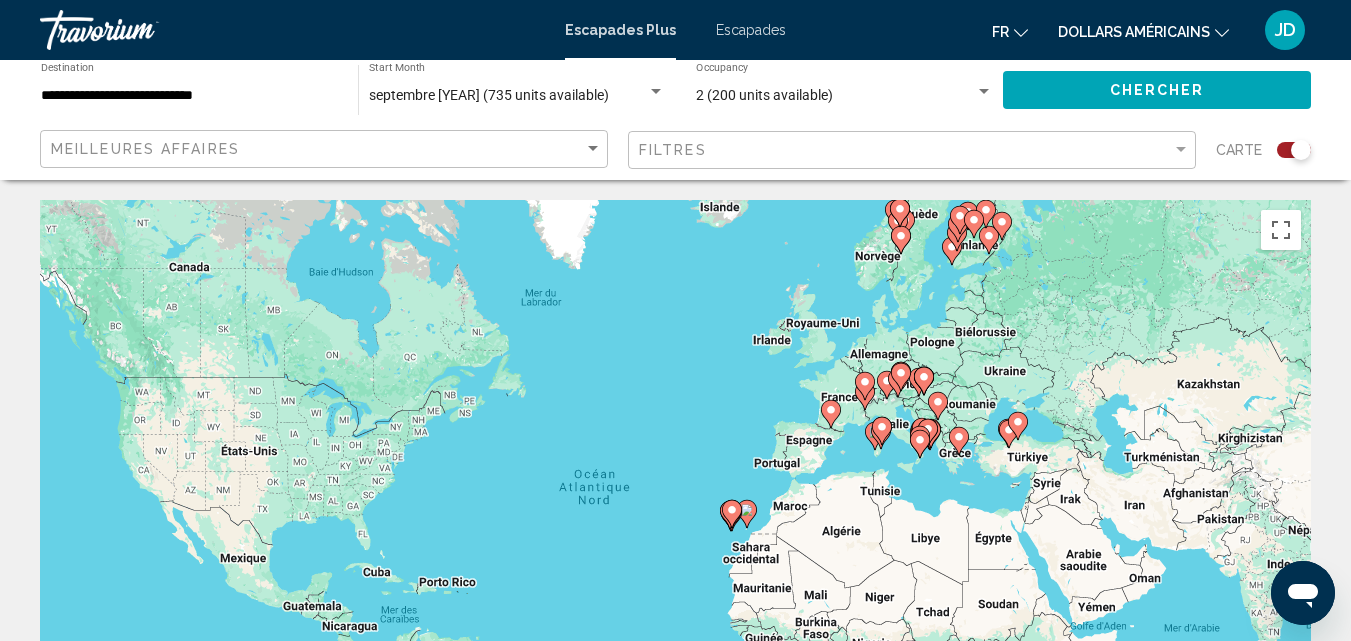 click on "Pour activer le glissement avec le clavier, appuyez sur Alt+Entrée. Une fois ce mode activé, utilisez les touches fléchées pour déplacer le repère. Pour valider le déplacement, appuyez sur Entrée. Pour annuler, appuyez sur Échap." at bounding box center [675, 500] 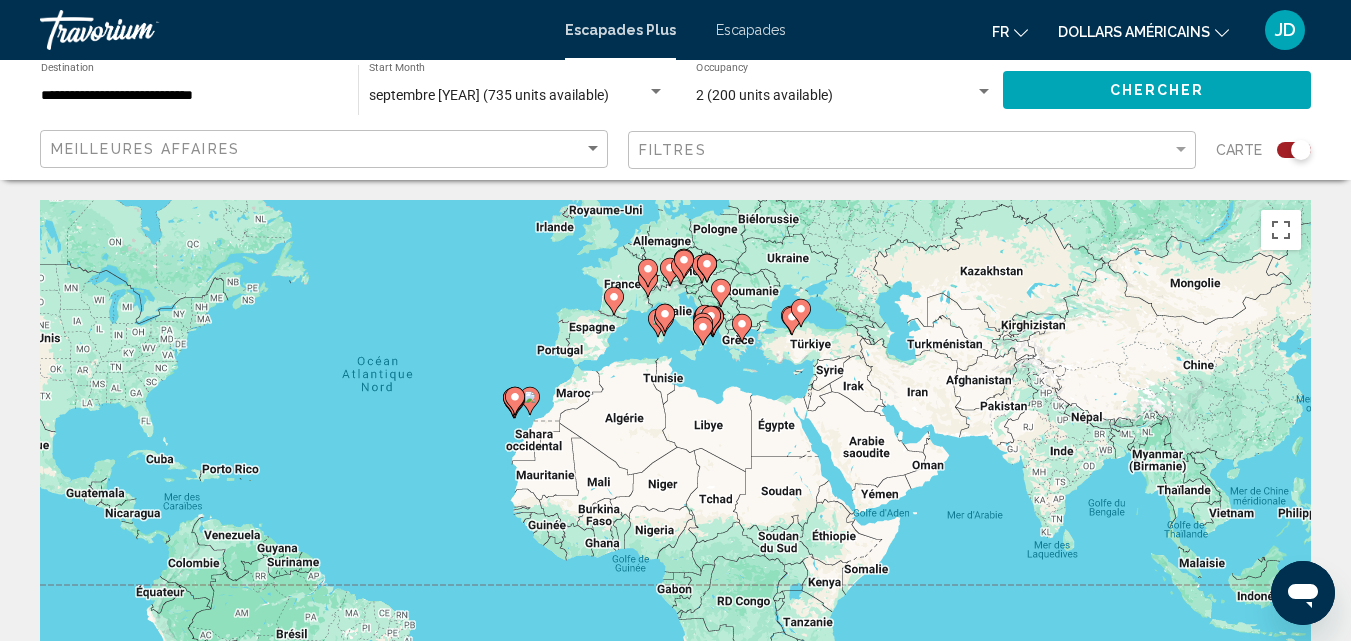 drag, startPoint x: 1169, startPoint y: 538, endPoint x: 950, endPoint y: 422, distance: 247.82454 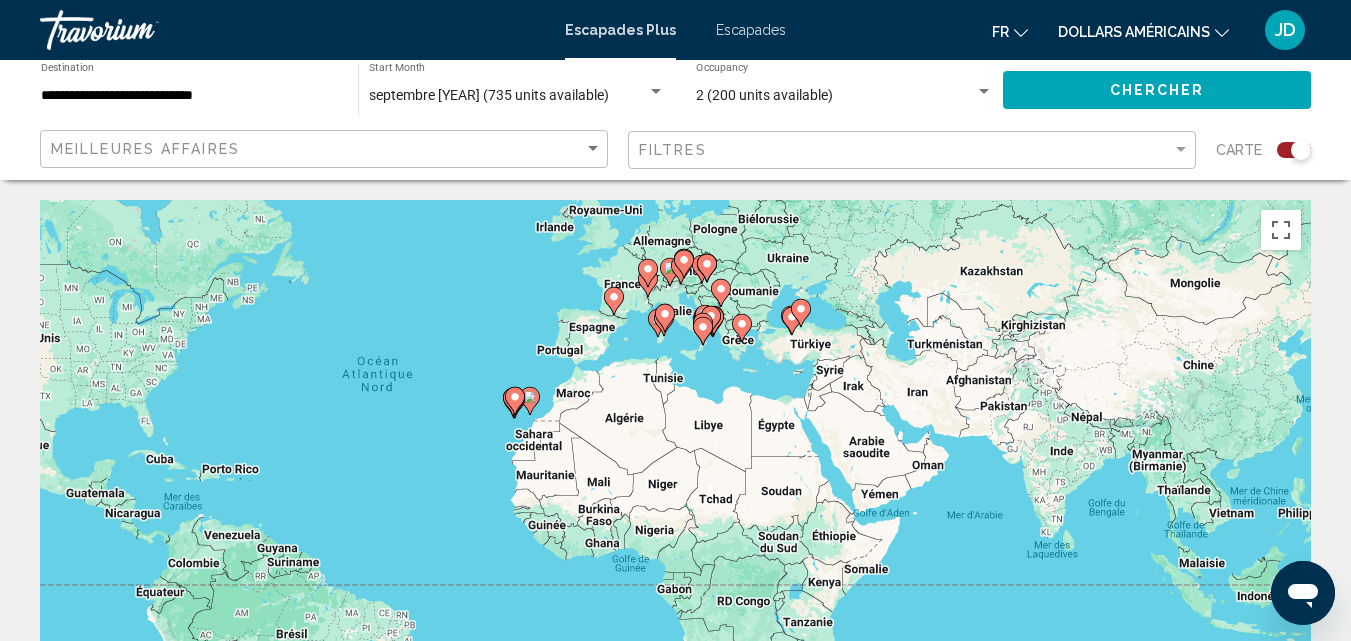 click on "Pour activer le glissement avec le clavier, appuyez sur Alt+Entrée. Une fois ce mode activé, utilisez les touches fléchées pour déplacer le repère. Pour valider le déplacement, appuyez sur Entrée. Pour annuler, appuyez sur Échap." at bounding box center (675, 500) 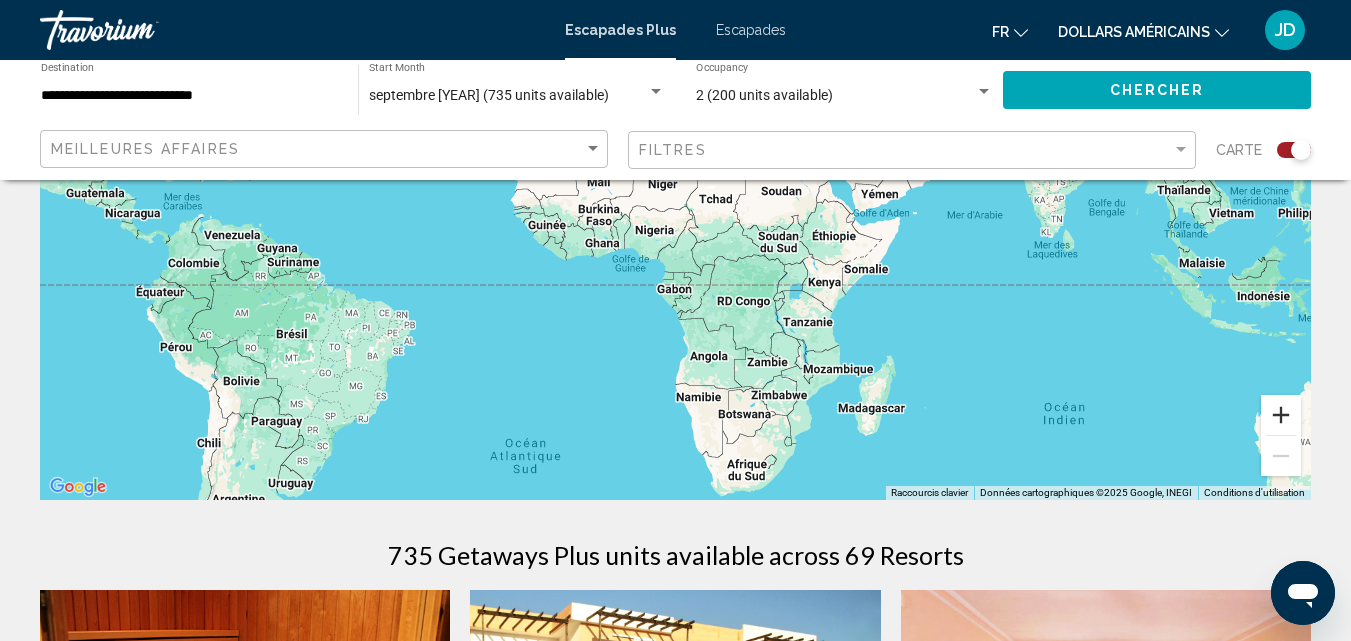 click at bounding box center (1281, 415) 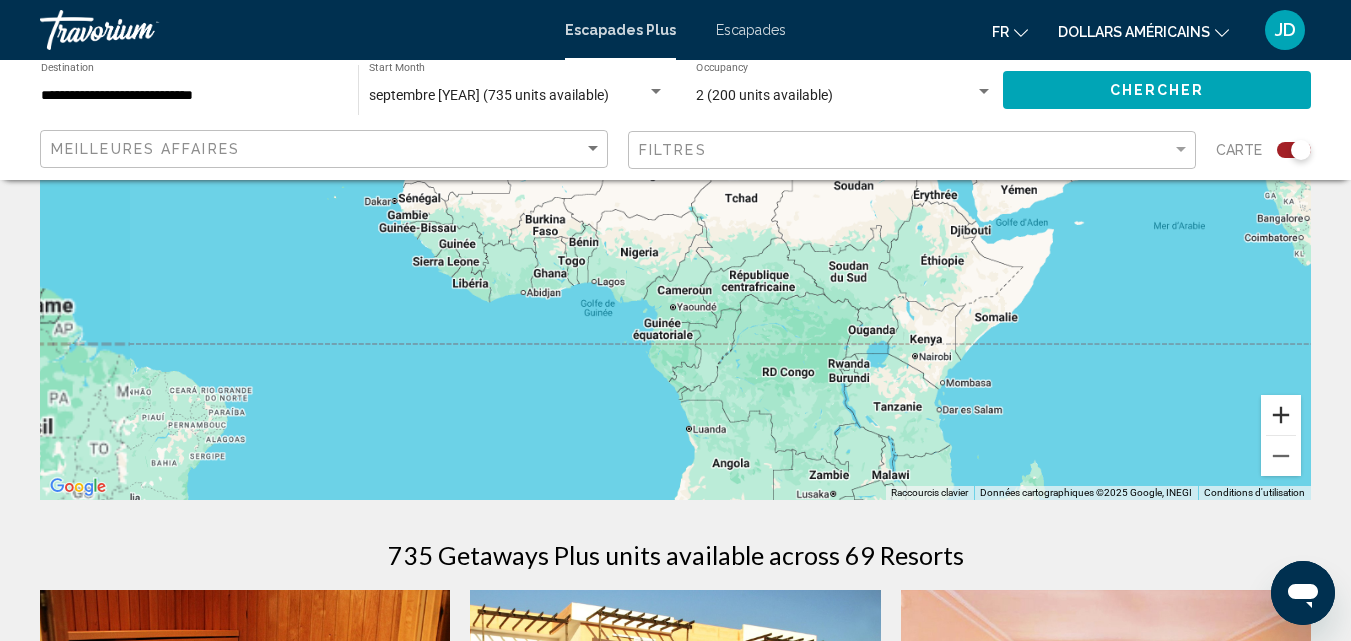 drag, startPoint x: 1279, startPoint y: 418, endPoint x: 1145, endPoint y: 397, distance: 135.63554 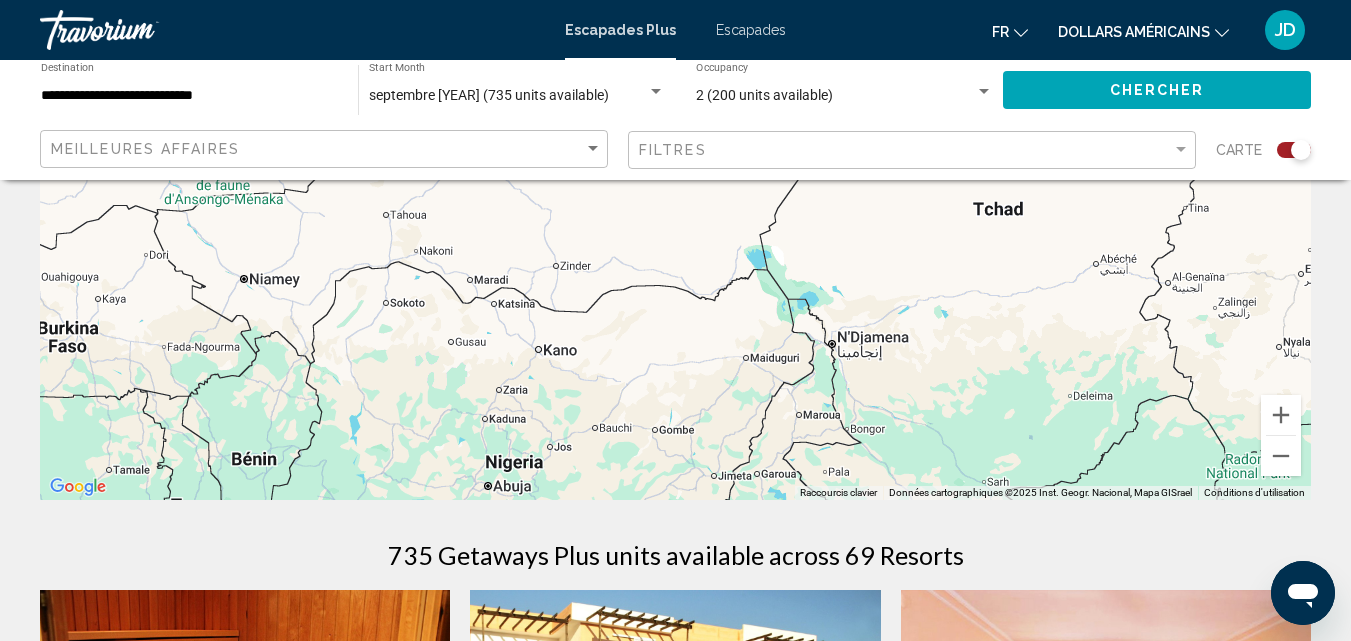 drag, startPoint x: 522, startPoint y: 265, endPoint x: 534, endPoint y: 289, distance: 26.832815 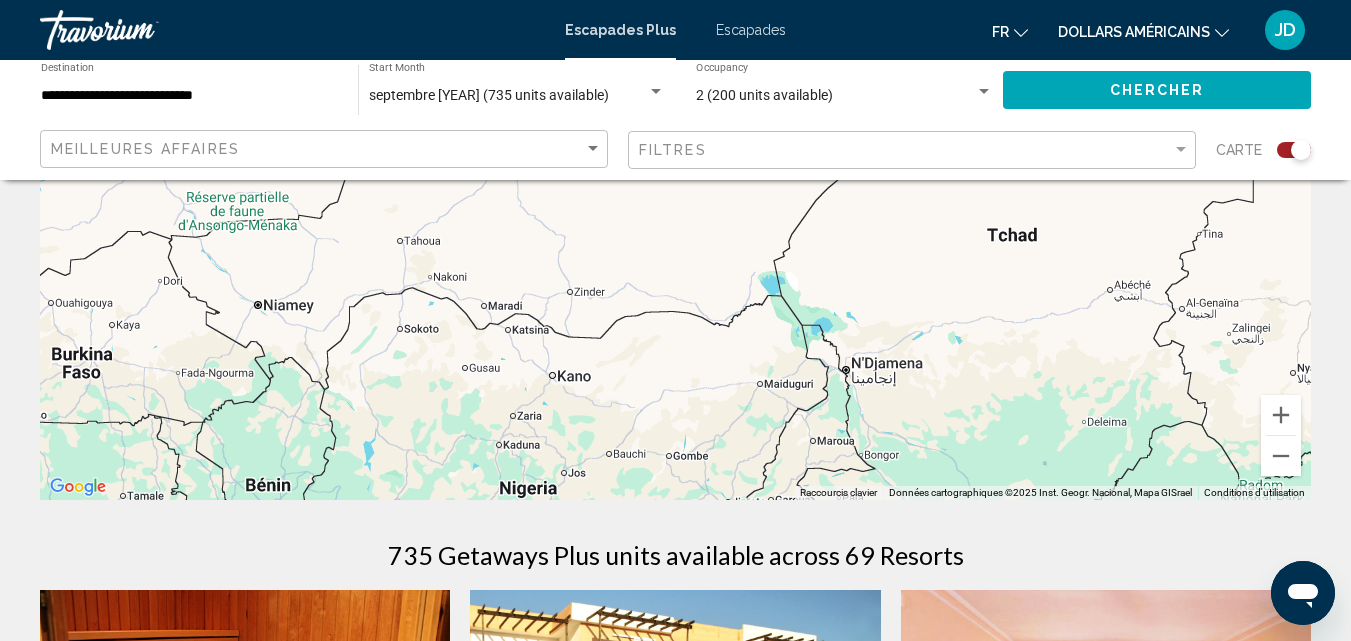 drag, startPoint x: 529, startPoint y: 250, endPoint x: 552, endPoint y: 289, distance: 45.276924 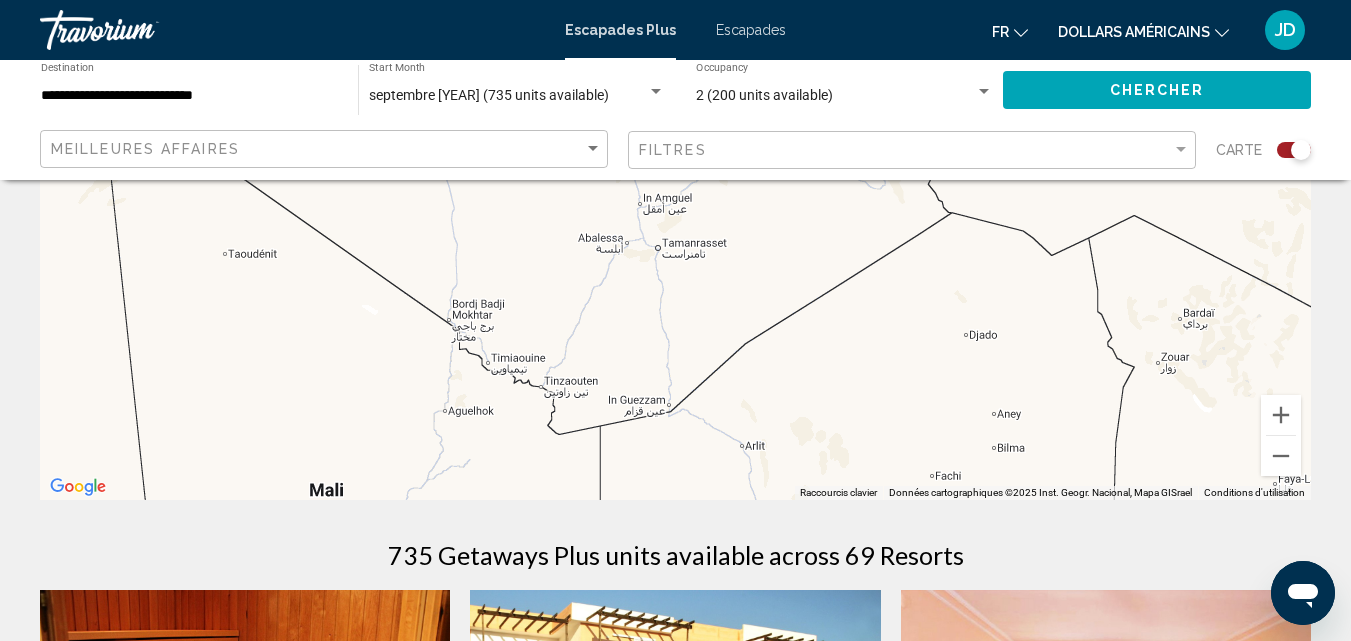 drag, startPoint x: 498, startPoint y: 212, endPoint x: 637, endPoint y: 448, distance: 273.8923 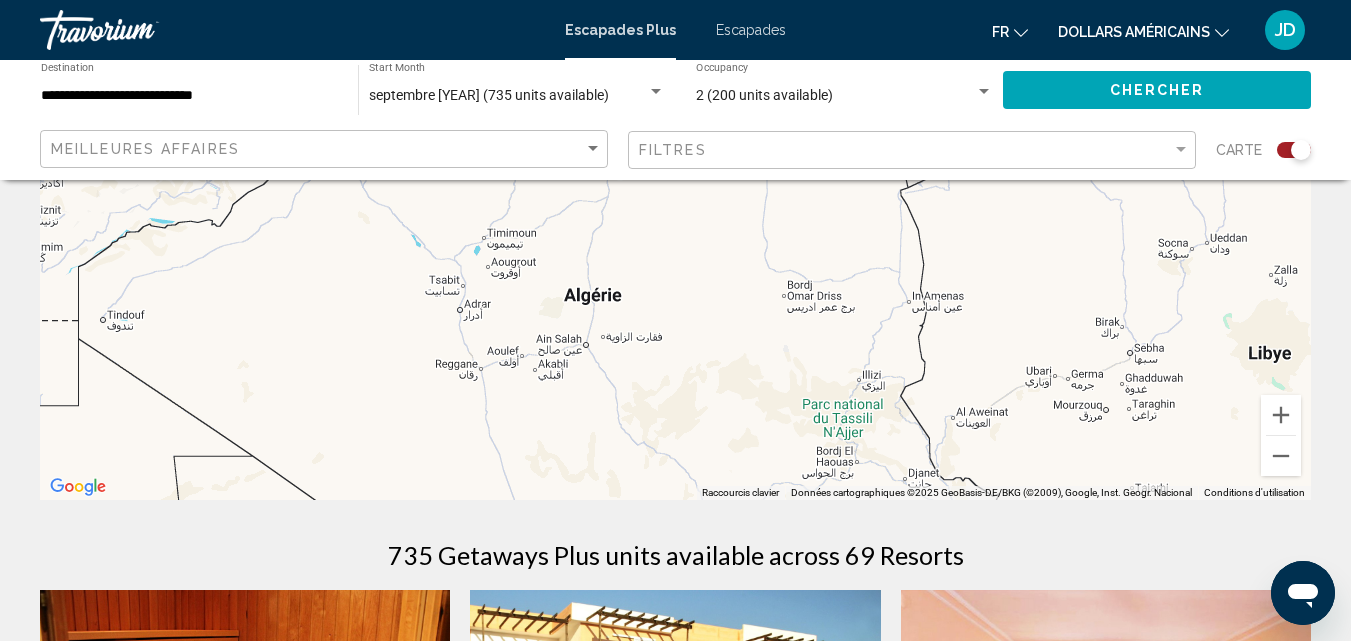 drag, startPoint x: 417, startPoint y: 208, endPoint x: 491, endPoint y: 547, distance: 346.9827 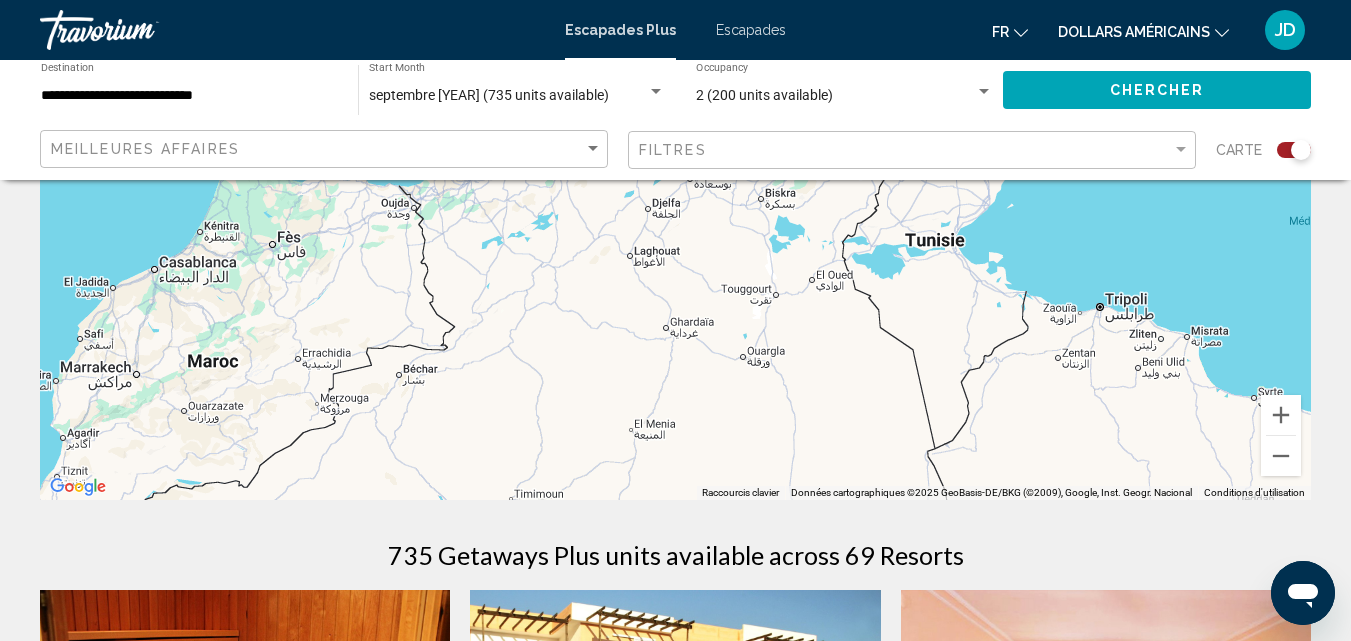 drag, startPoint x: 428, startPoint y: 202, endPoint x: 456, endPoint y: 466, distance: 265.48068 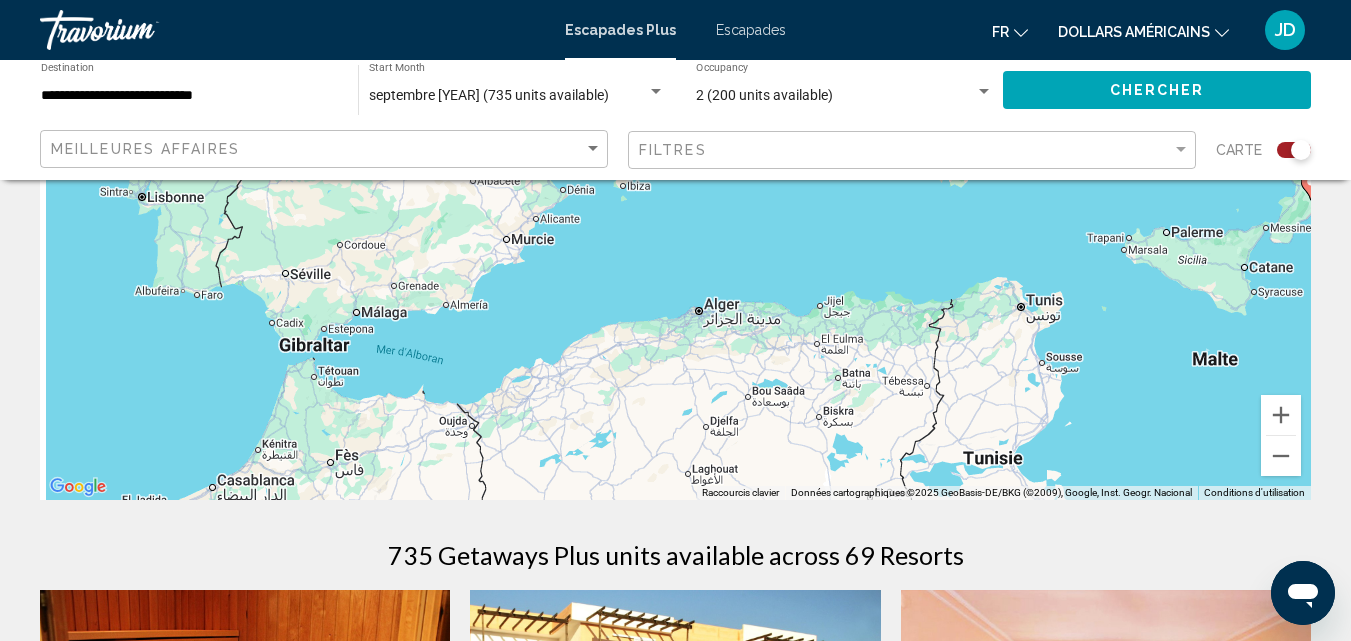 drag, startPoint x: 437, startPoint y: 261, endPoint x: 508, endPoint y: 500, distance: 249.32309 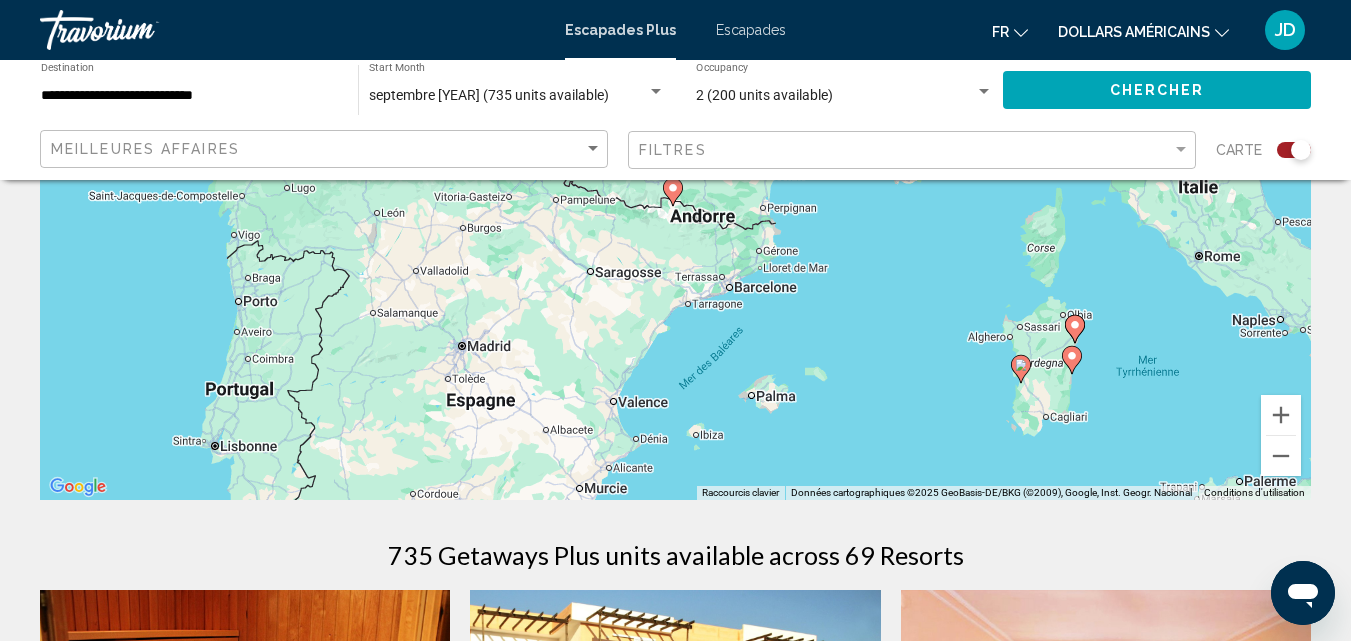 drag, startPoint x: 680, startPoint y: 221, endPoint x: 774, endPoint y: 408, distance: 209.29645 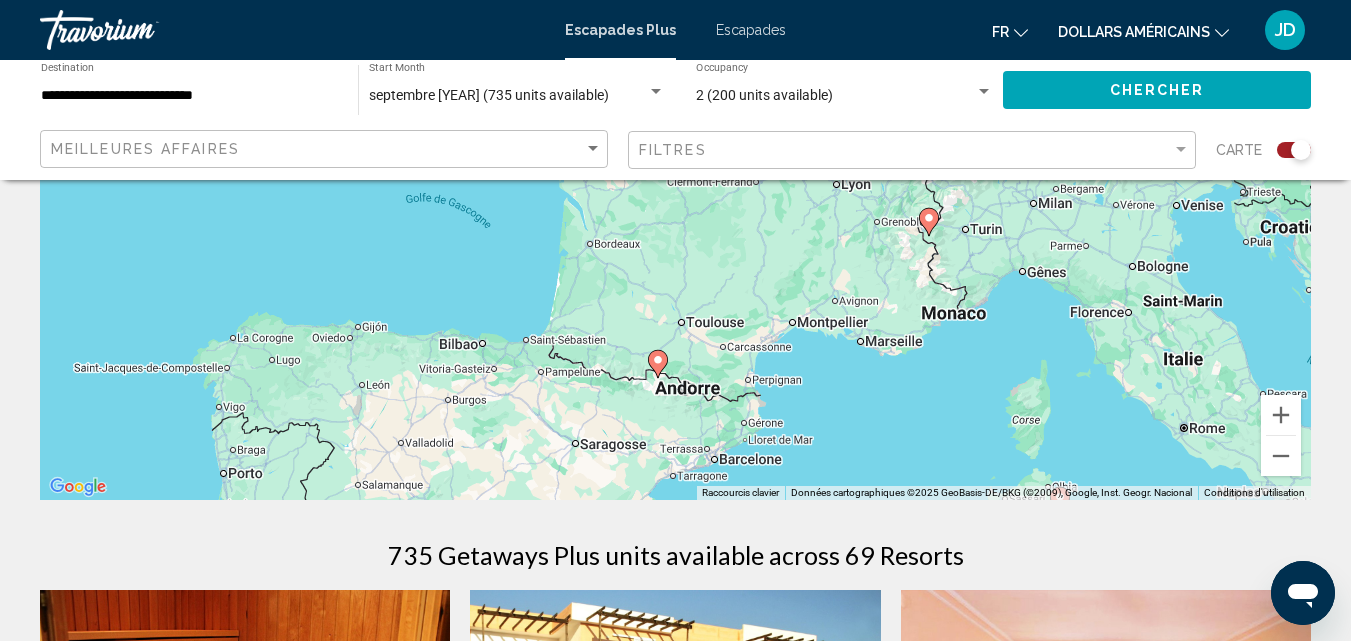 drag, startPoint x: 923, startPoint y: 229, endPoint x: 907, endPoint y: 390, distance: 161.79308 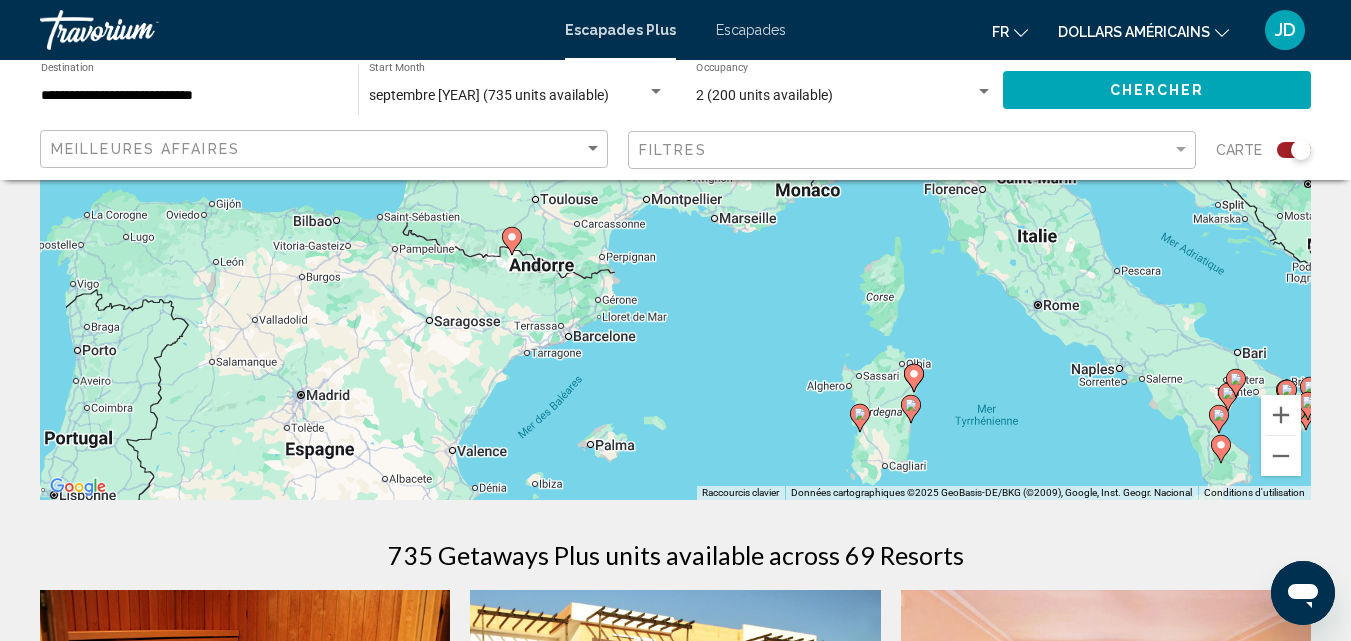 drag, startPoint x: 922, startPoint y: 384, endPoint x: 769, endPoint y: 246, distance: 206.04126 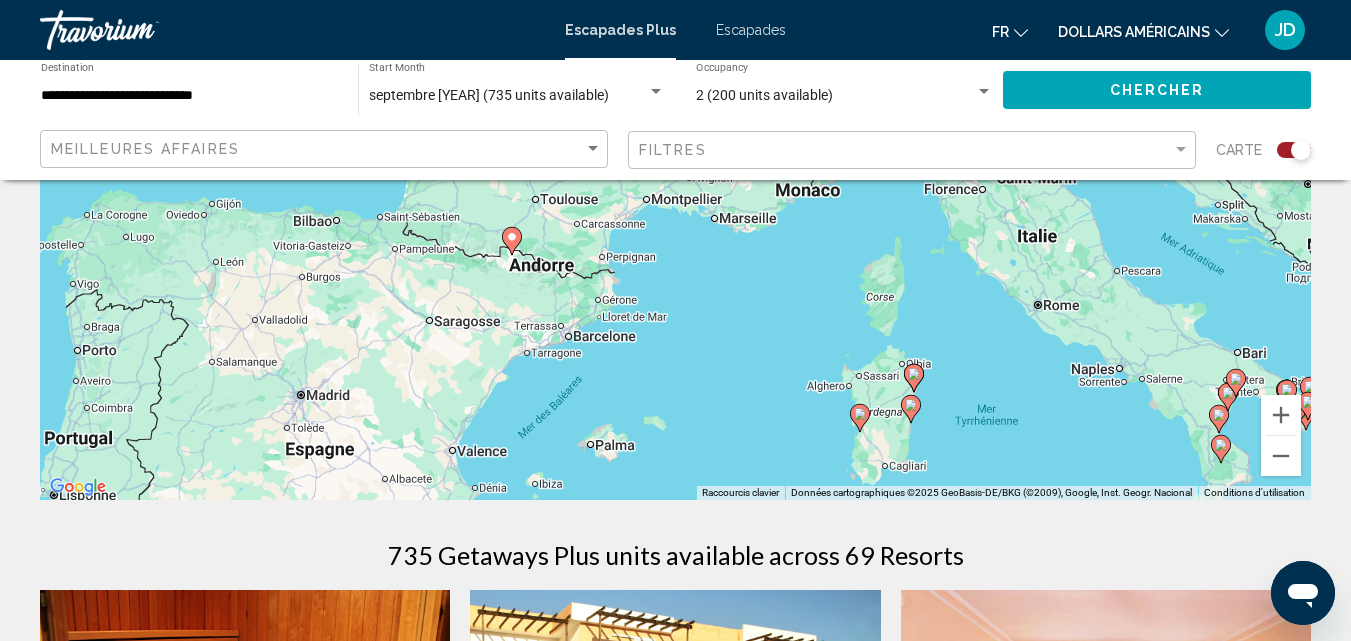 click on "Pour activer le glissement avec le clavier, appuyez sur Alt+Entrée. Une fois ce mode activé, utilisez les touches fléchées pour déplacer le repère. Pour valider le déplacement, appuyez sur Entrée. Pour annuler, appuyez sur Échap." at bounding box center (675, 200) 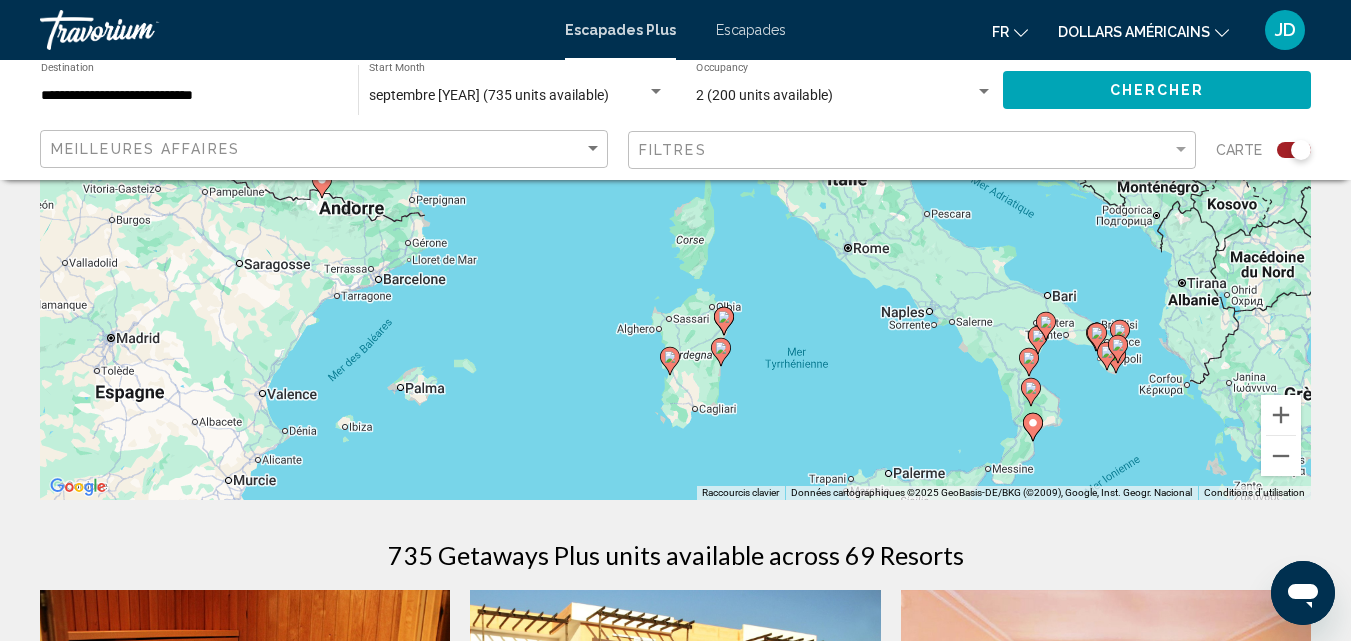 drag, startPoint x: 1000, startPoint y: 344, endPoint x: 813, endPoint y: 300, distance: 192.10674 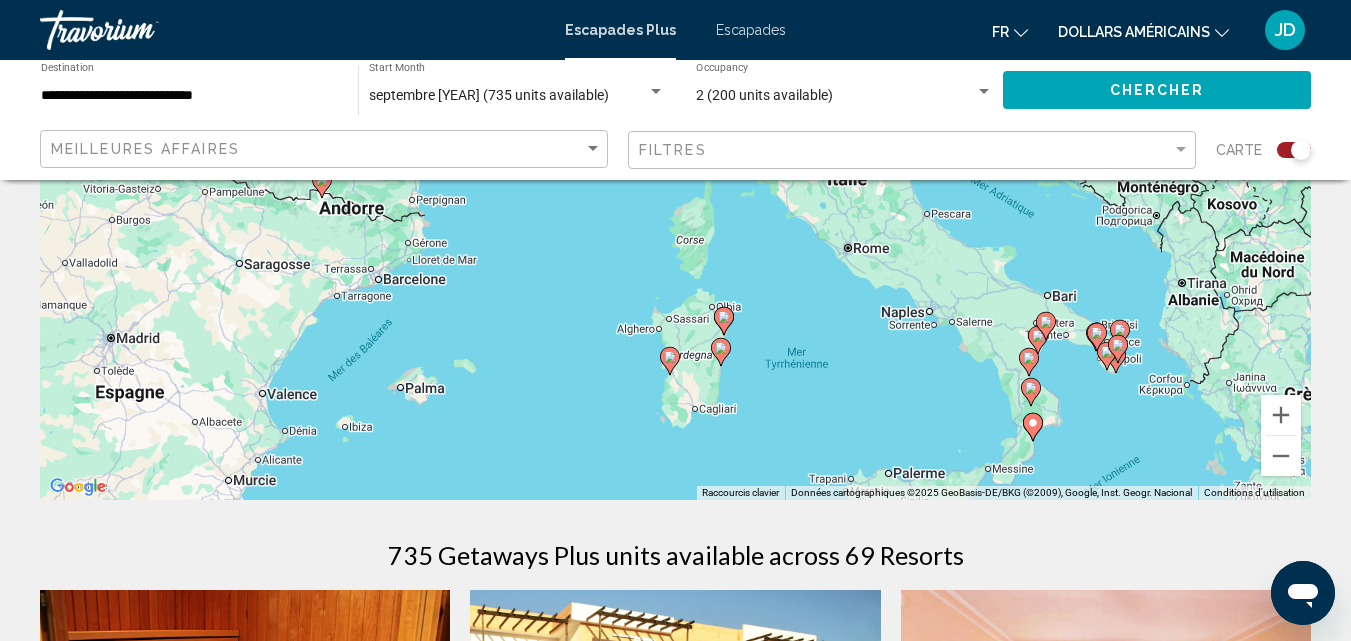 click on "Pour activer le glissement avec le clavier, appuyez sur Alt+Entrée. Une fois ce mode activé, utilisez les touches fléchées pour déplacer le repère. Pour valider le déplacement, appuyez sur Entrée. Pour annuler, appuyez sur Échap." at bounding box center [675, 200] 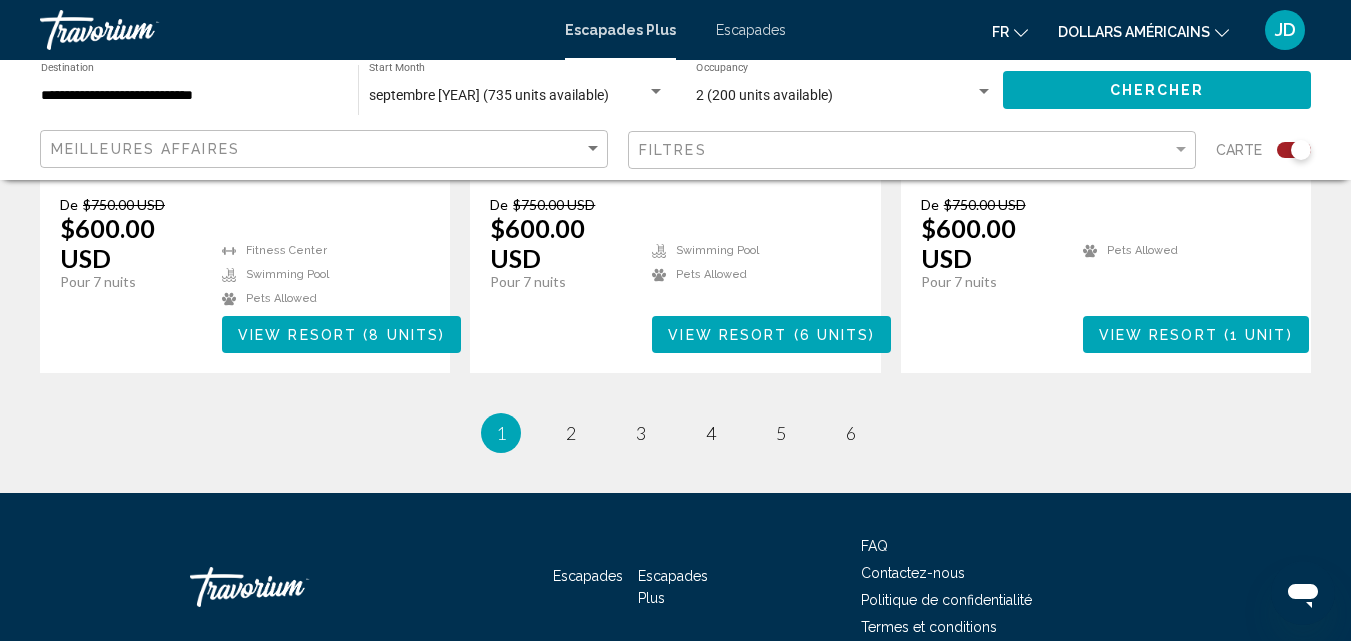 scroll, scrollTop: 3300, scrollLeft: 0, axis: vertical 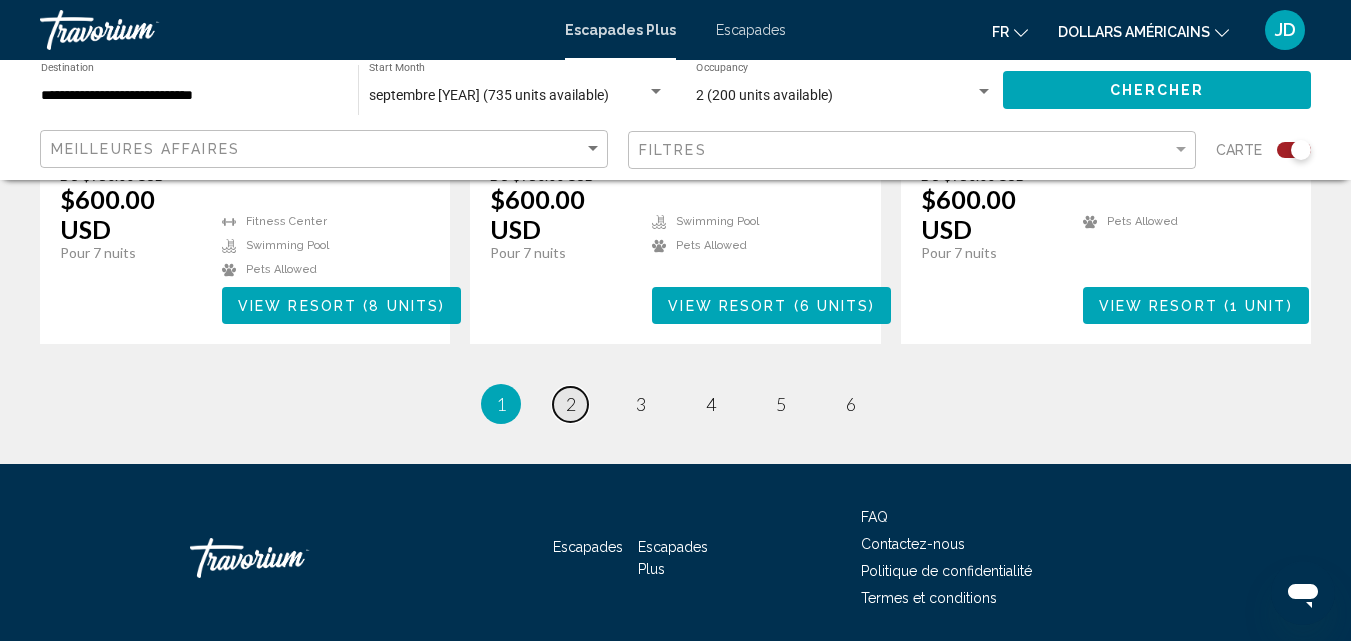 click on "2" at bounding box center [571, 404] 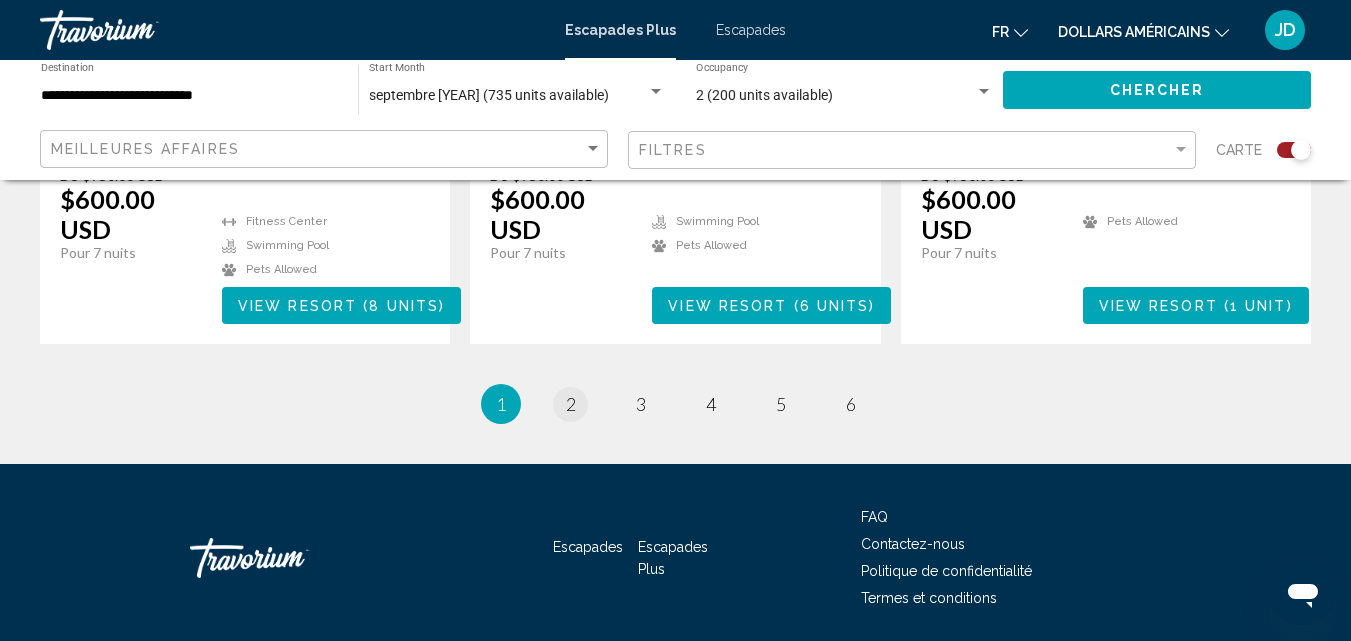 scroll, scrollTop: 0, scrollLeft: 0, axis: both 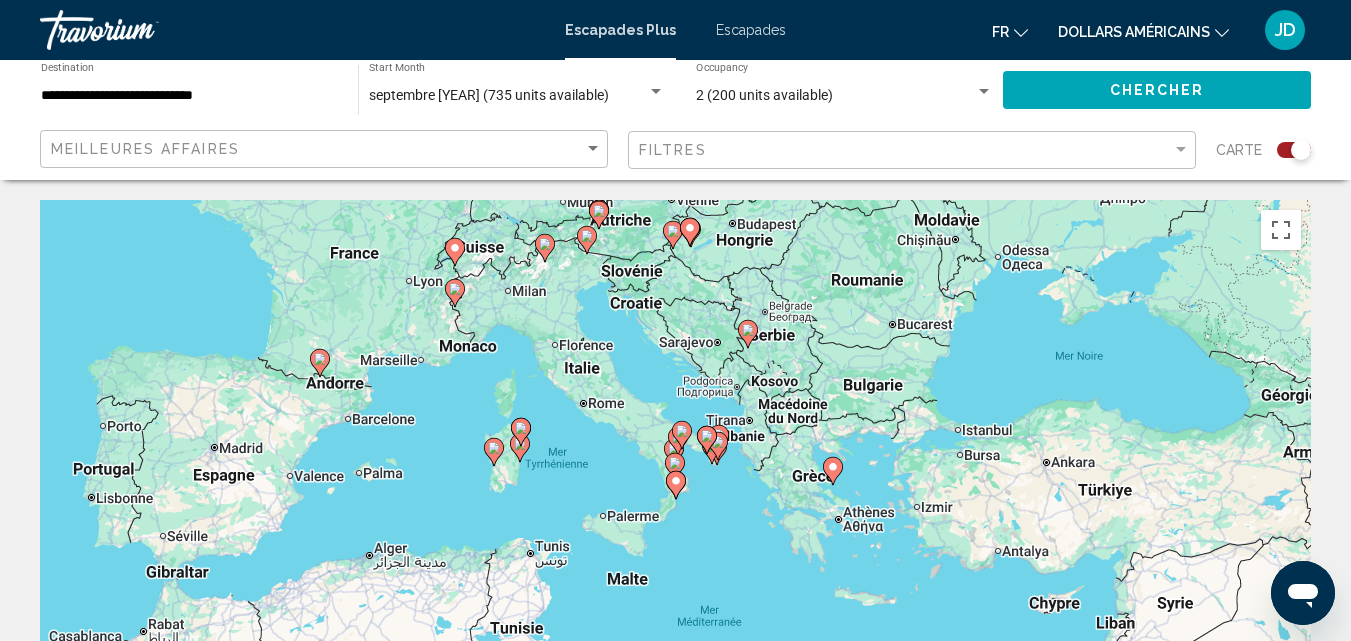 click 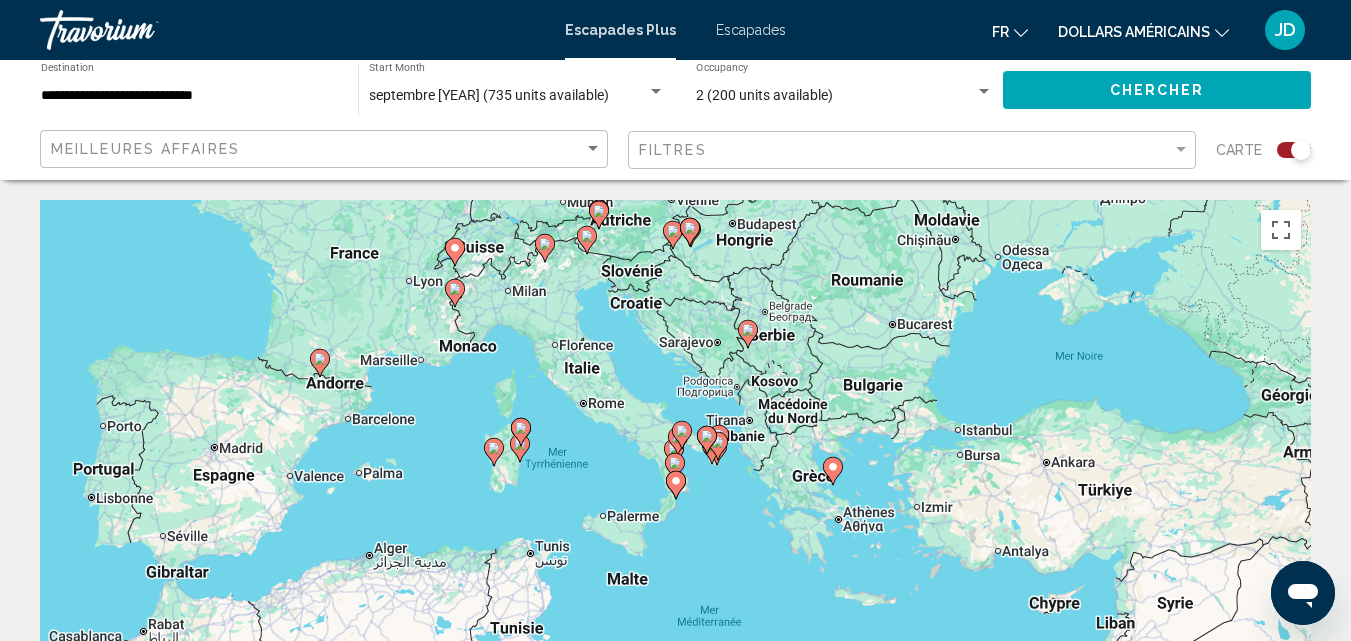 type on "**********" 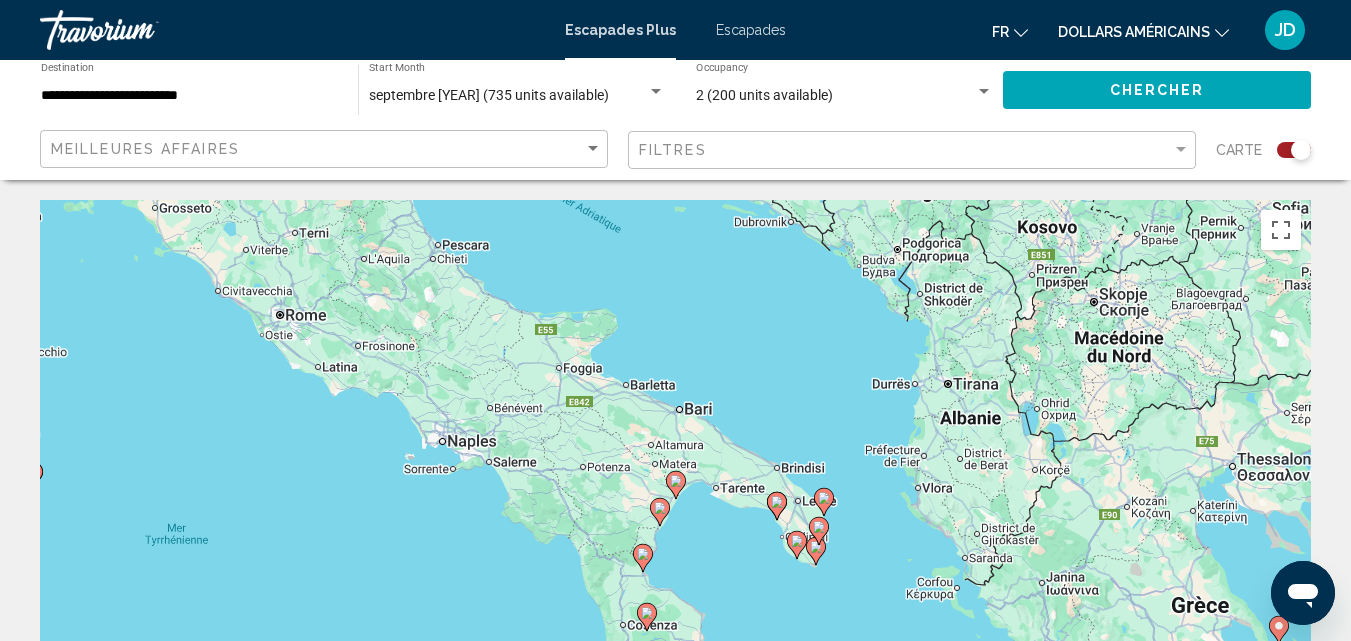 click 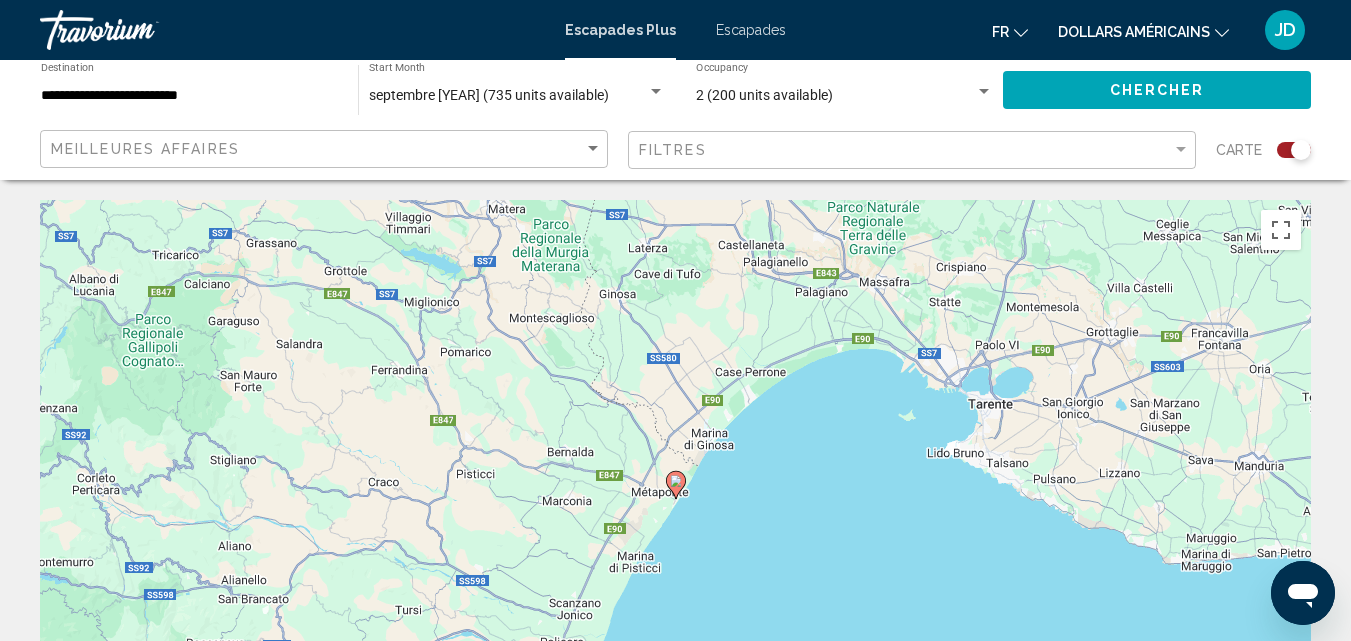 click 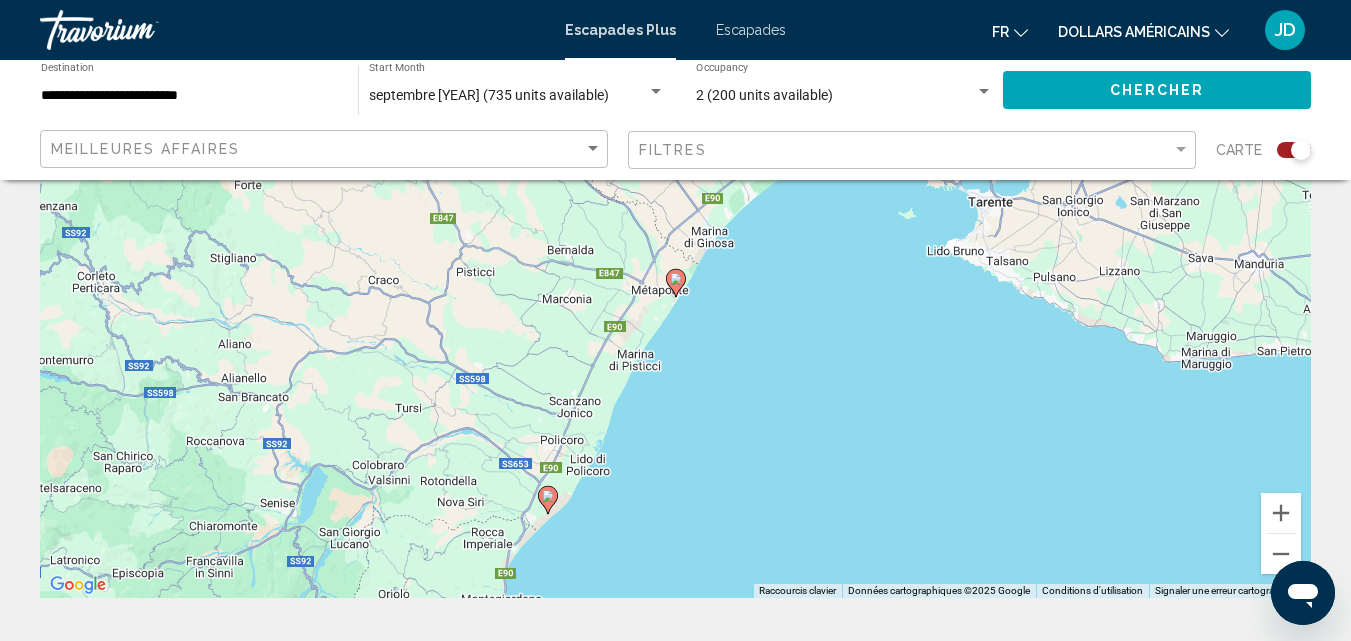 scroll, scrollTop: 300, scrollLeft: 0, axis: vertical 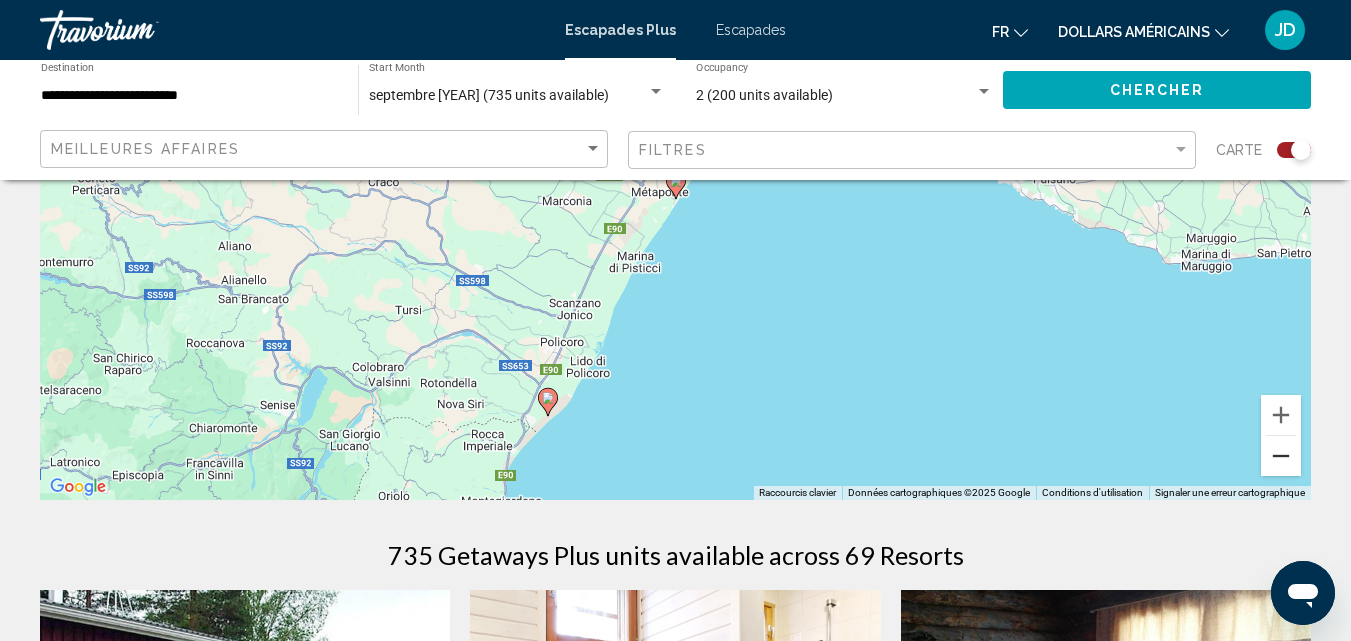 click at bounding box center [1281, 456] 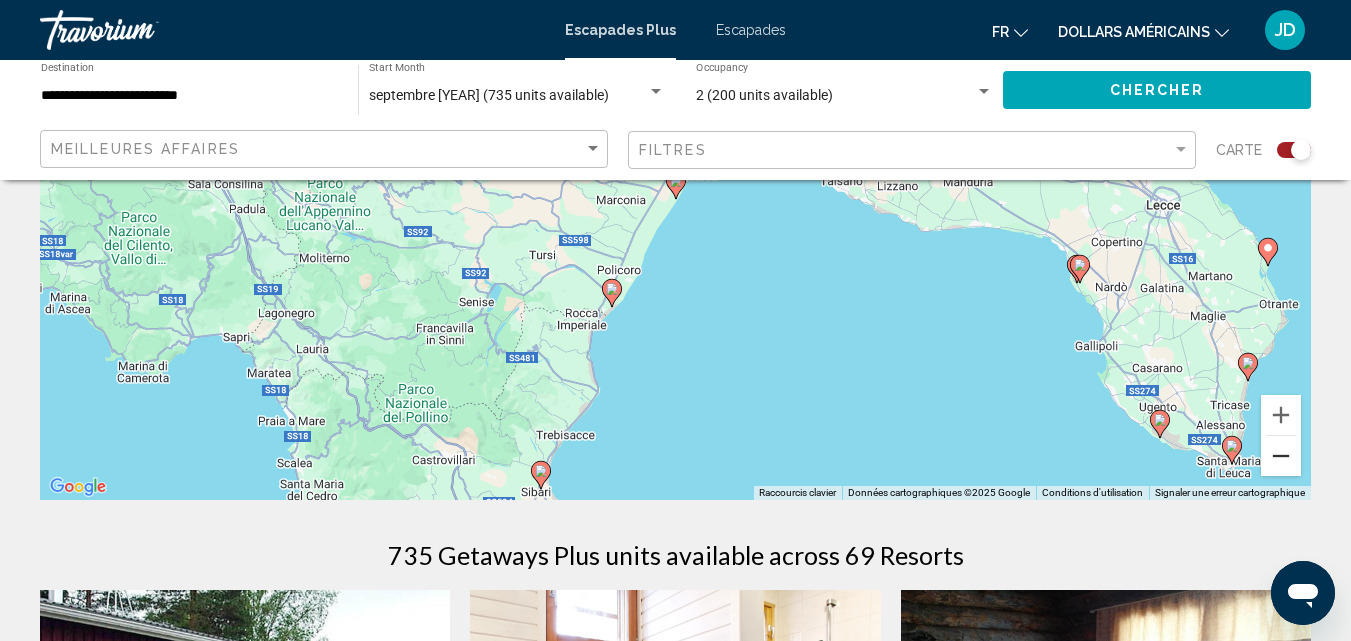click at bounding box center [1281, 456] 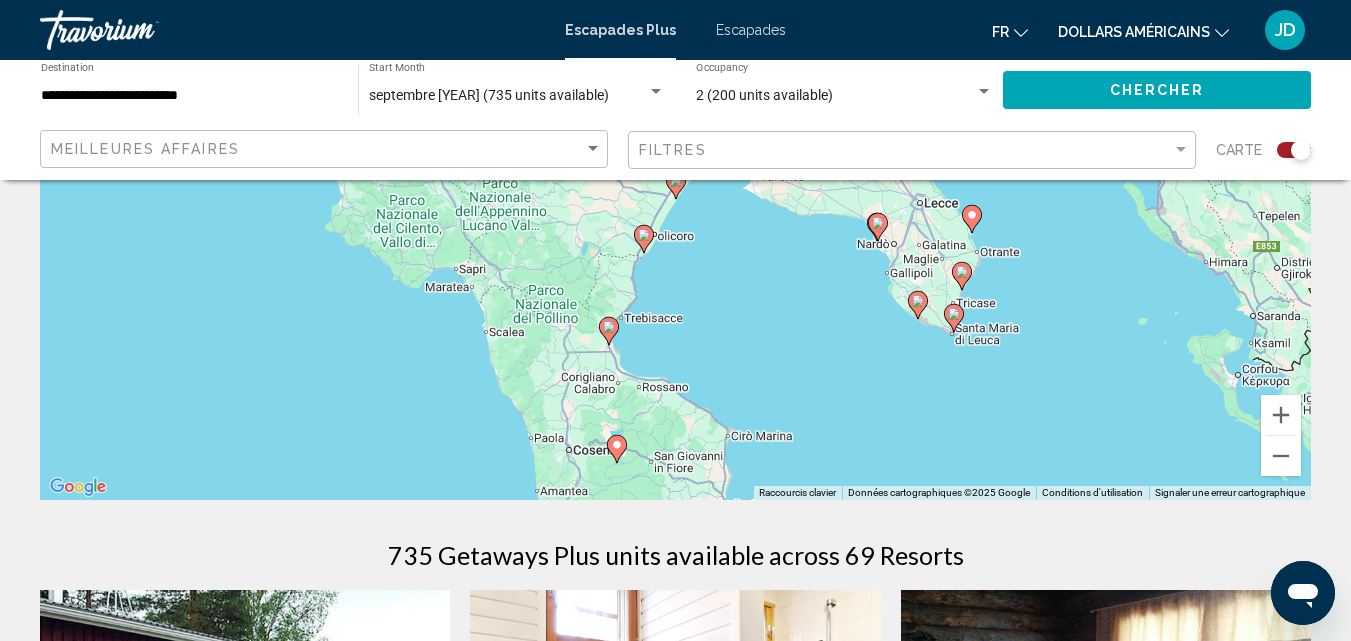 click 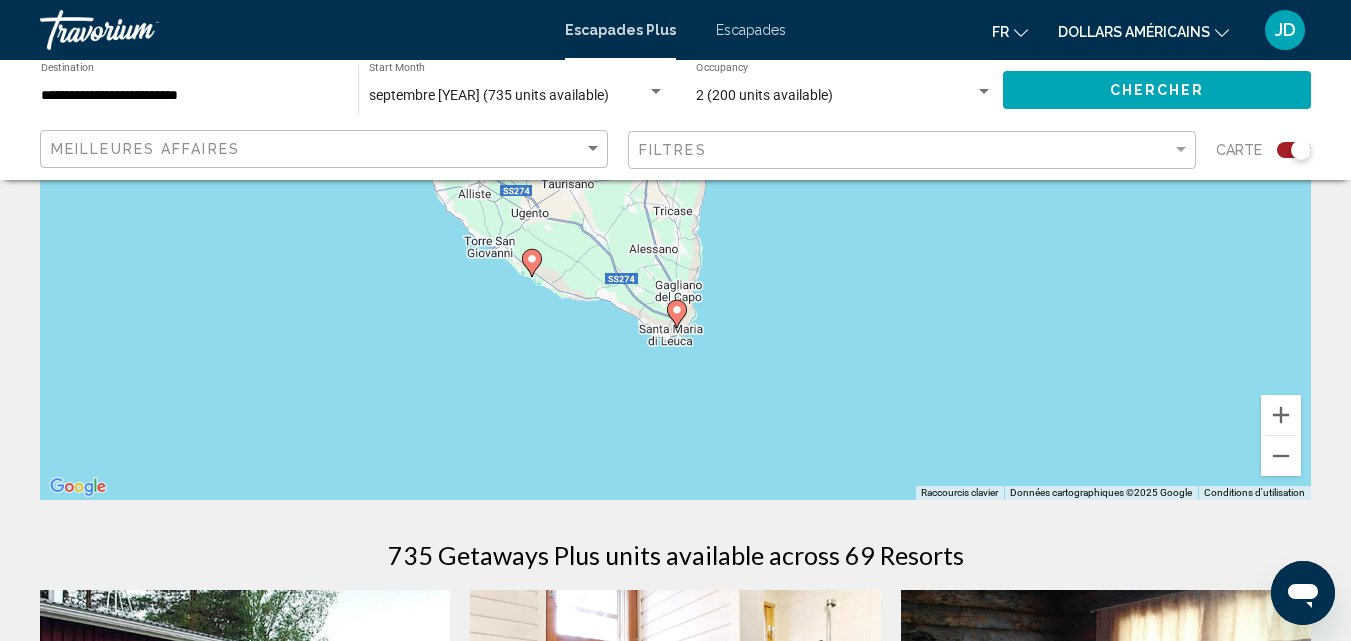 drag, startPoint x: 742, startPoint y: 250, endPoint x: 744, endPoint y: 391, distance: 141.01419 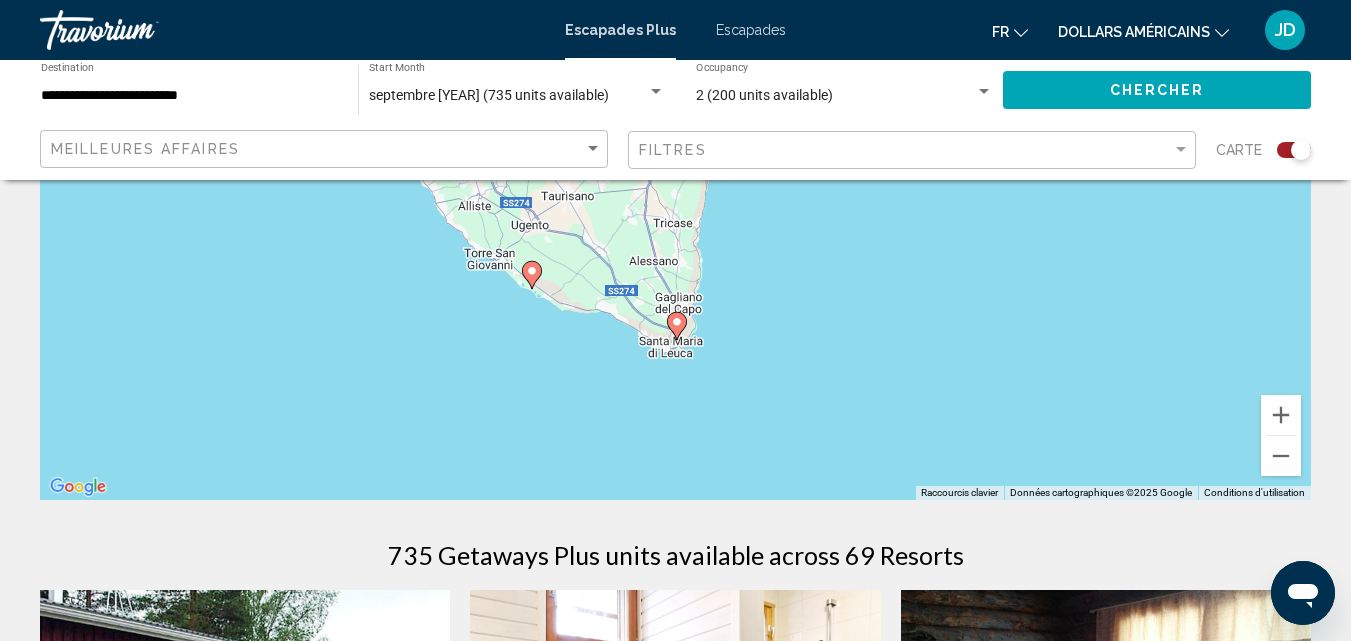 click 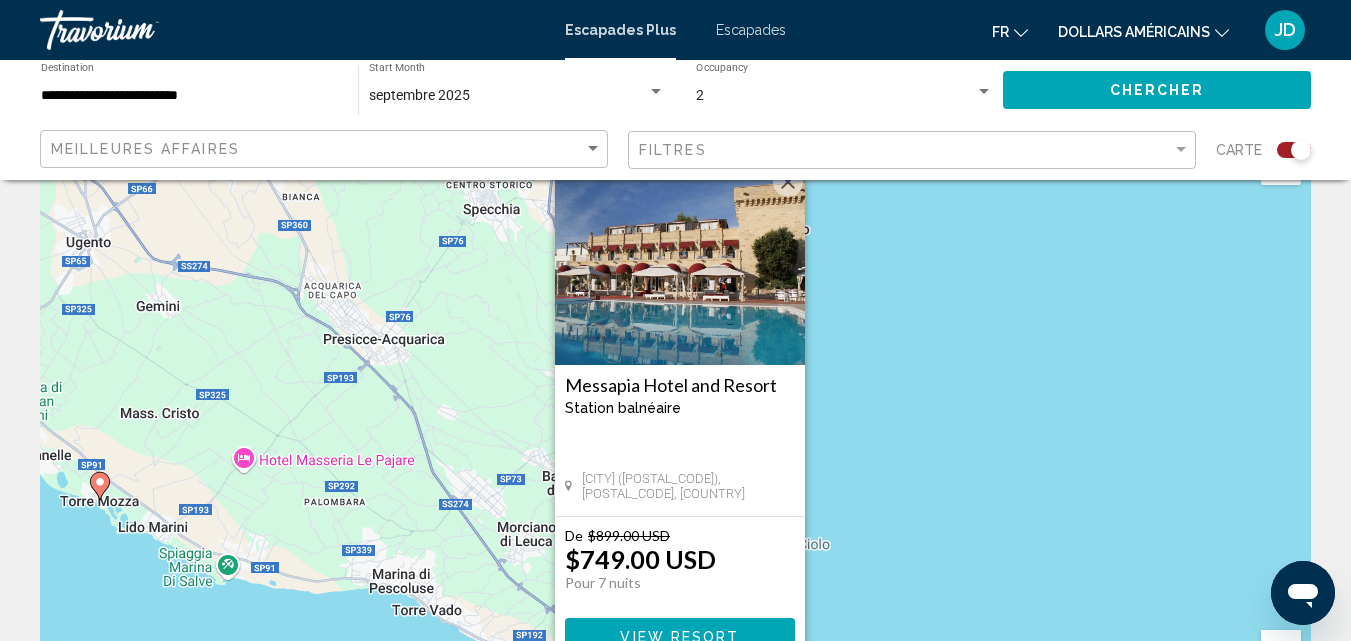 scroll, scrollTop: 100, scrollLeft: 0, axis: vertical 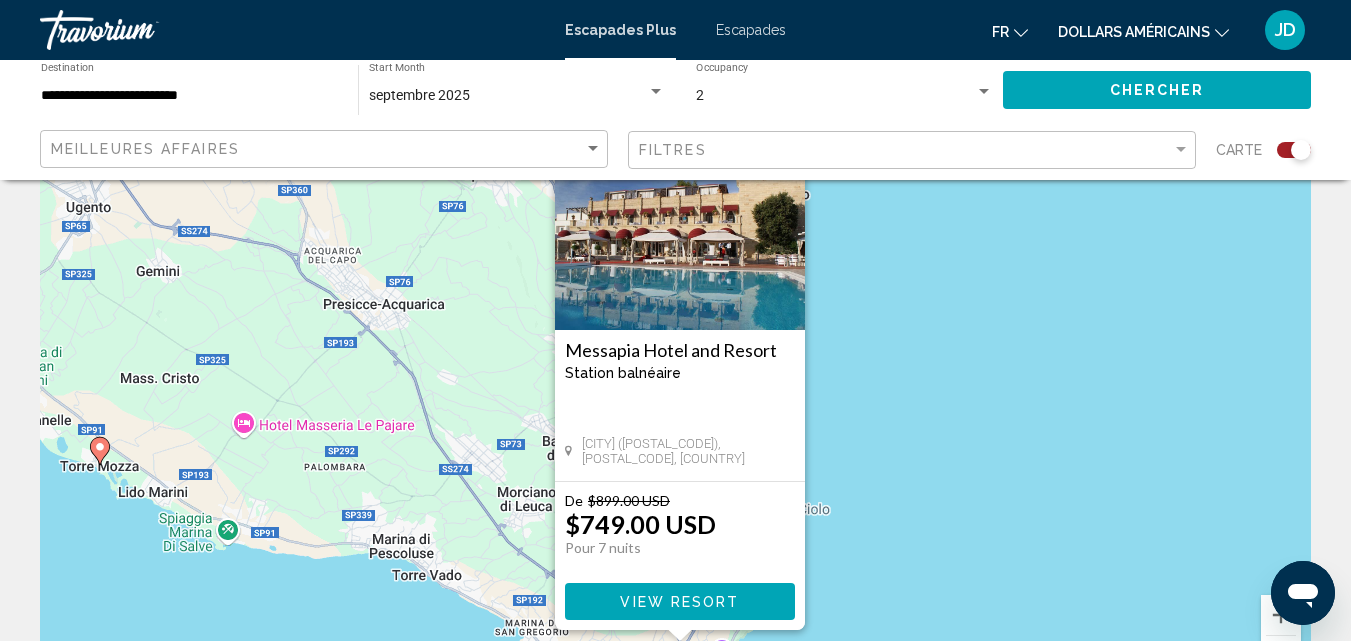 click on "View Resort" at bounding box center [680, 601] 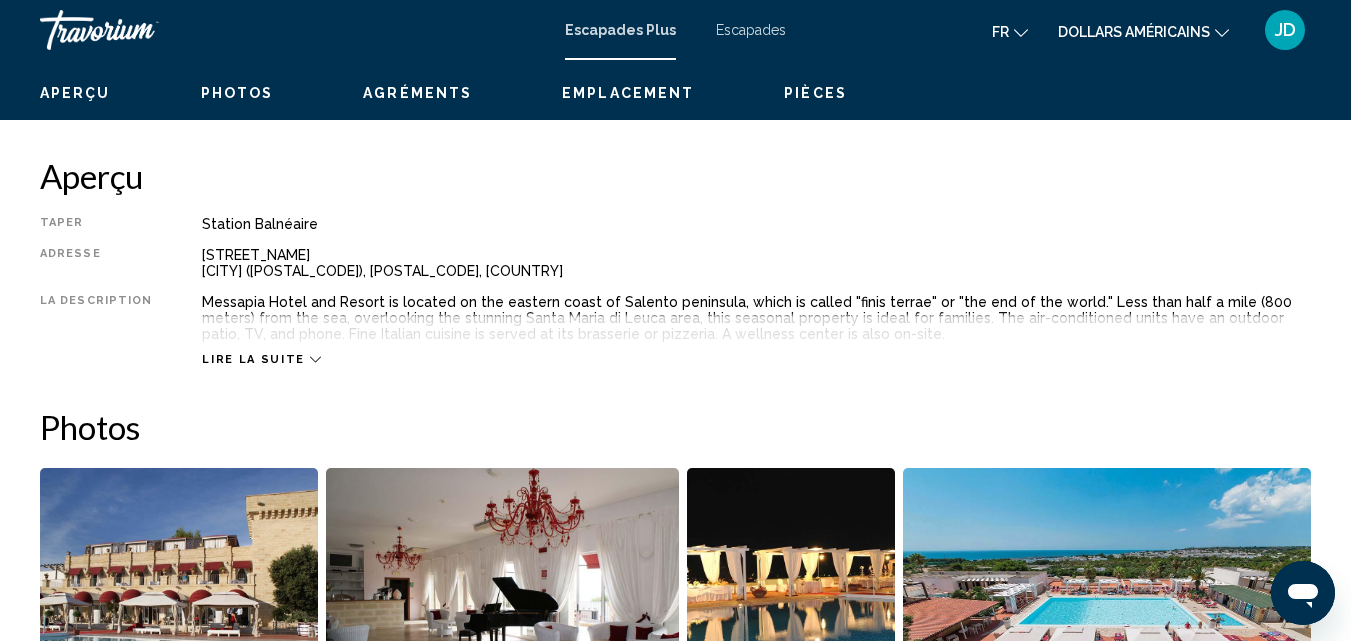 scroll, scrollTop: 715, scrollLeft: 0, axis: vertical 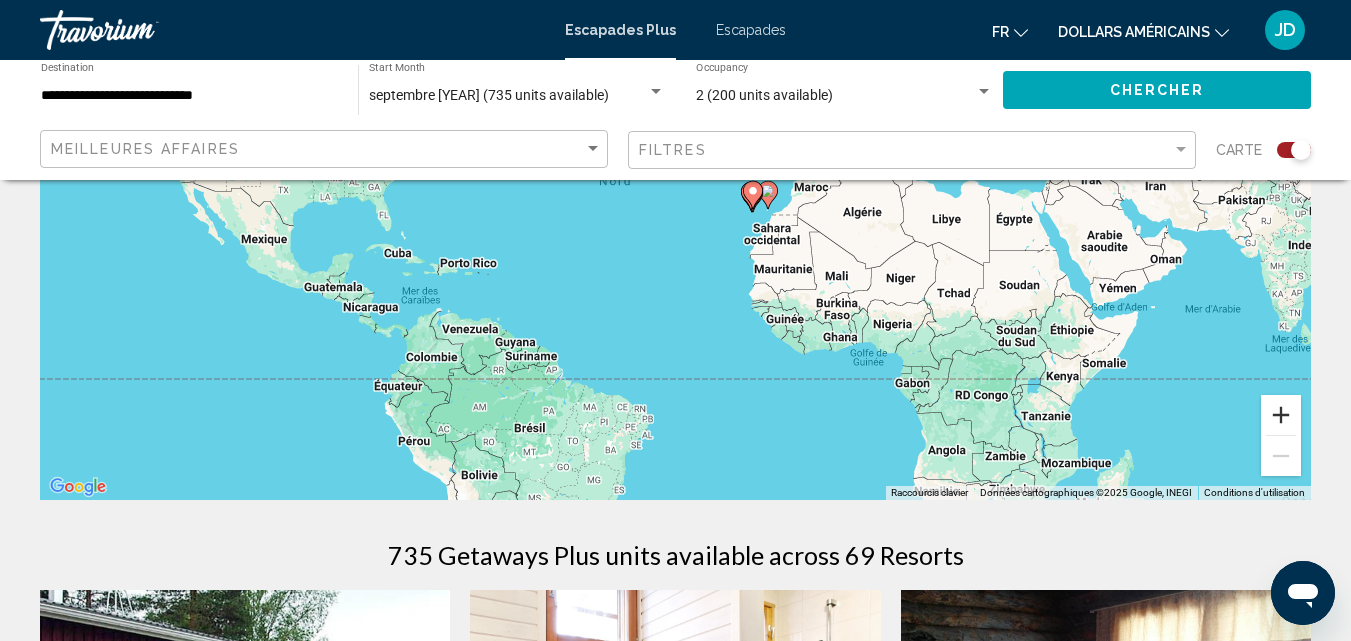 click at bounding box center [1281, 415] 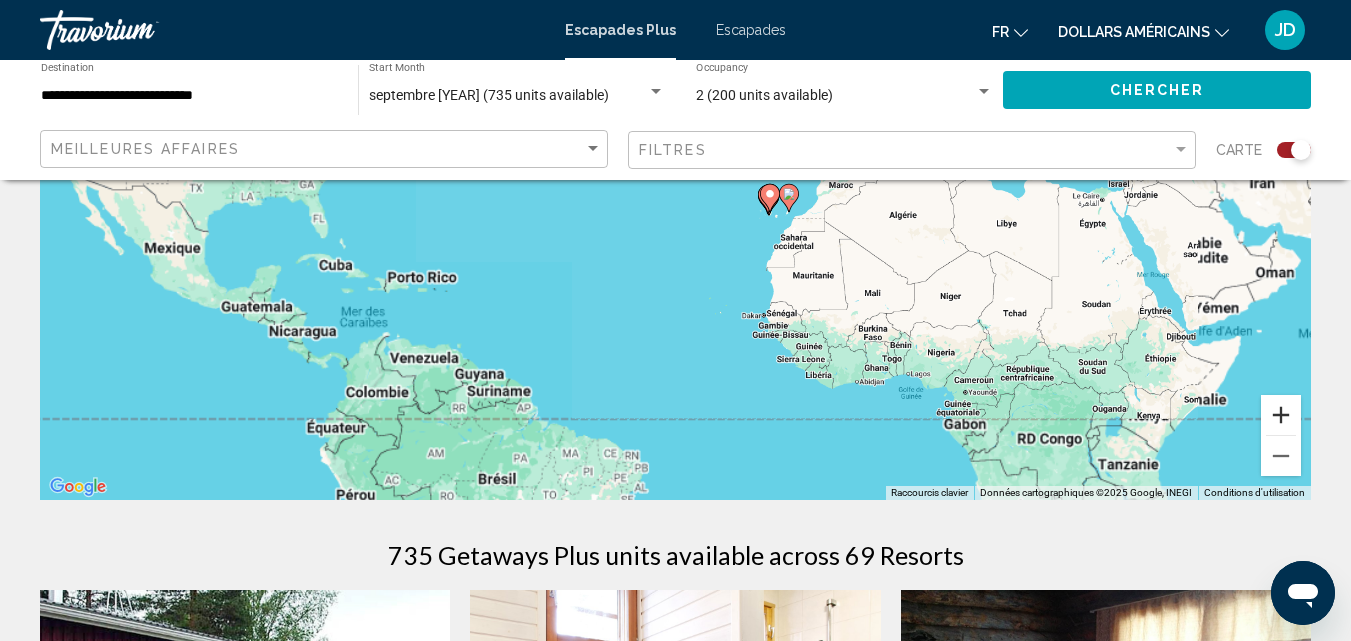 click at bounding box center [1281, 415] 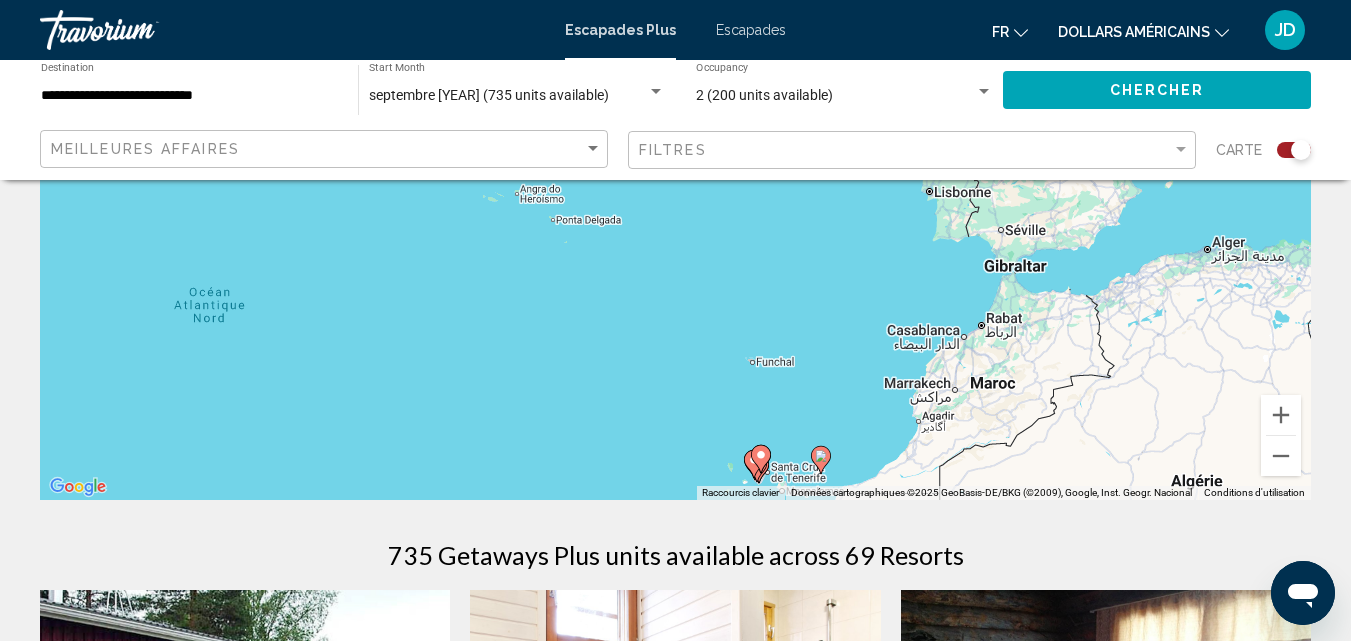 drag, startPoint x: 876, startPoint y: 300, endPoint x: 754, endPoint y: 439, distance: 184.94594 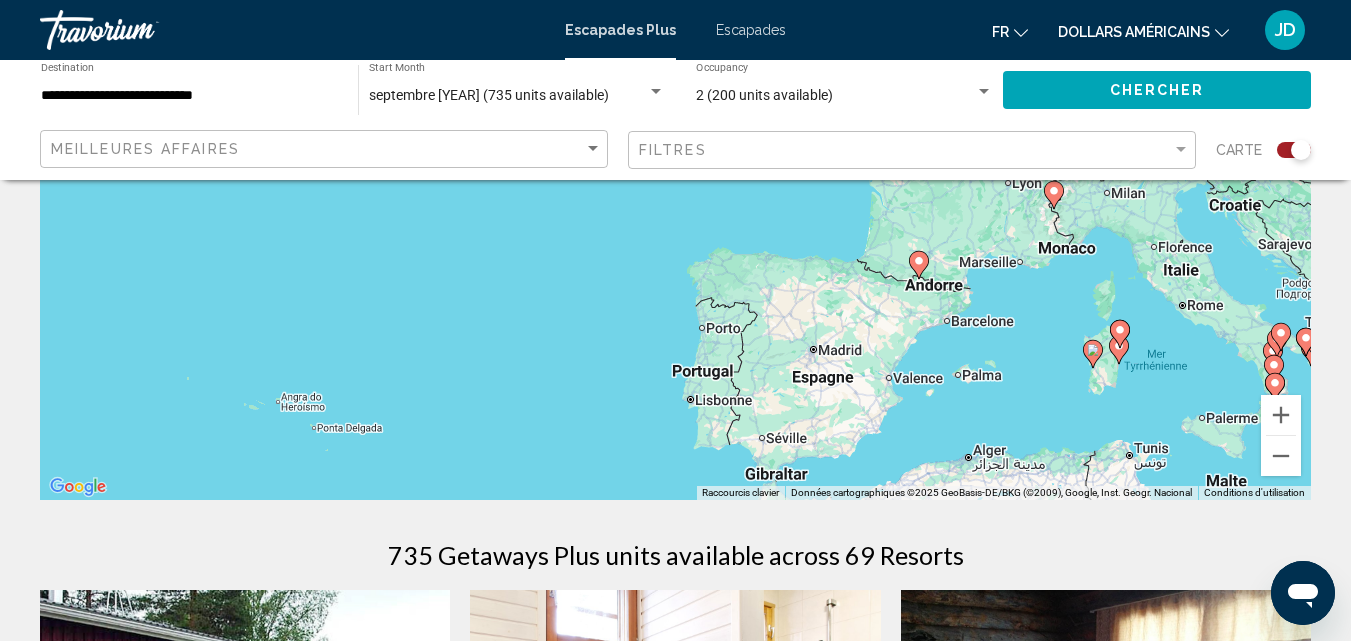 drag, startPoint x: 890, startPoint y: 281, endPoint x: 655, endPoint y: 481, distance: 308.58548 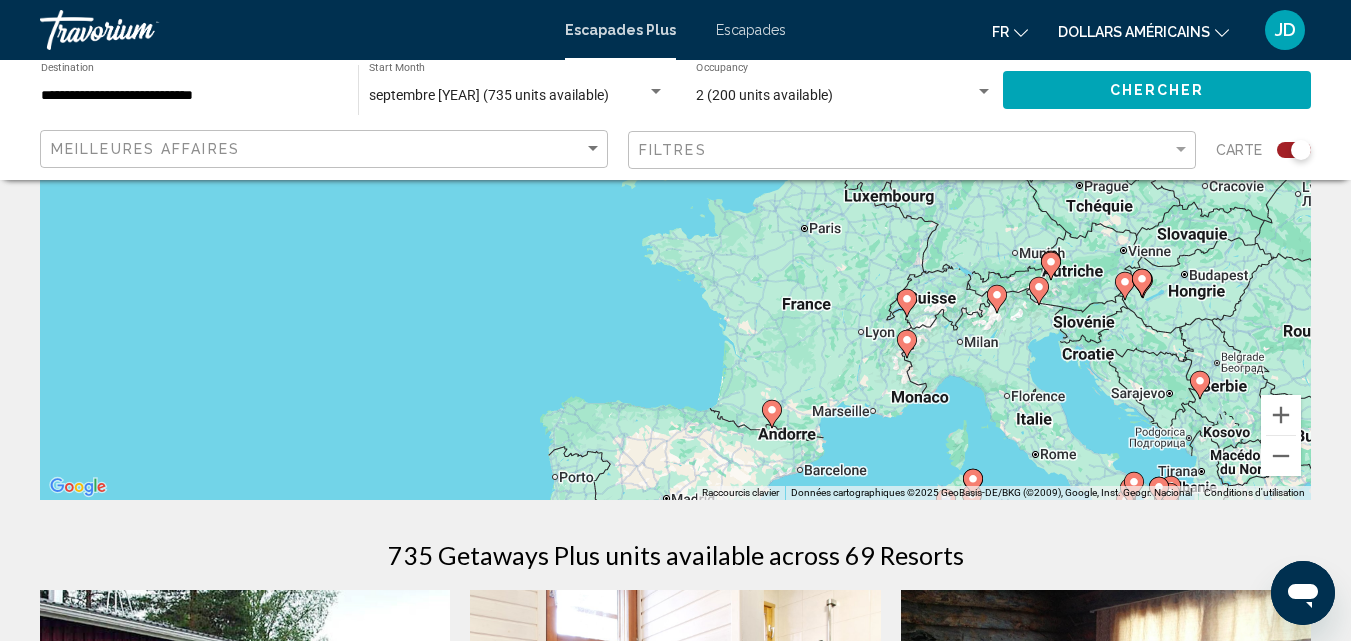 drag, startPoint x: 1019, startPoint y: 298, endPoint x: 879, endPoint y: 430, distance: 192.41621 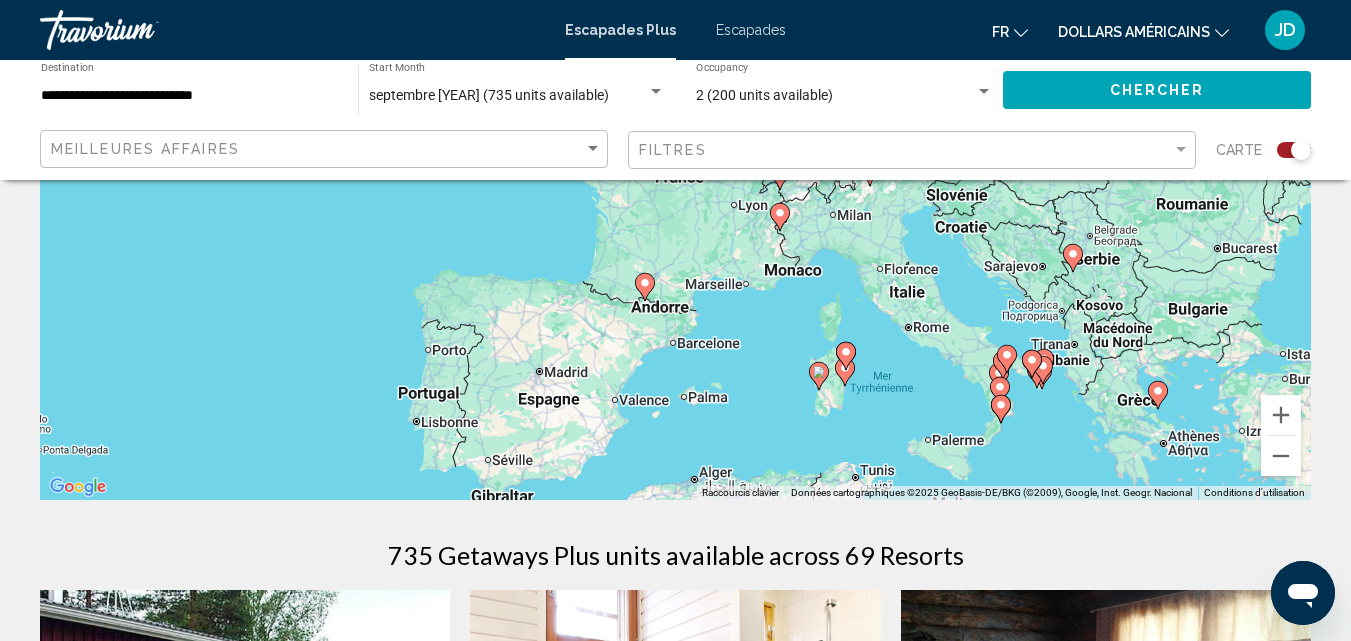 drag, startPoint x: 967, startPoint y: 455, endPoint x: 839, endPoint y: 320, distance: 186.03494 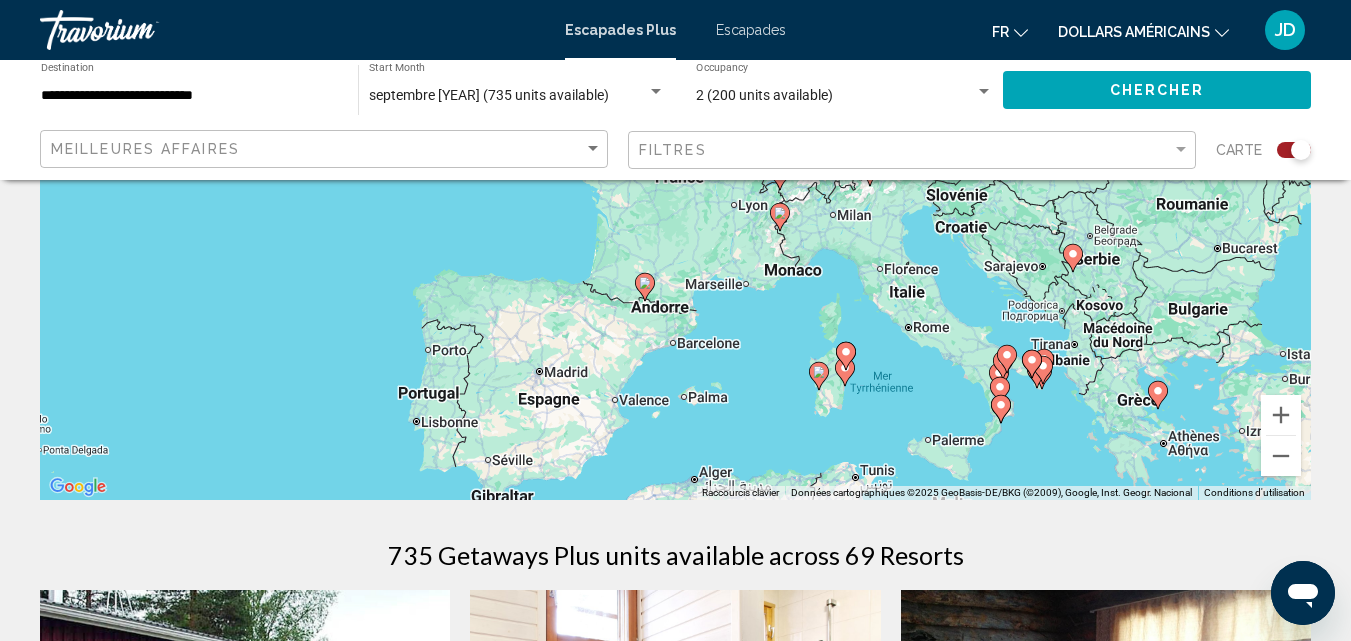 click on "Pour activer le glissement avec le clavier, appuyez sur Alt+Entrée. Une fois ce mode activé, utilisez les touches fléchées pour déplacer le repère. Pour valider le déplacement, appuyez sur Entrée. Pour annuler, appuyez sur Échap." at bounding box center [675, 200] 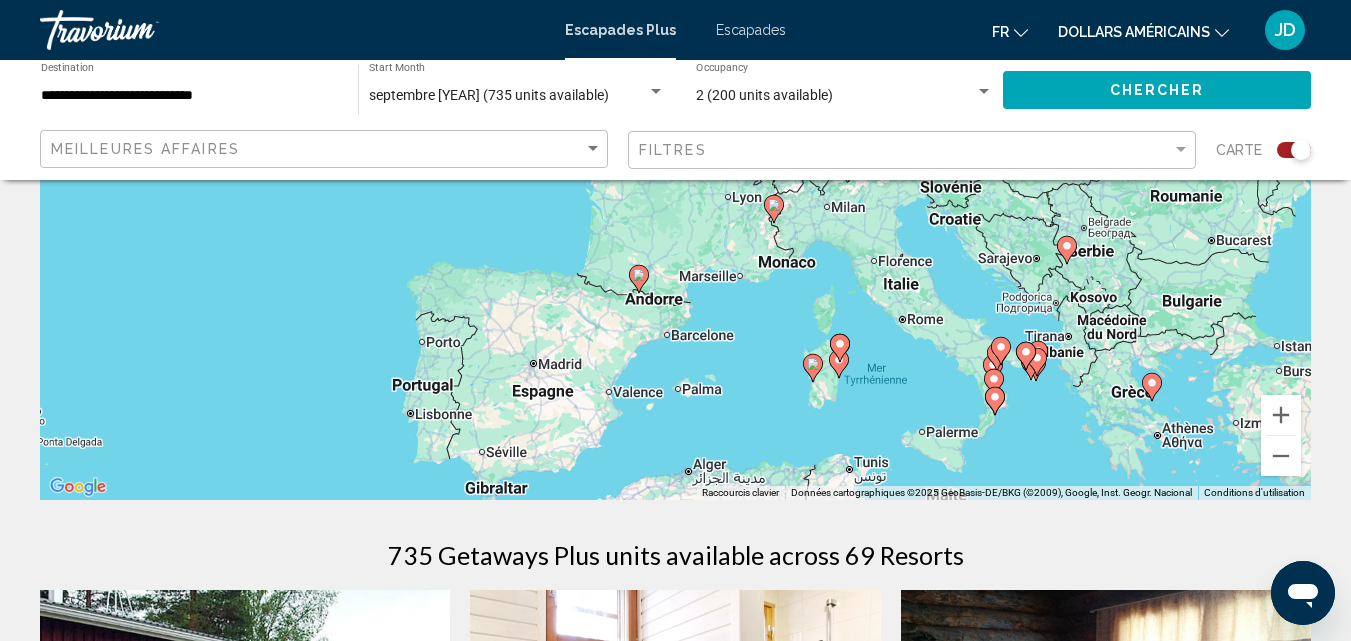 click 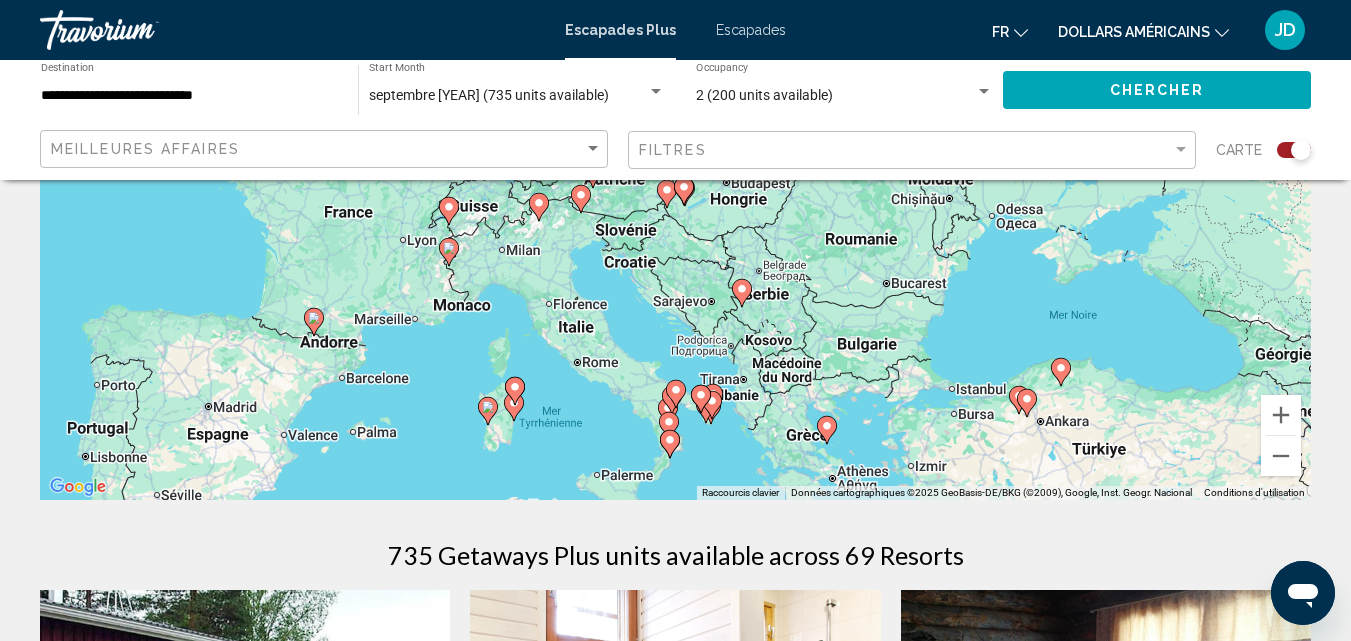 drag, startPoint x: 724, startPoint y: 242, endPoint x: 724, endPoint y: 458, distance: 216 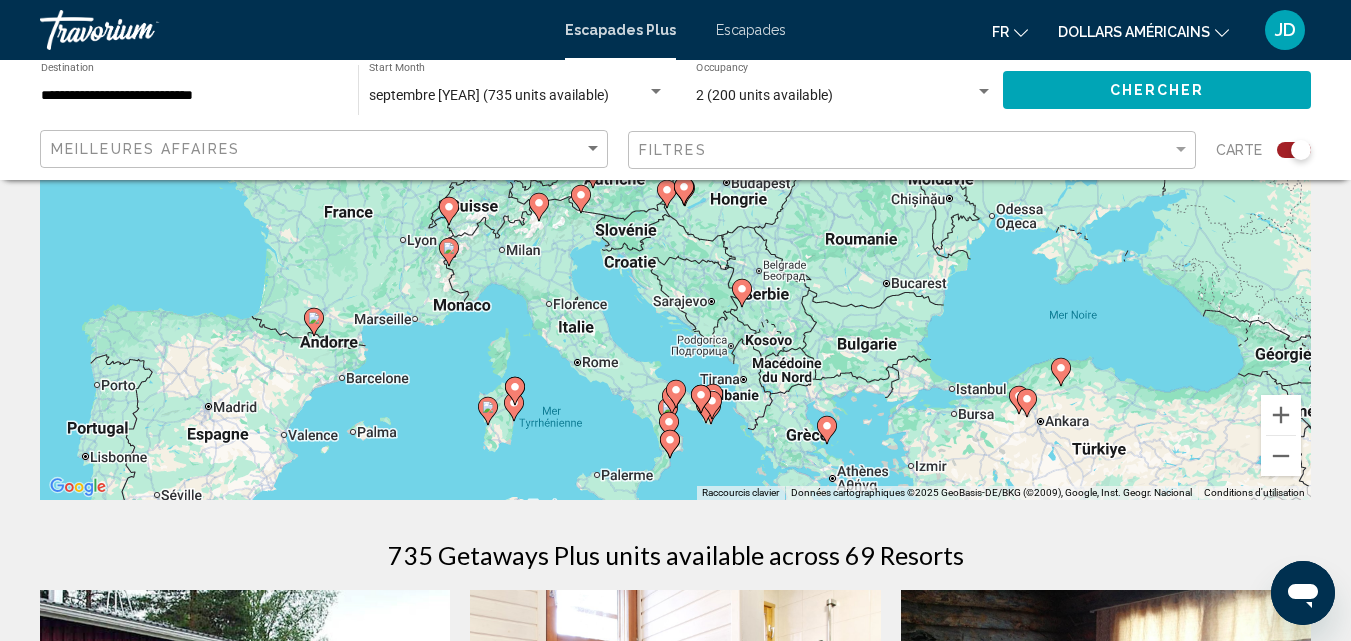 click on "Pour activer le glissement avec le clavier, appuyez sur Alt+Entrée. Une fois ce mode activé, utilisez les touches fléchées pour déplacer le repère. Pour valider le déplacement, appuyez sur Entrée. Pour annuler, appuyez sur Échap." at bounding box center (675, 200) 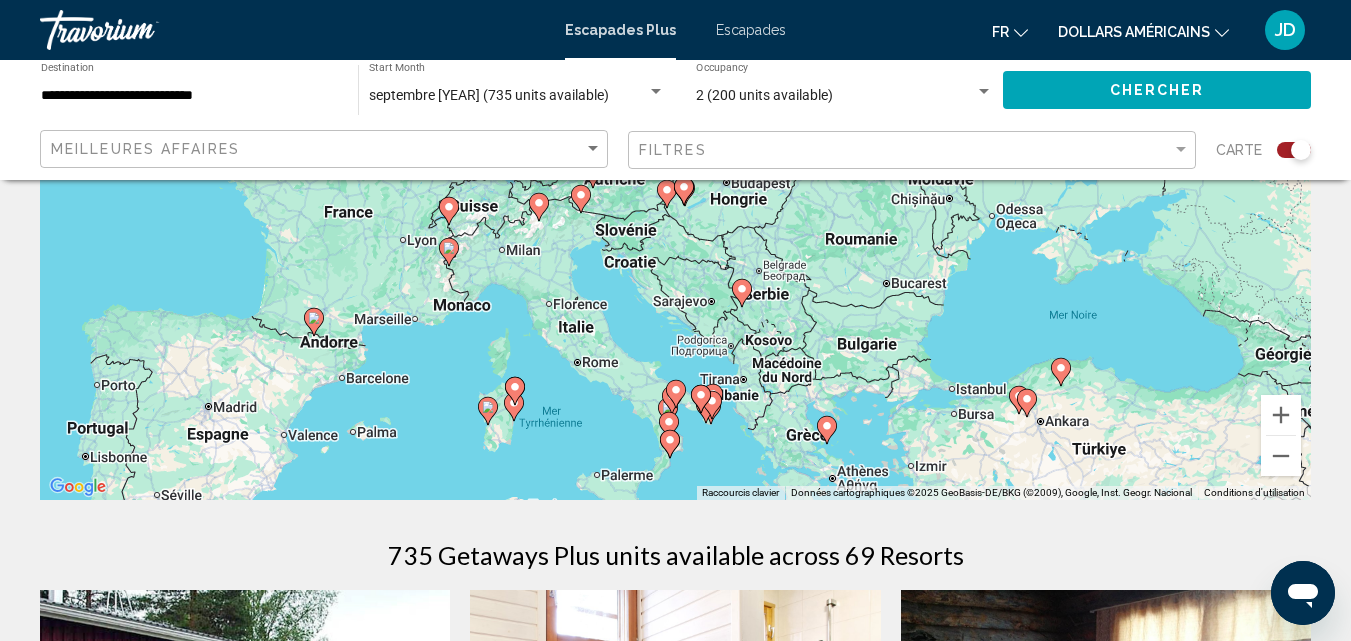click 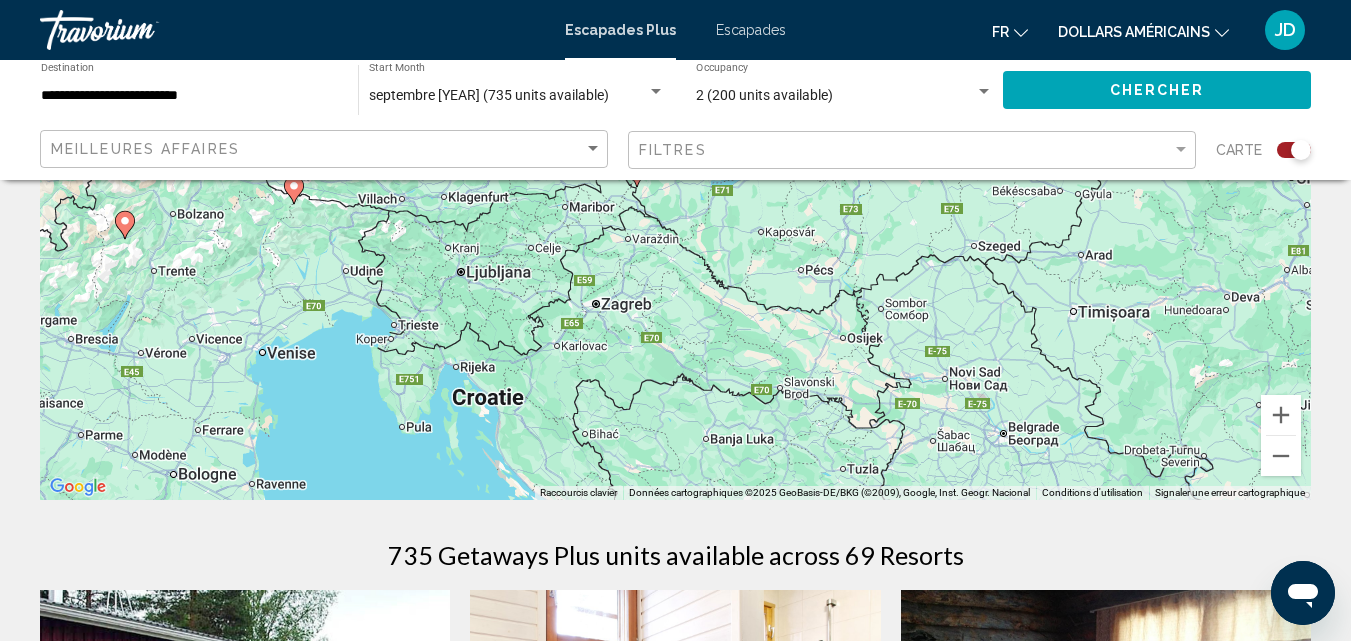 drag, startPoint x: 682, startPoint y: 433, endPoint x: 667, endPoint y: 222, distance: 211.5325 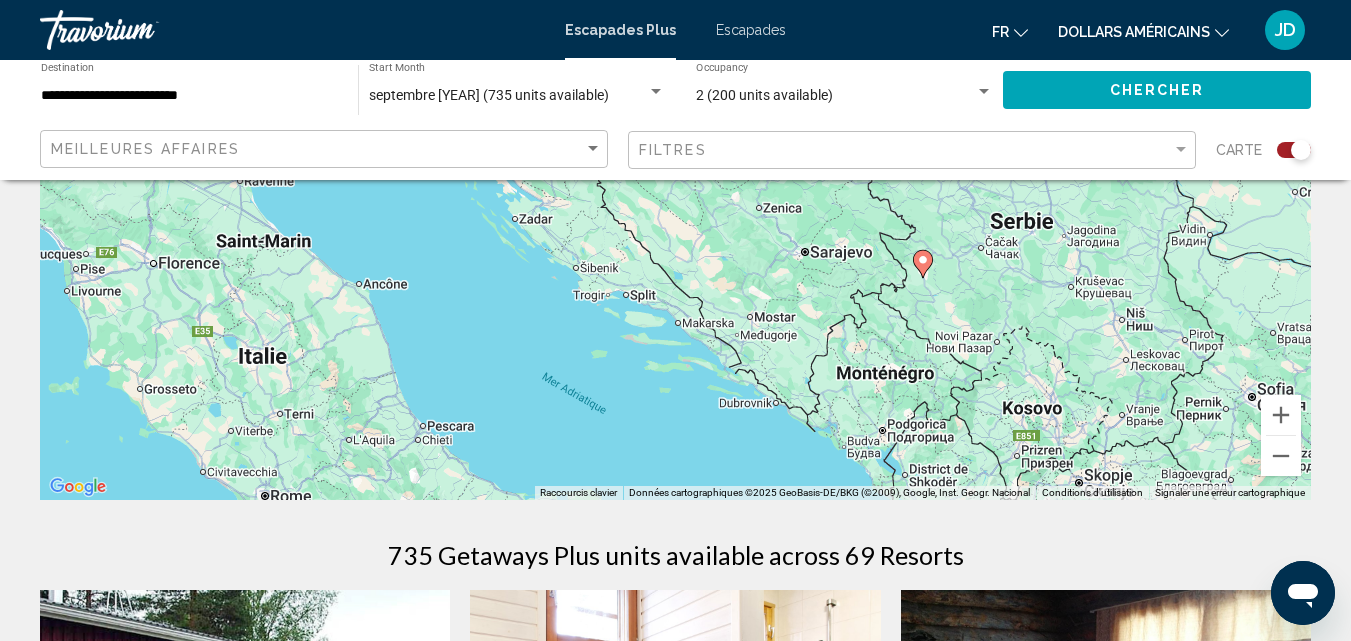drag, startPoint x: 692, startPoint y: 440, endPoint x: 692, endPoint y: 260, distance: 180 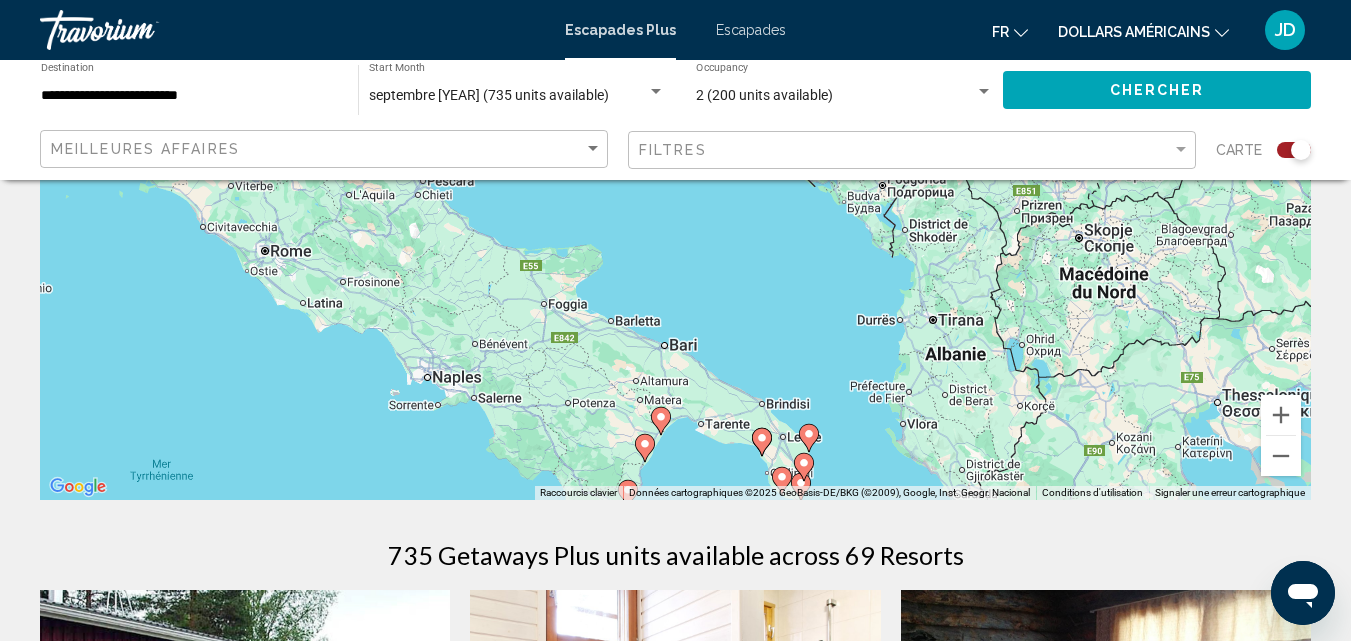 drag, startPoint x: 694, startPoint y: 435, endPoint x: 694, endPoint y: 272, distance: 163 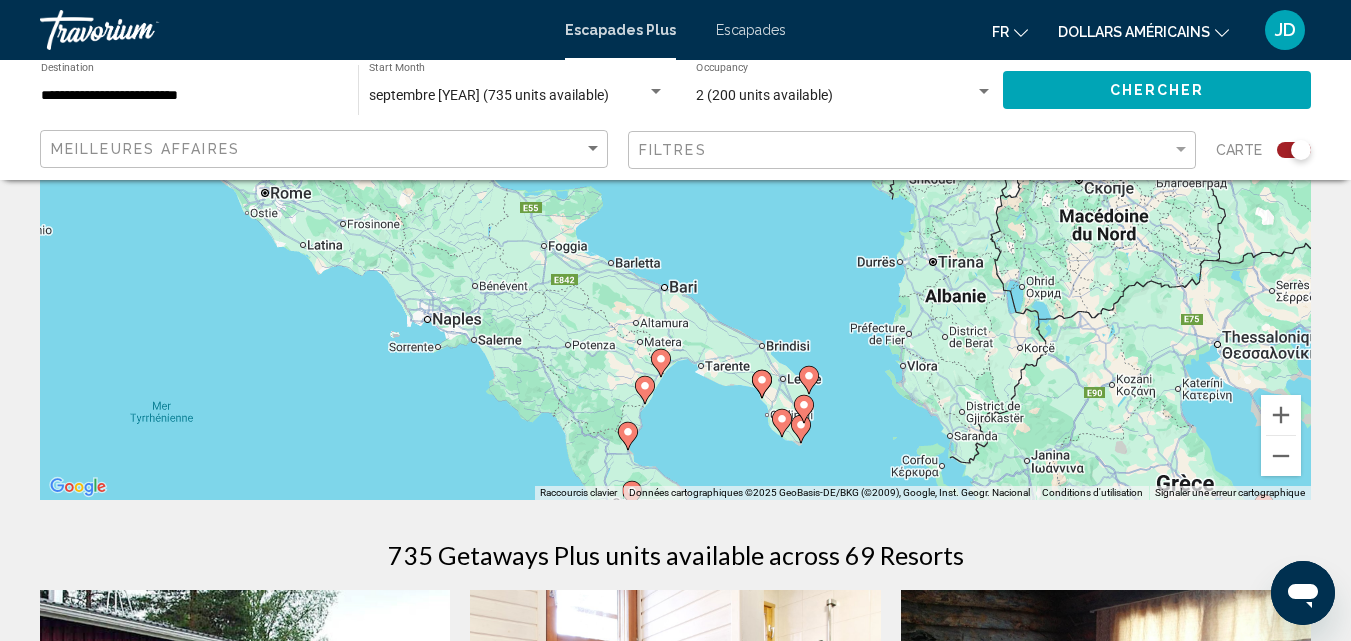 click 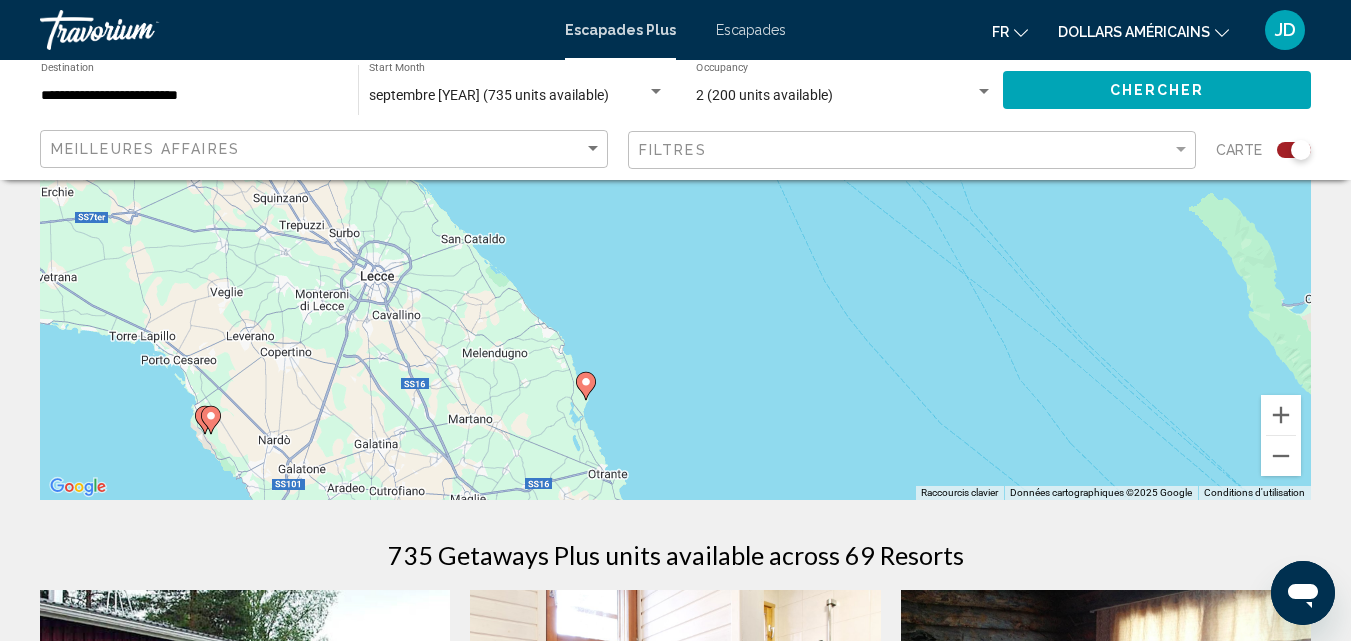 drag, startPoint x: 759, startPoint y: 276, endPoint x: 669, endPoint y: 477, distance: 220.22943 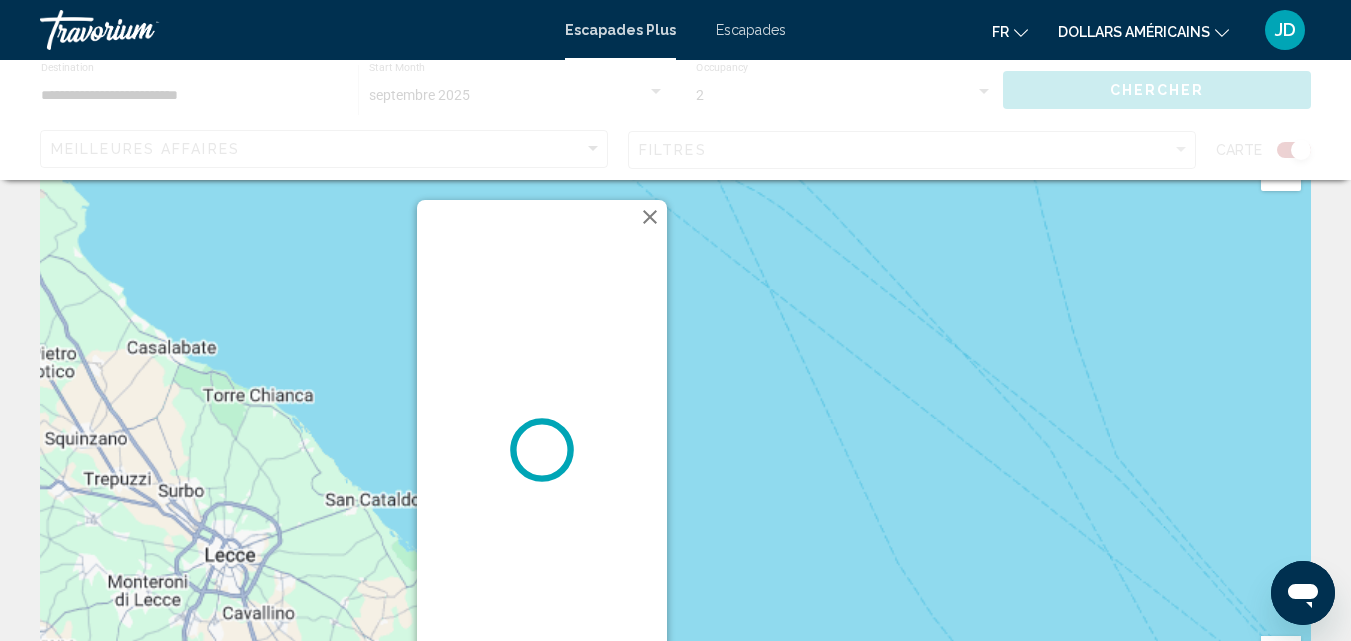 scroll, scrollTop: 0, scrollLeft: 0, axis: both 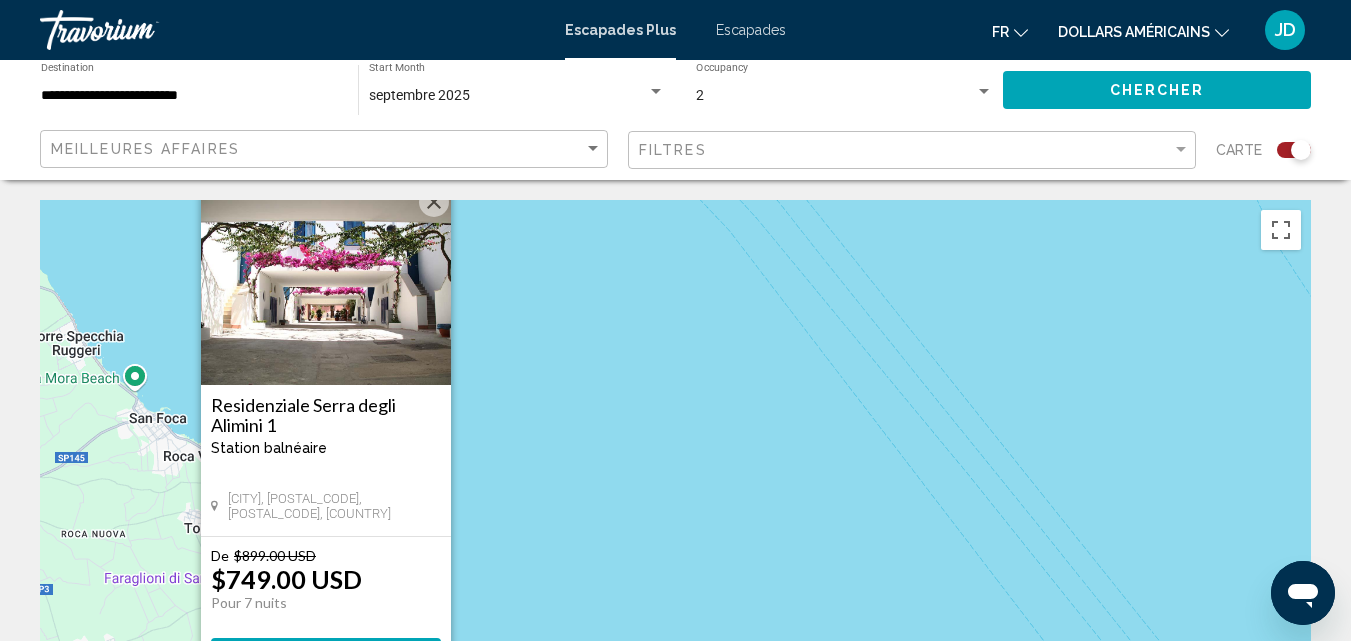 drag, startPoint x: 594, startPoint y: 481, endPoint x: 605, endPoint y: 433, distance: 49.24429 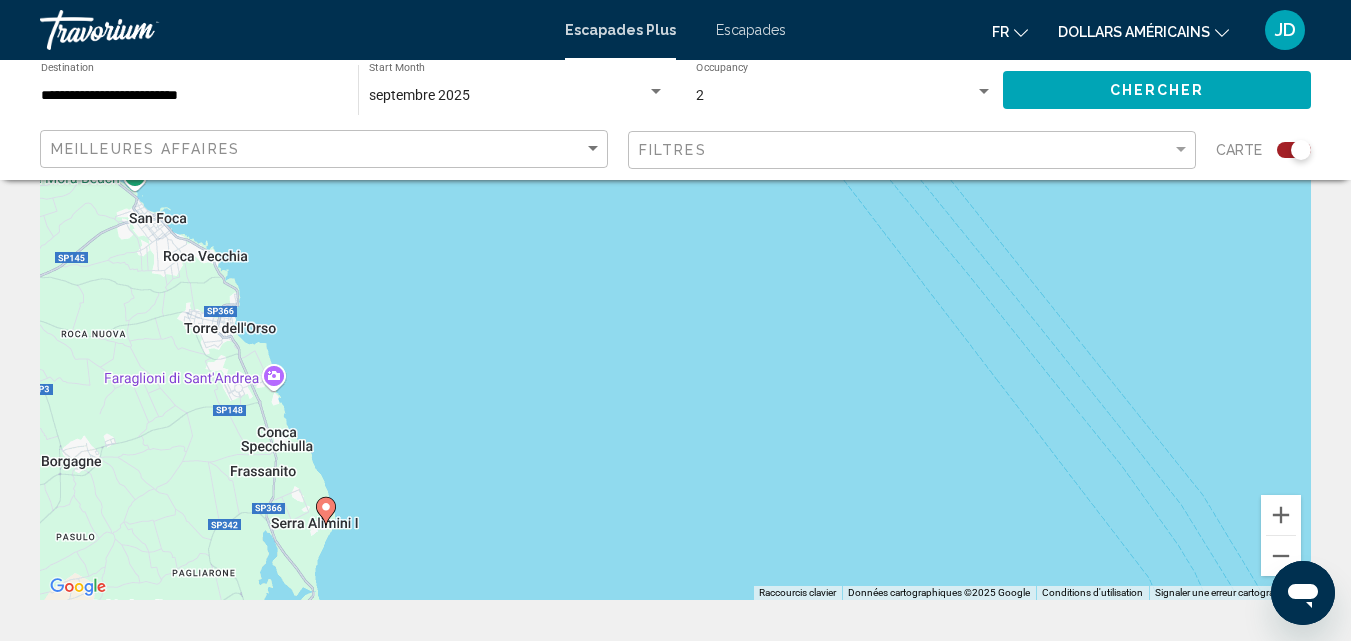 scroll, scrollTop: 300, scrollLeft: 0, axis: vertical 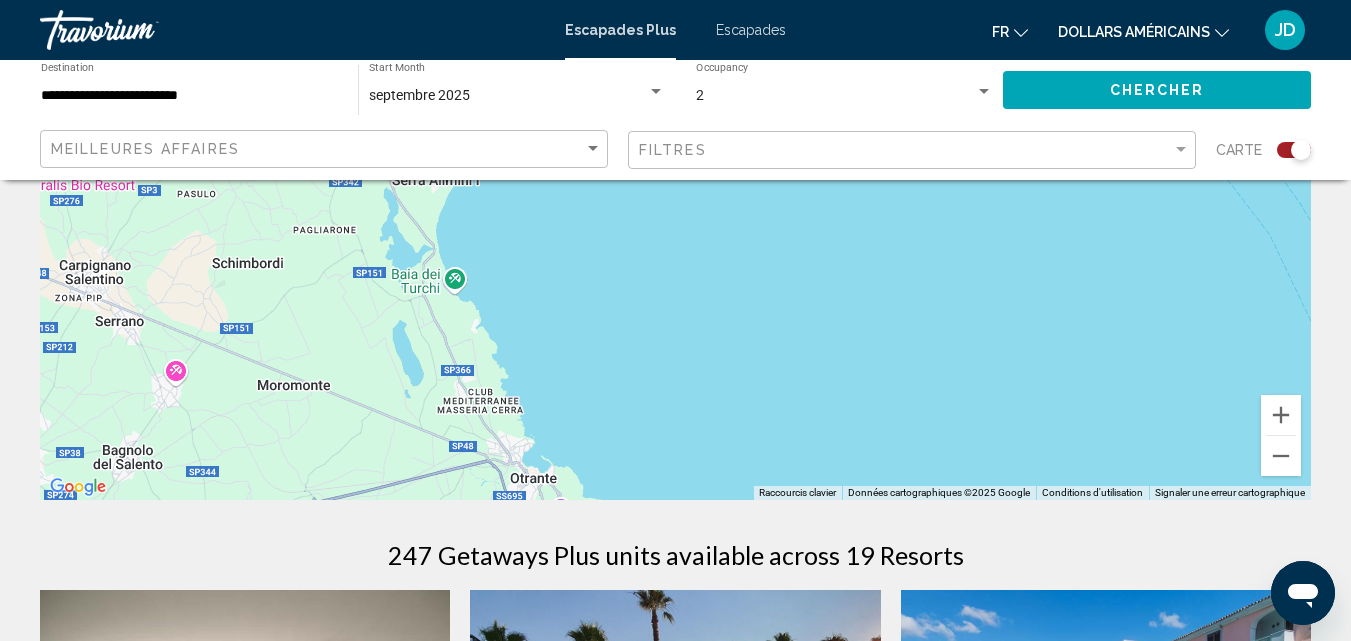 drag, startPoint x: 375, startPoint y: 419, endPoint x: 489, endPoint y: 223, distance: 226.74214 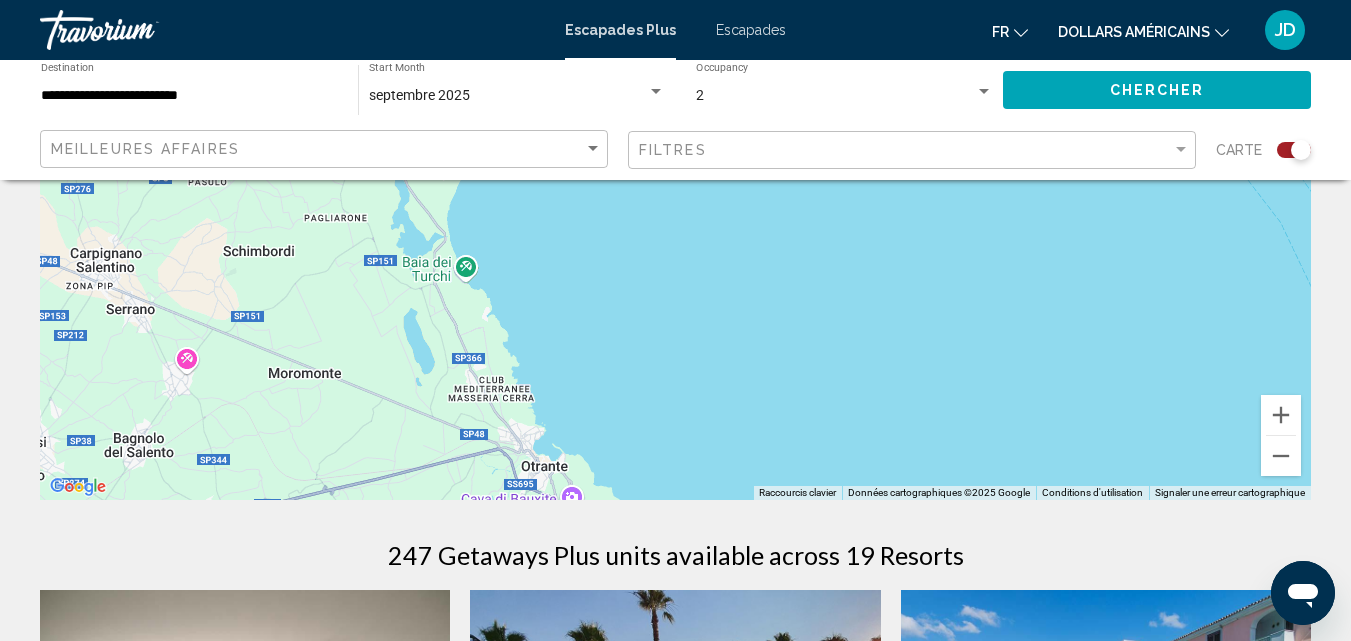 click on "Pour activer le glissement avec le clavier, appuyez sur Alt+Entrée. Une fois ce mode activé, utilisez les touches fléchées pour déplacer le repère. Pour valider le déplacement, appuyez sur Entrée. Pour annuler, appuyez sur Échap." at bounding box center [675, 200] 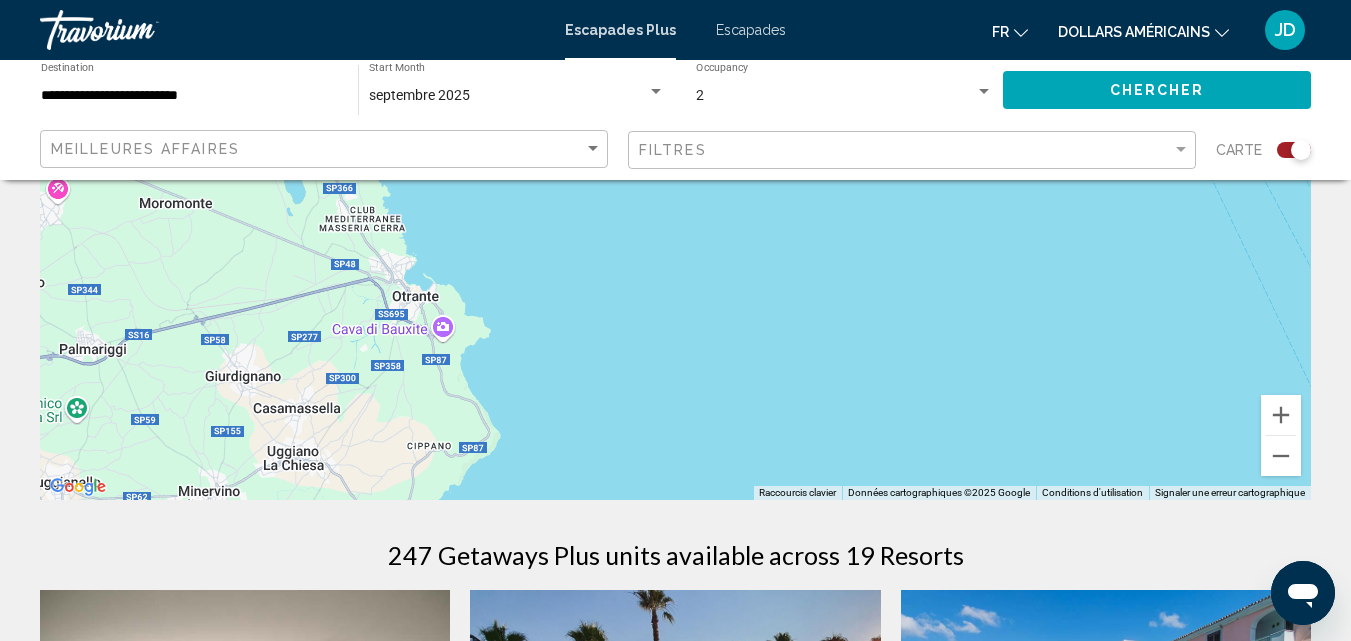 drag, startPoint x: 608, startPoint y: 431, endPoint x: 450, endPoint y: 474, distance: 163.74675 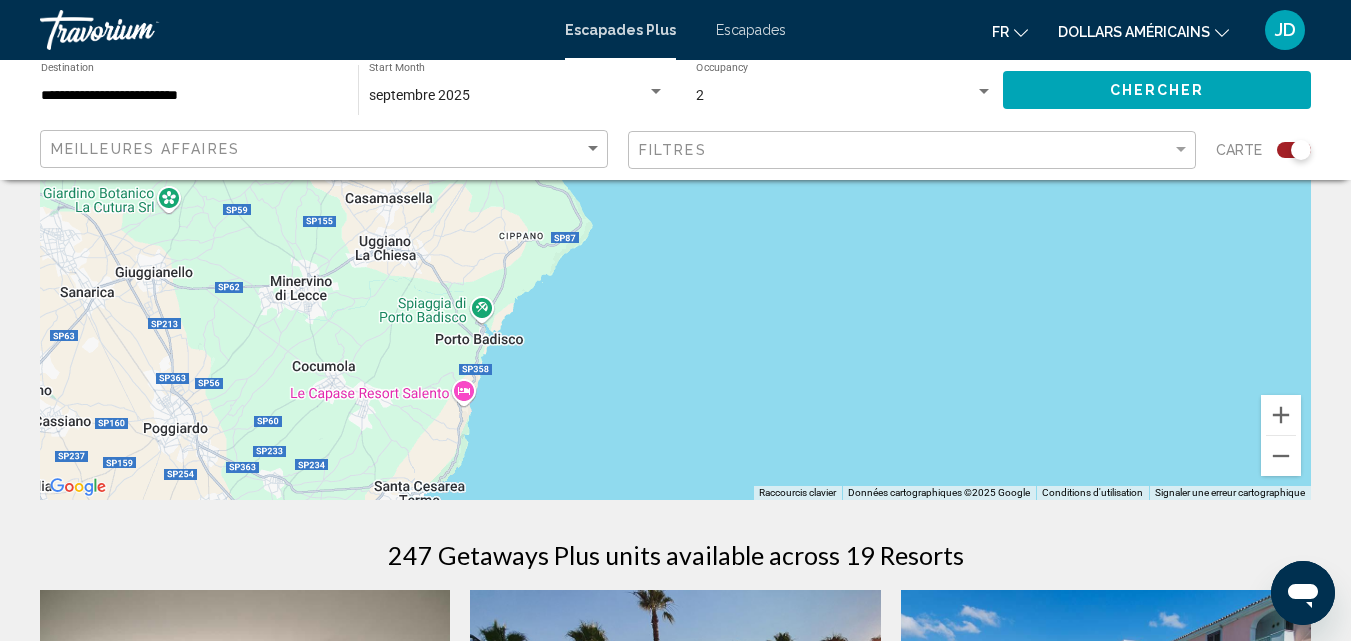 drag, startPoint x: 461, startPoint y: 478, endPoint x: 563, endPoint y: 285, distance: 218.29567 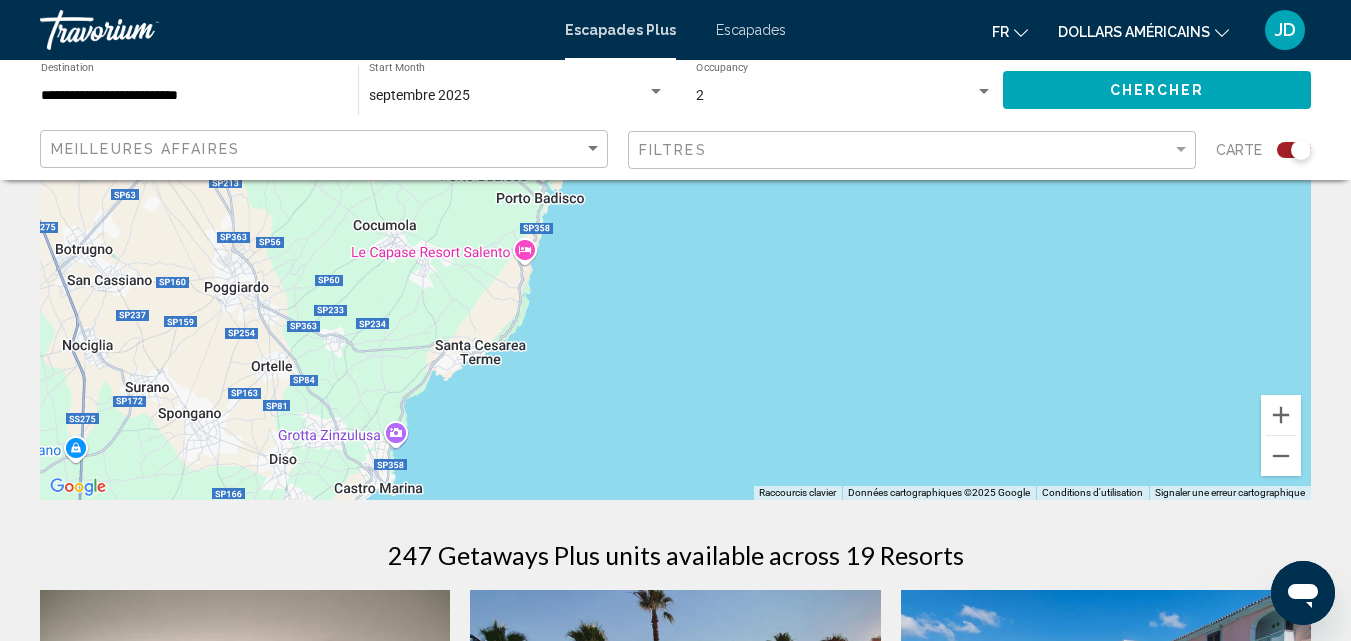 drag, startPoint x: 527, startPoint y: 416, endPoint x: 586, endPoint y: 291, distance: 138.22446 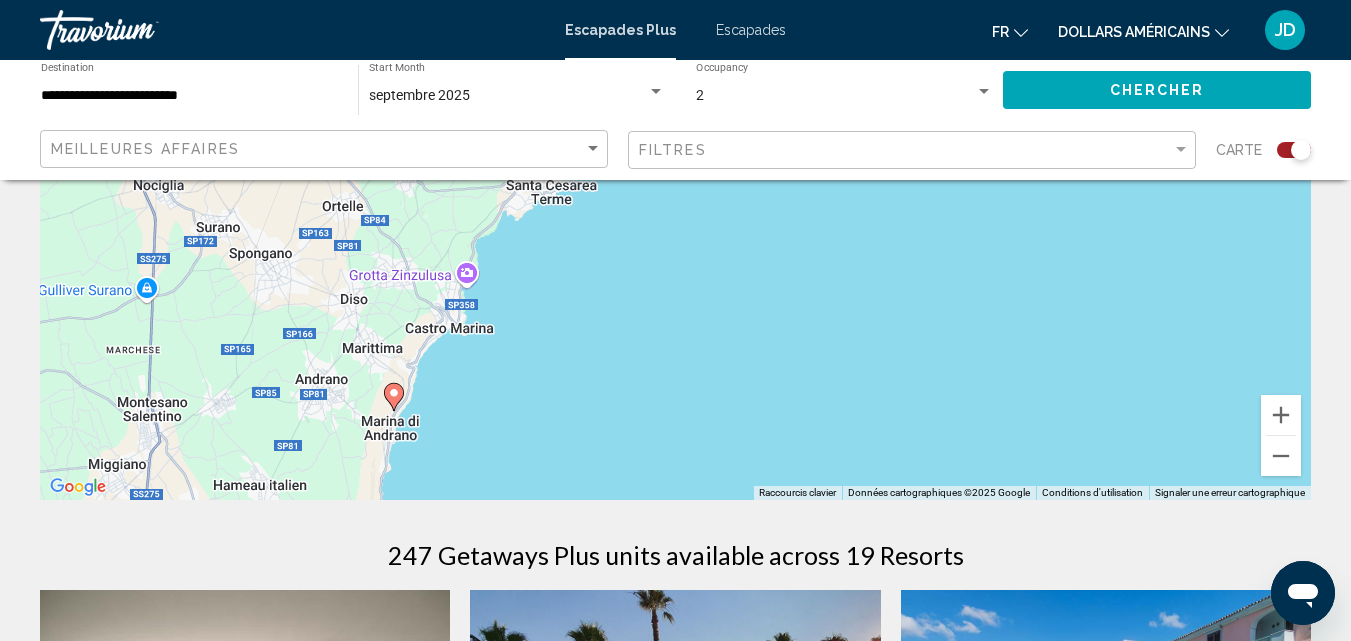 drag, startPoint x: 484, startPoint y: 443, endPoint x: 556, endPoint y: 303, distance: 157.42935 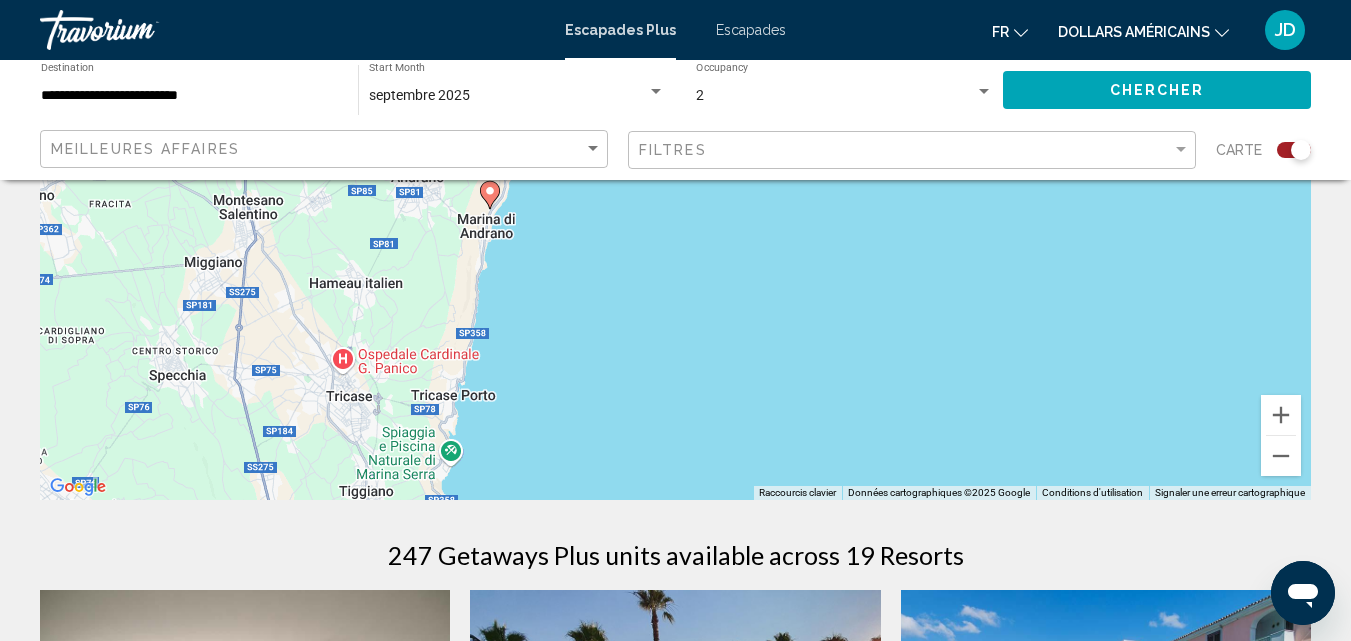 drag, startPoint x: 433, startPoint y: 459, endPoint x: 530, endPoint y: 242, distance: 237.69308 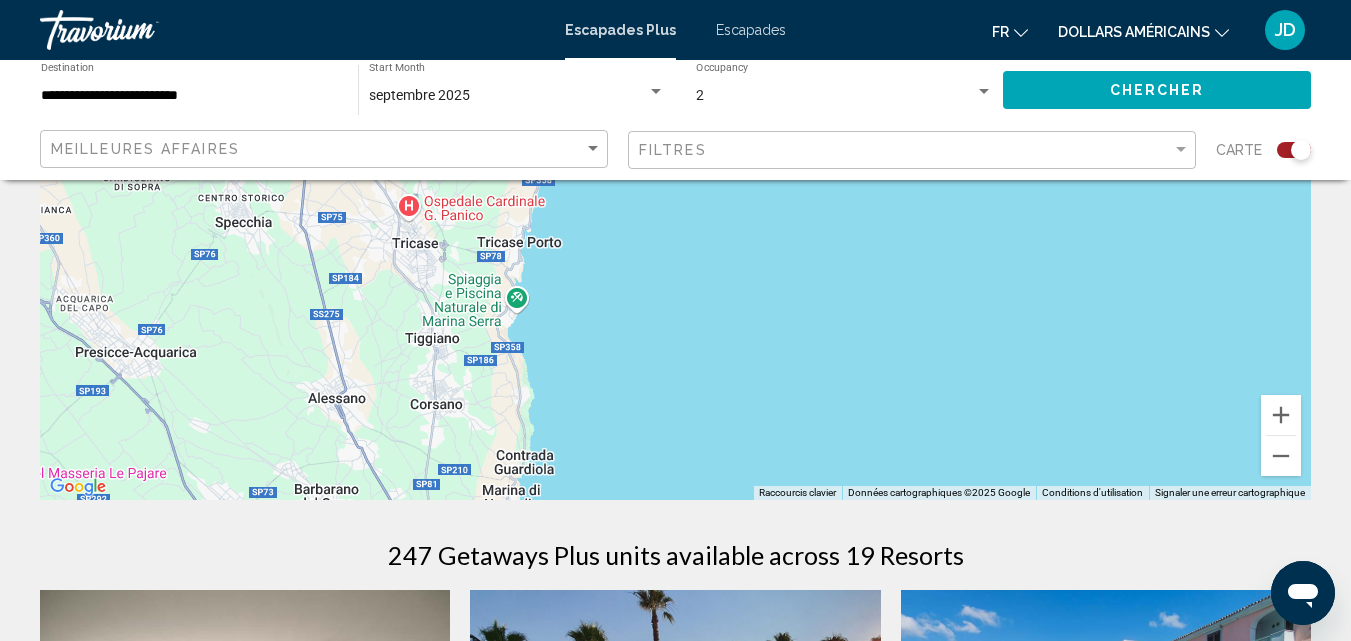 drag, startPoint x: 503, startPoint y: 426, endPoint x: 563, endPoint y: 273, distance: 164.34415 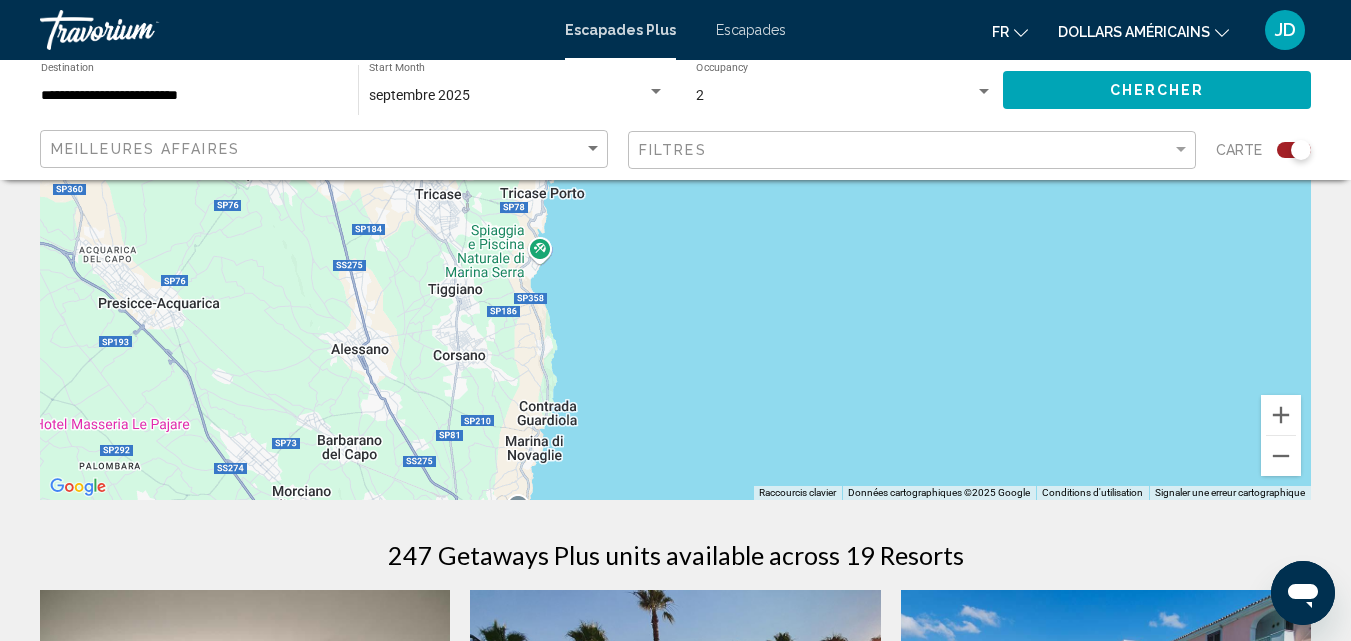 drag, startPoint x: 541, startPoint y: 414, endPoint x: 576, endPoint y: 325, distance: 95.63472 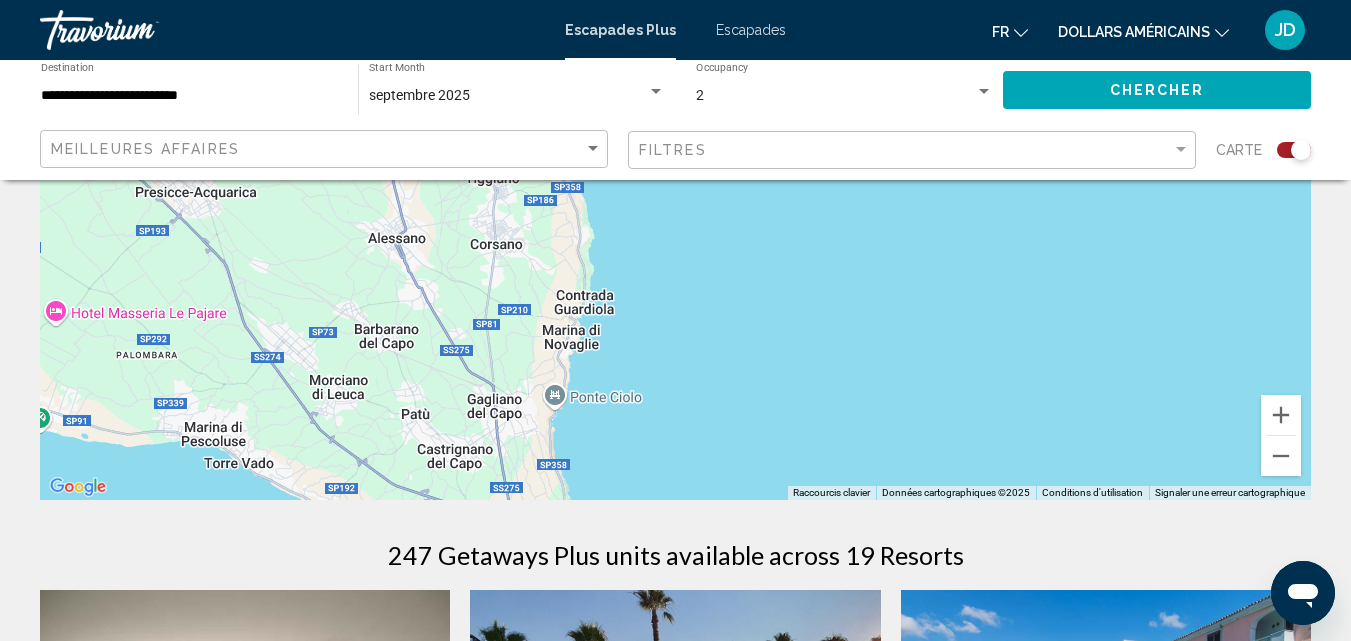 drag, startPoint x: 609, startPoint y: 434, endPoint x: 636, endPoint y: 359, distance: 79.71198 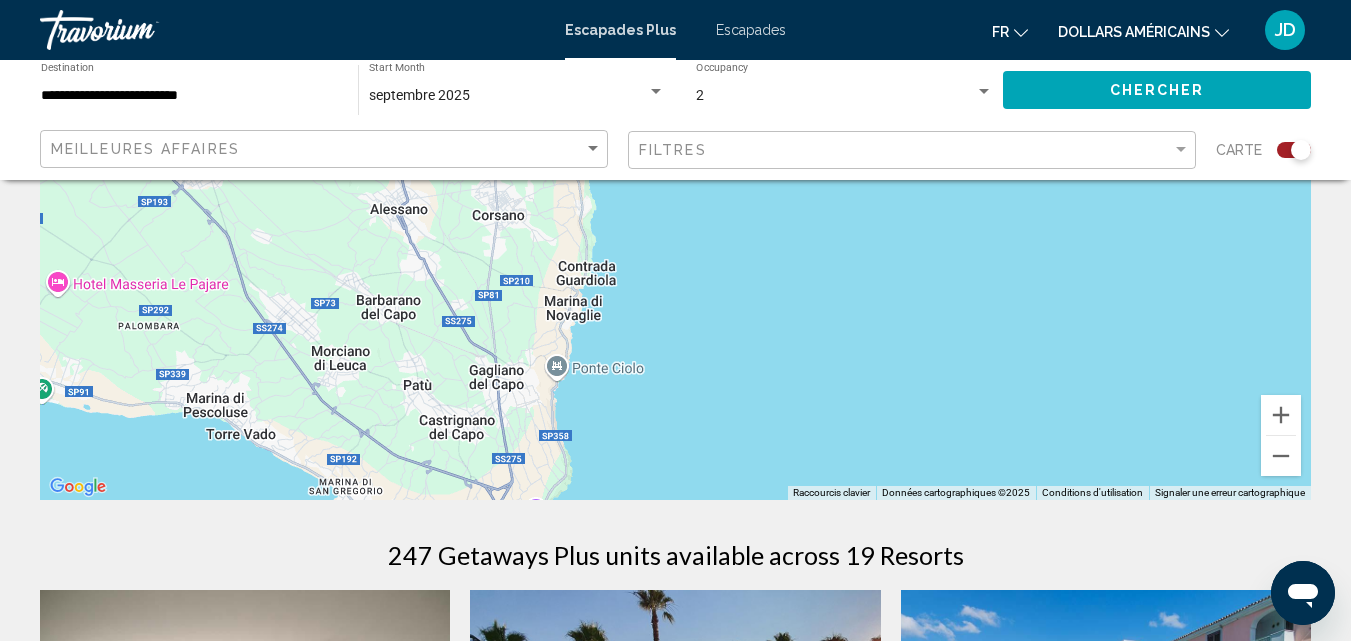 drag, startPoint x: 618, startPoint y: 490, endPoint x: 620, endPoint y: 459, distance: 31.06445 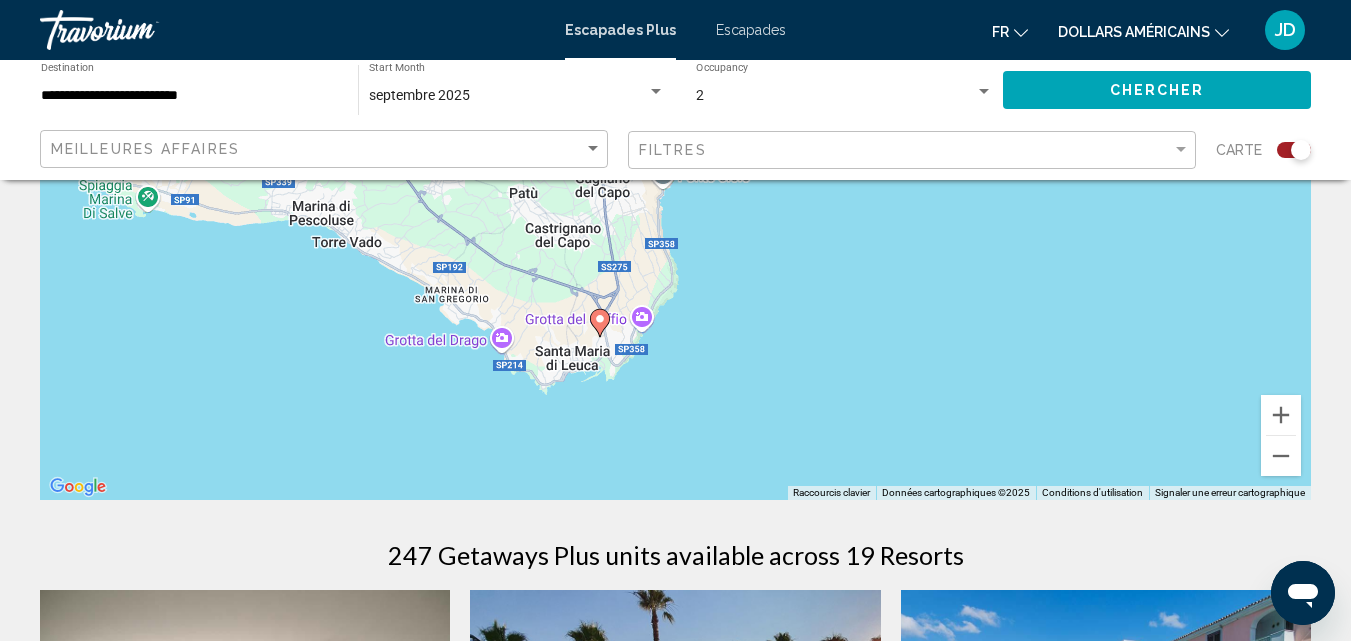 drag, startPoint x: 618, startPoint y: 474, endPoint x: 725, endPoint y: 281, distance: 220.67624 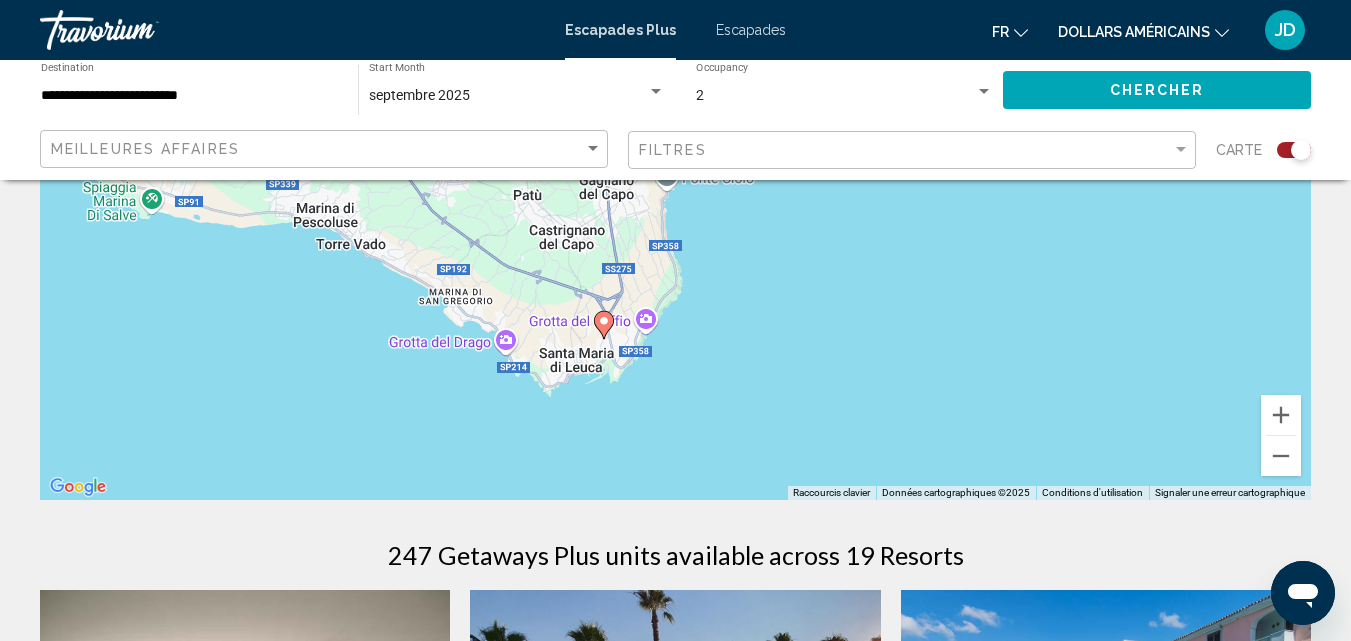 click 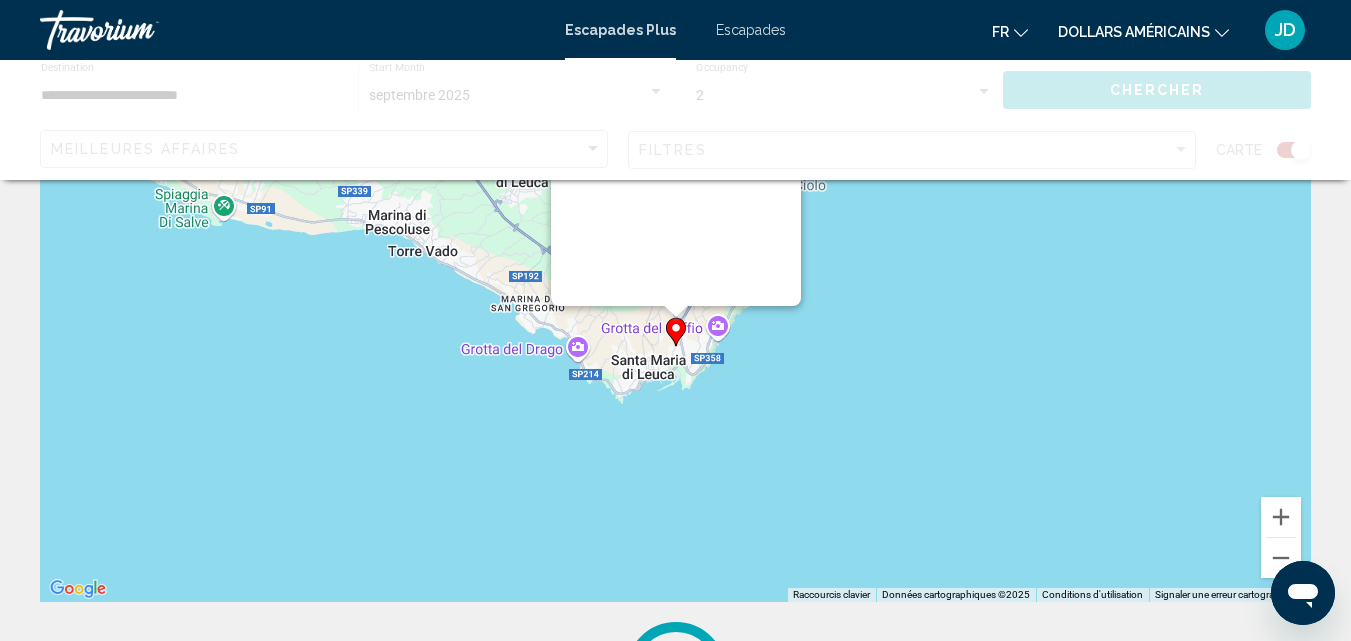 scroll, scrollTop: 0, scrollLeft: 0, axis: both 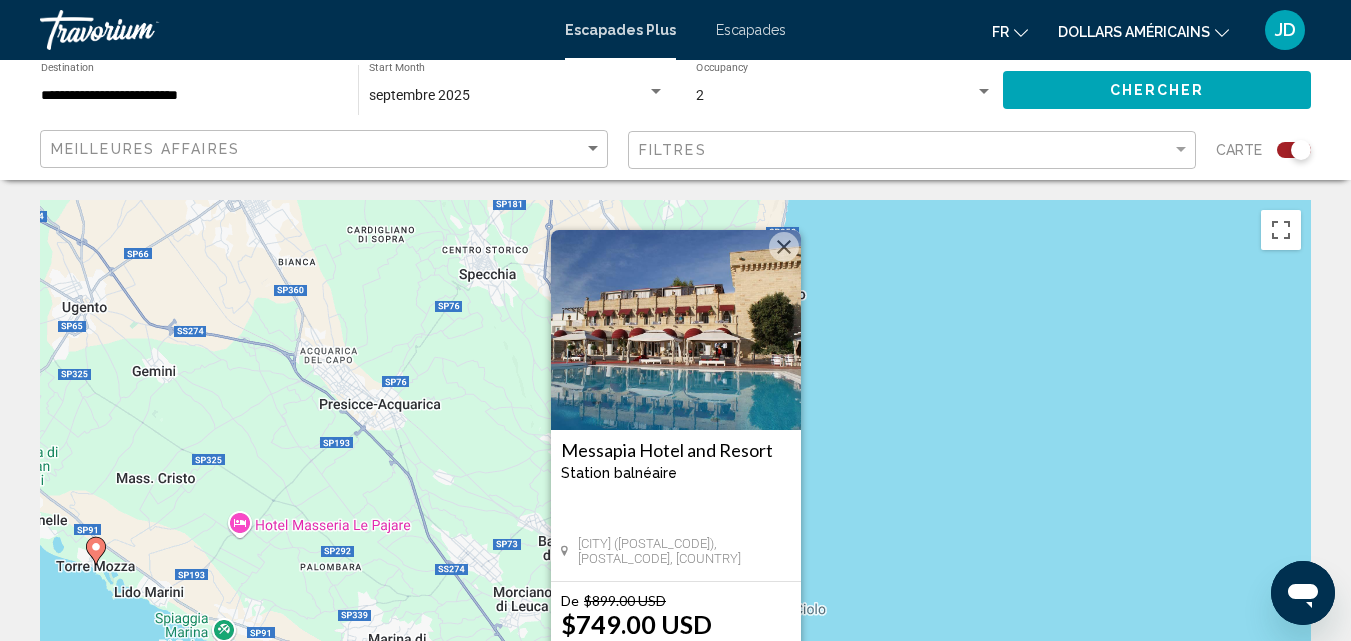 click on "Pour activer le glissement avec le clavier, appuyez sur Alt+Entrée. Une fois ce mode activé, utilisez les touches fléchées pour déplacer le repère. Pour valider le déplacement, appuyez sur Entrée. Pour annuler, appuyez sur Échap. Messapia Hotel and Resort Station balnéaire - Ceci est une station d'adultes seulement Marina di Leuca (Lecce), 73030, ITA De $899.00 USD $749.00 USD Pour 7 nuits Vous sauvegardez $150.00 USD View Resort" at bounding box center (675, 500) 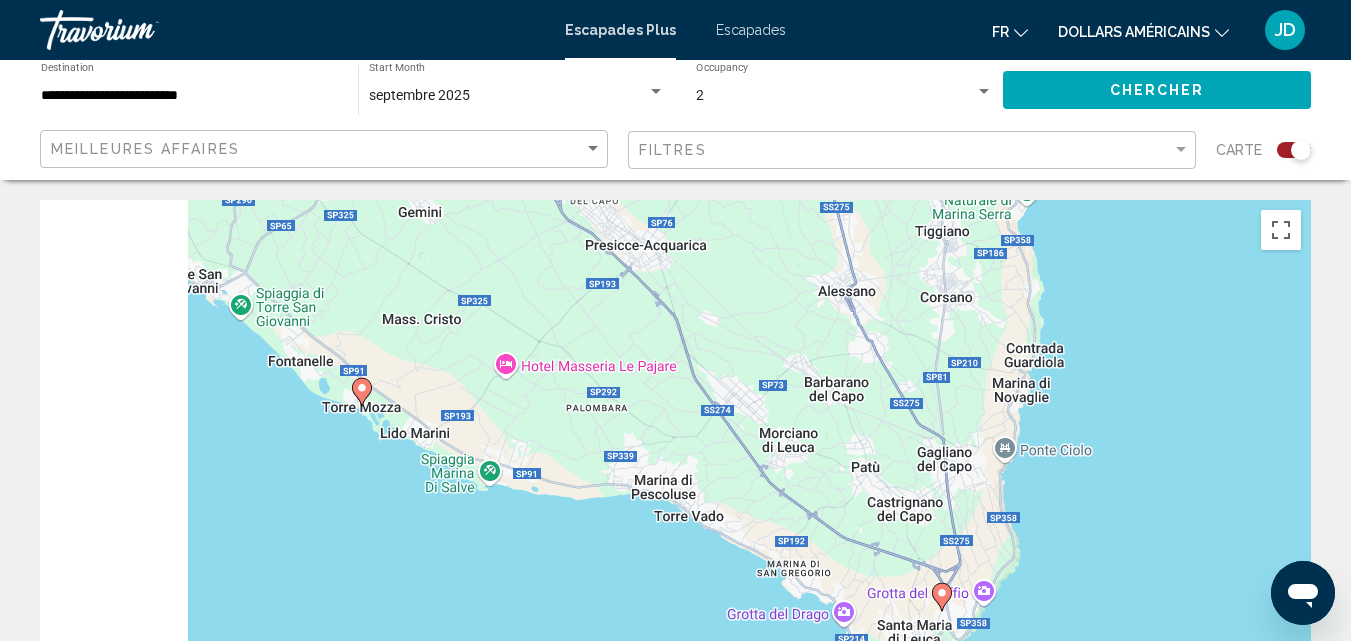 drag, startPoint x: 550, startPoint y: 520, endPoint x: 813, endPoint y: 360, distance: 307.84573 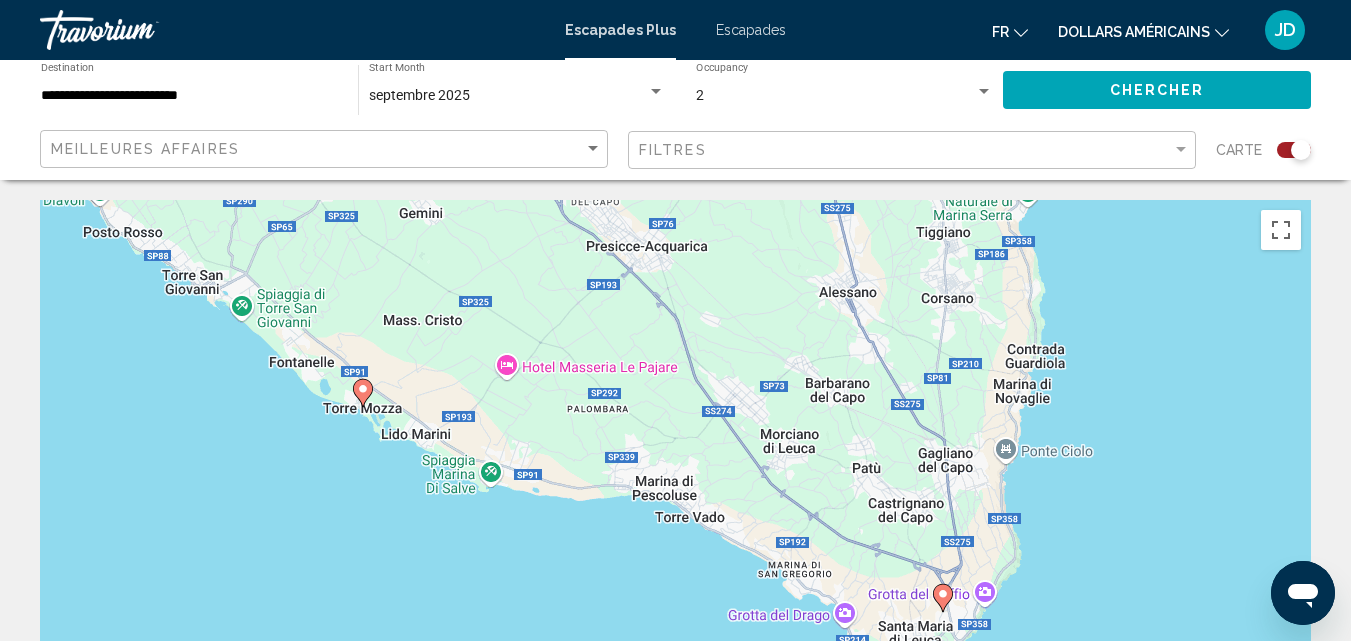 click 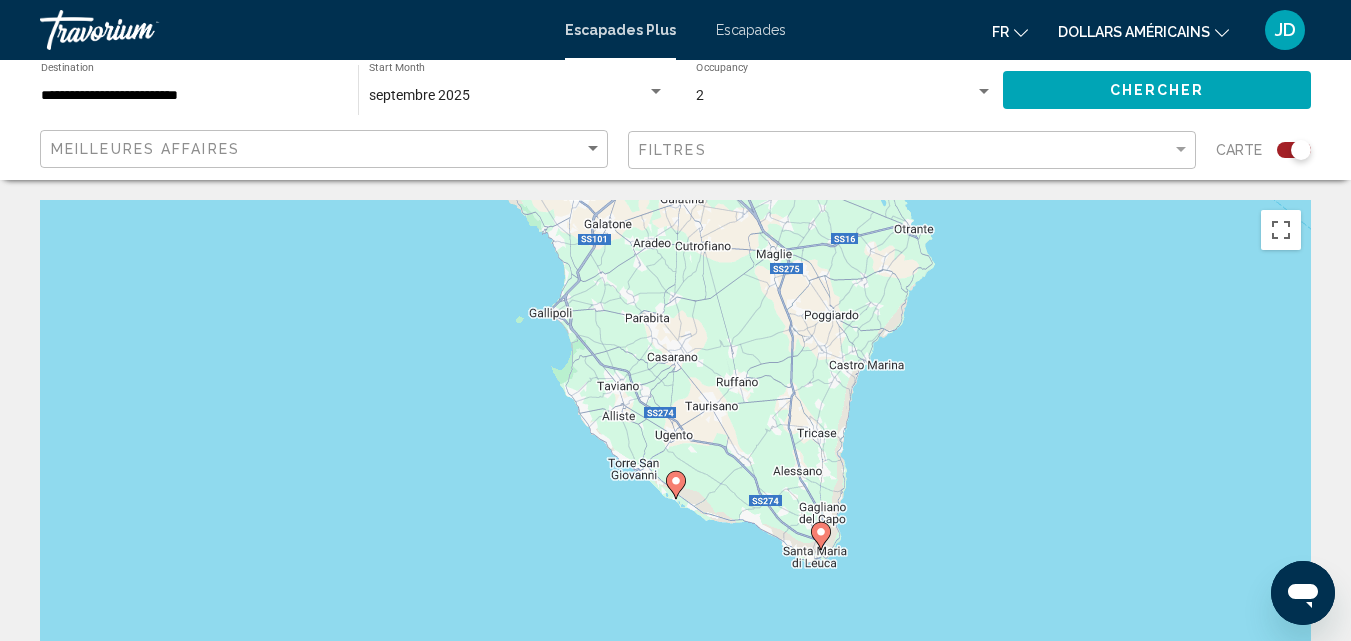 click 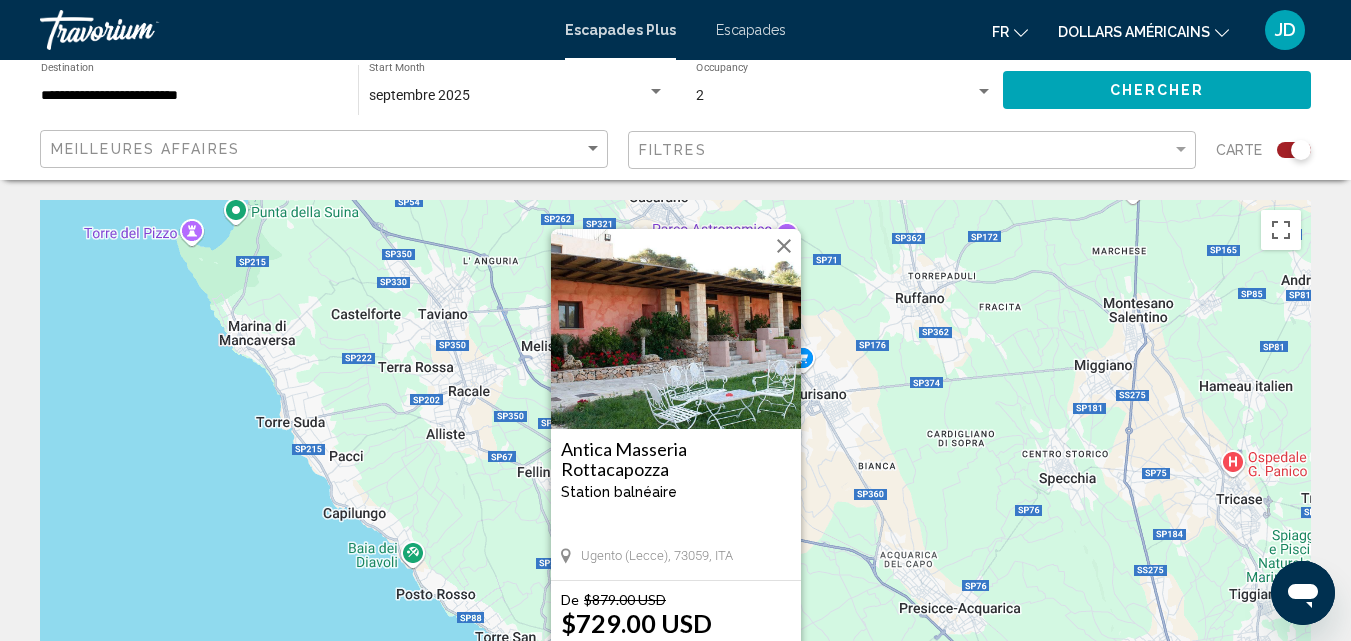 click at bounding box center [676, 329] 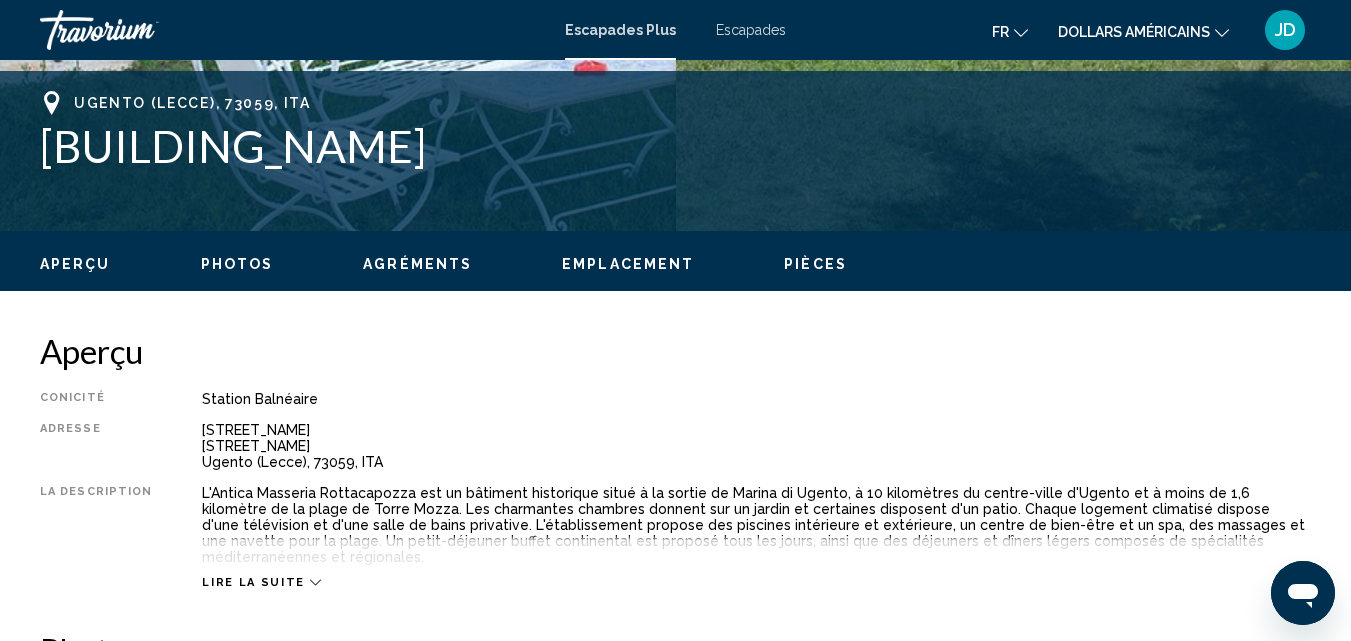 scroll, scrollTop: 815, scrollLeft: 0, axis: vertical 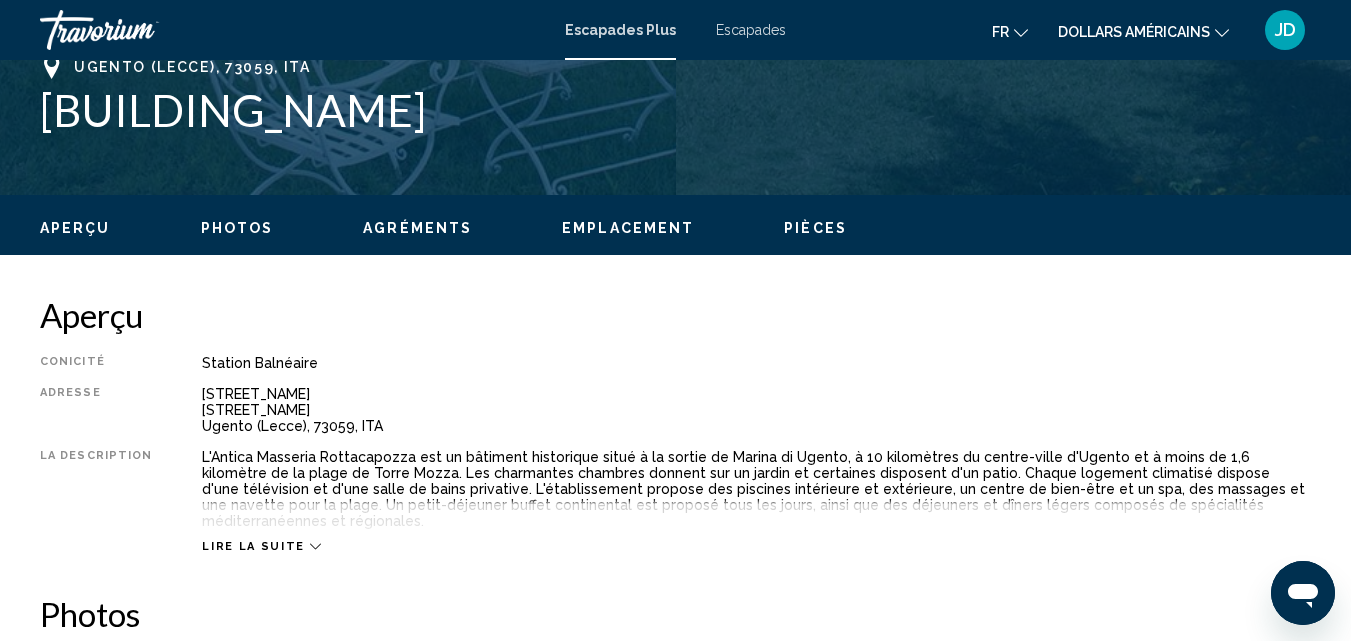 click on "Lire la suite" at bounding box center [756, 526] 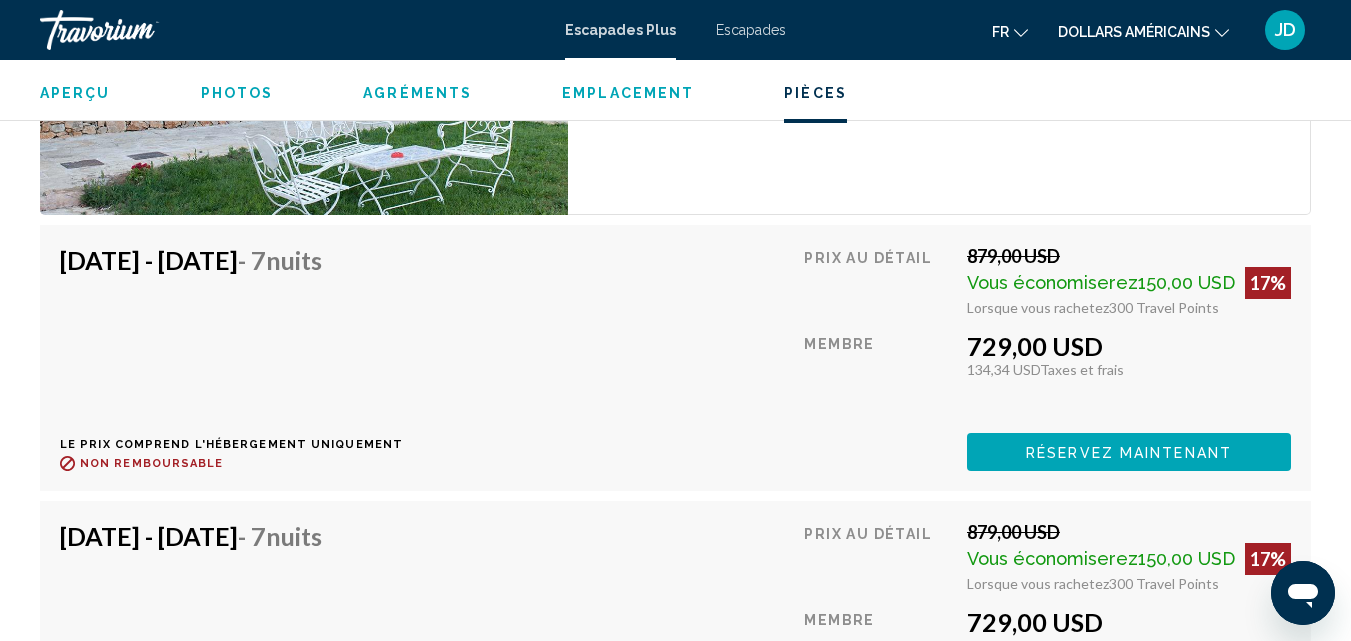 scroll, scrollTop: 3715, scrollLeft: 0, axis: vertical 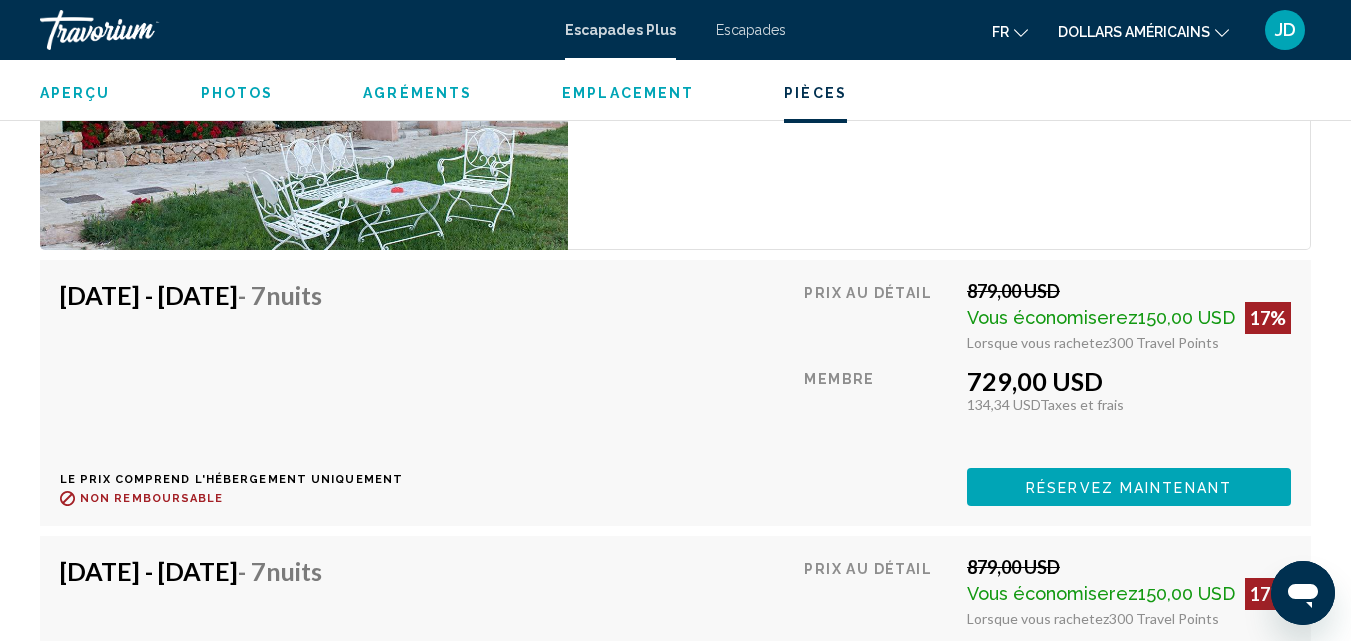 click on "Réservez maintenant" at bounding box center [1129, 488] 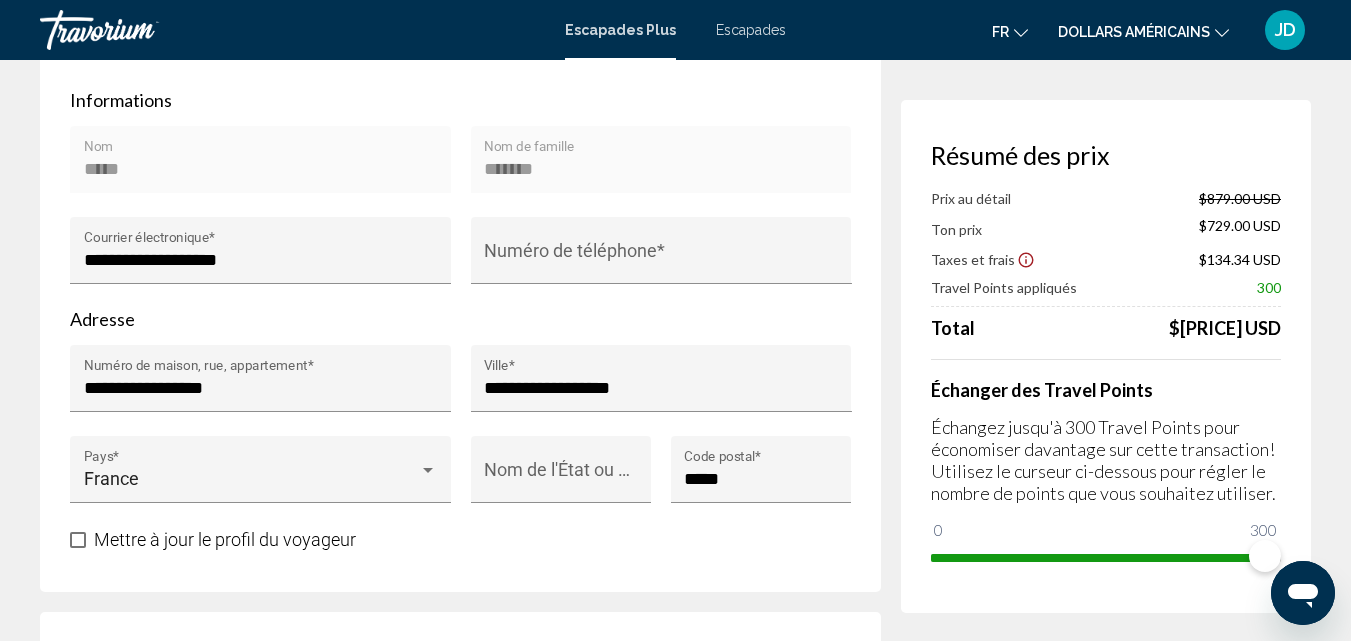 scroll, scrollTop: 0, scrollLeft: 0, axis: both 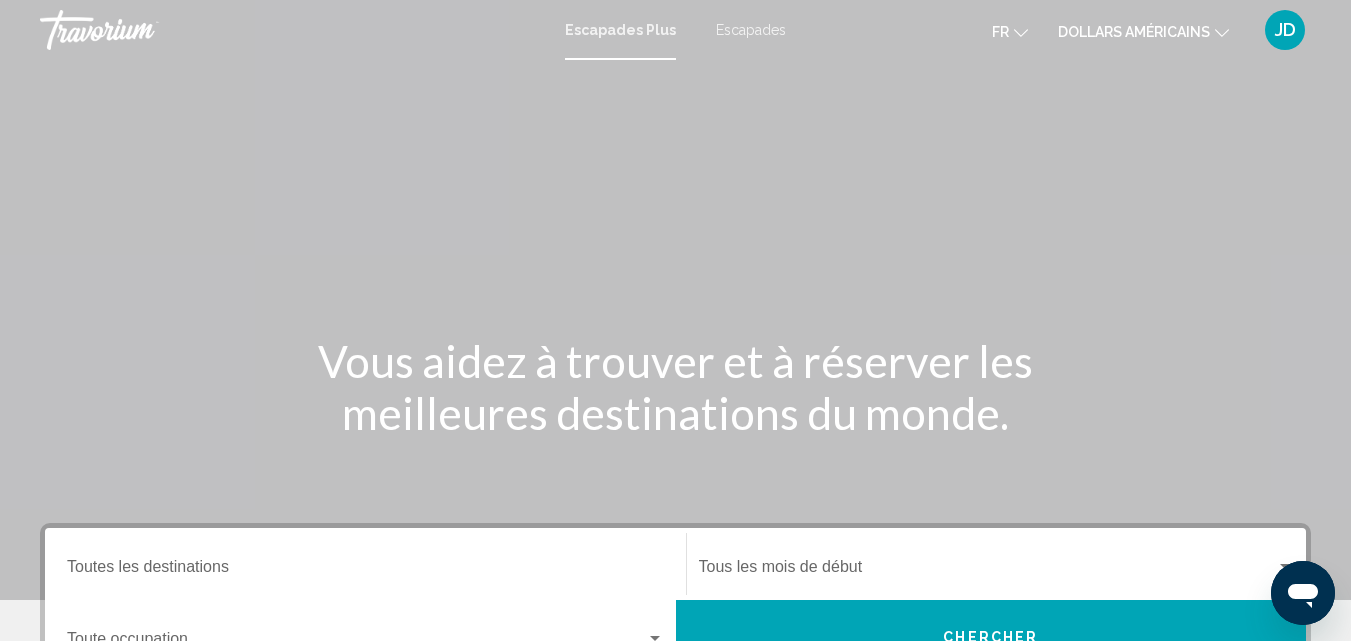 click at bounding box center (675, 300) 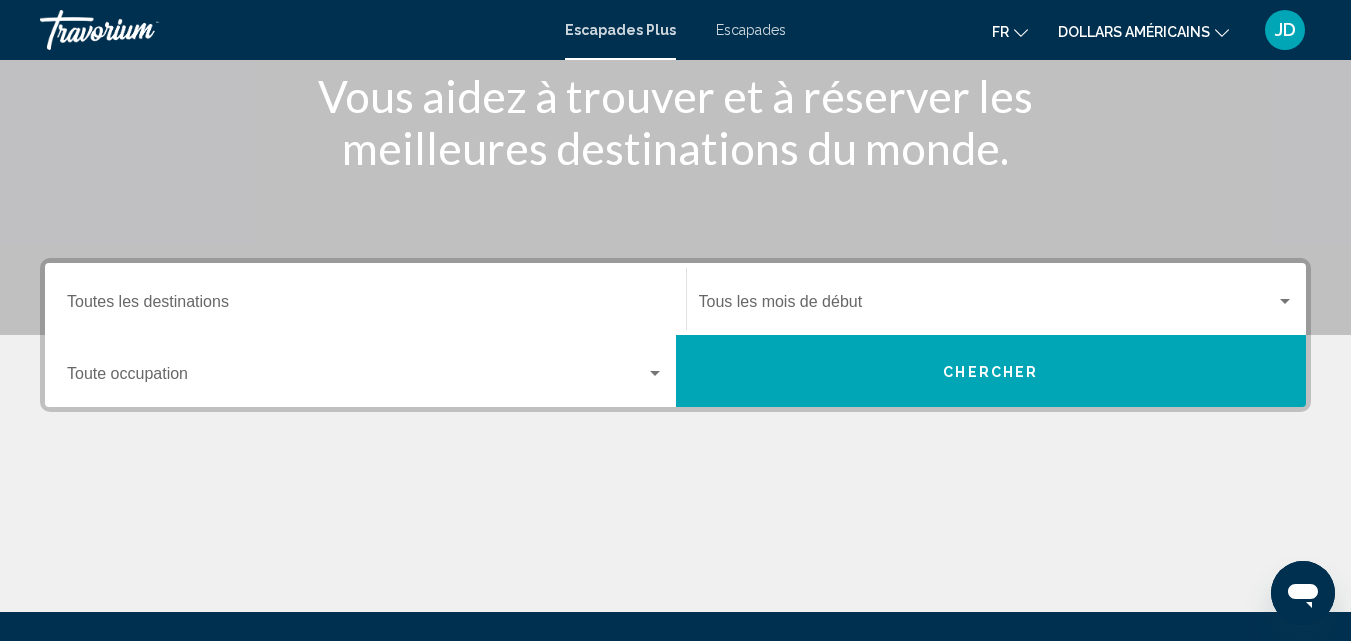 scroll, scrollTop: 300, scrollLeft: 0, axis: vertical 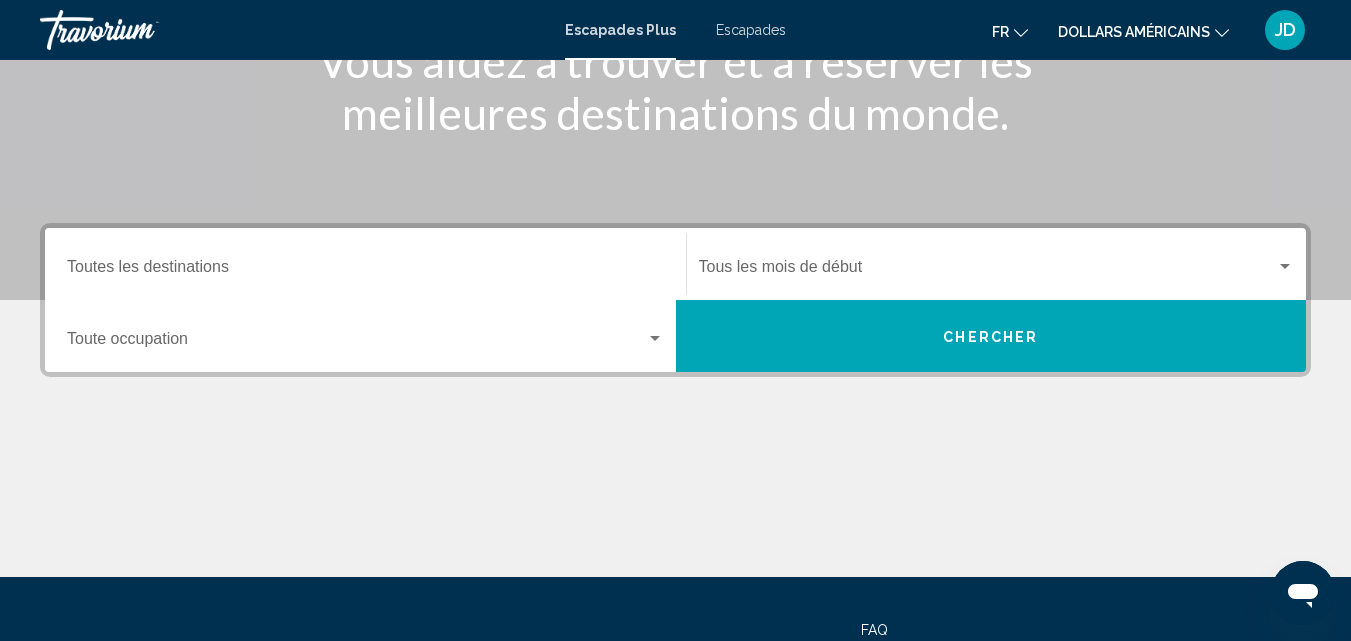click at bounding box center (356, 343) 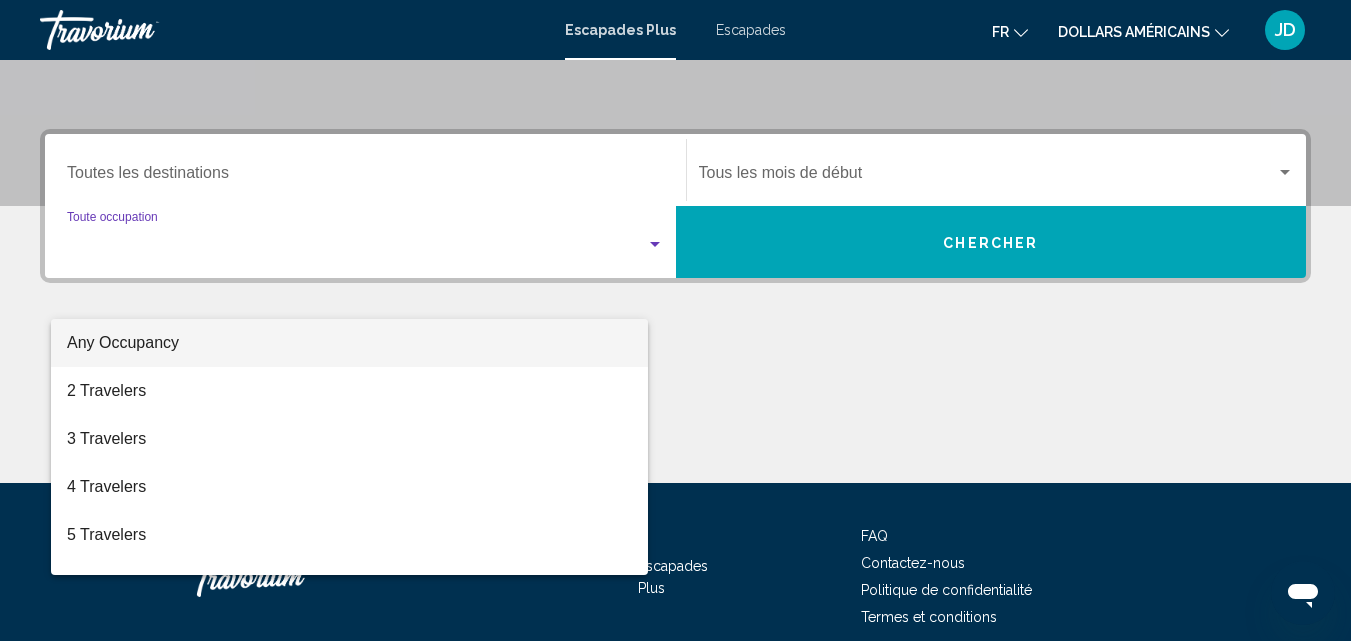 scroll, scrollTop: 458, scrollLeft: 0, axis: vertical 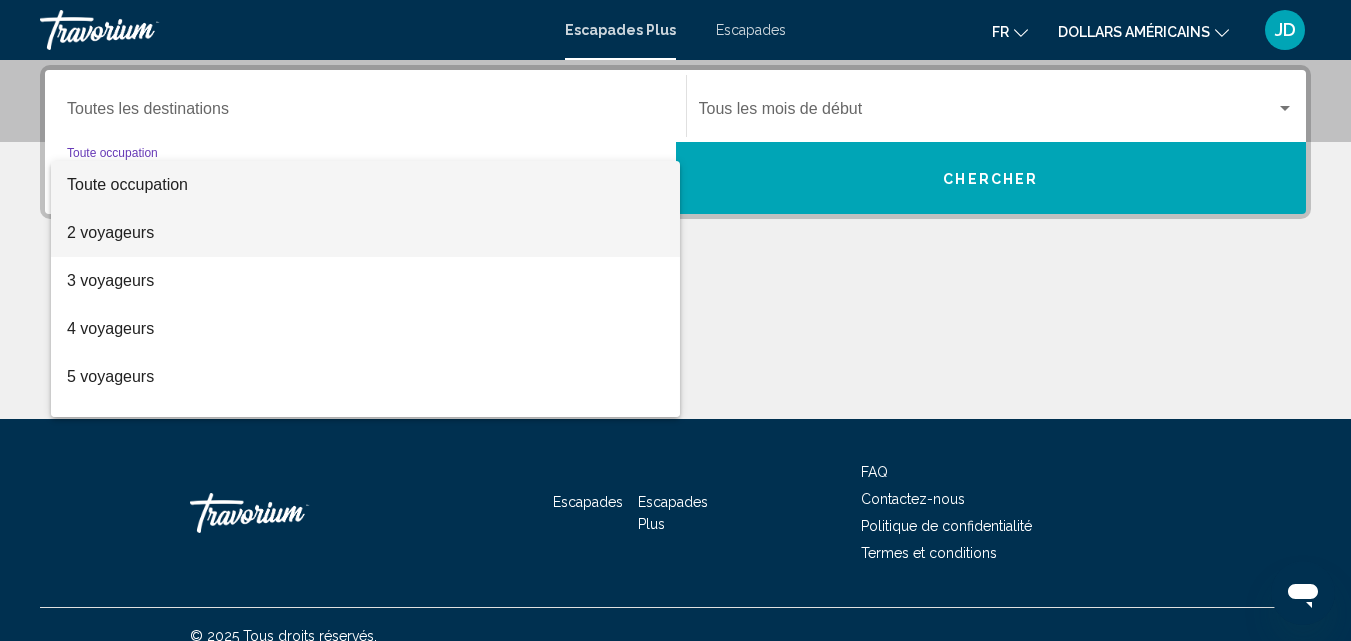 click on "2 voyageurs" at bounding box center [110, 232] 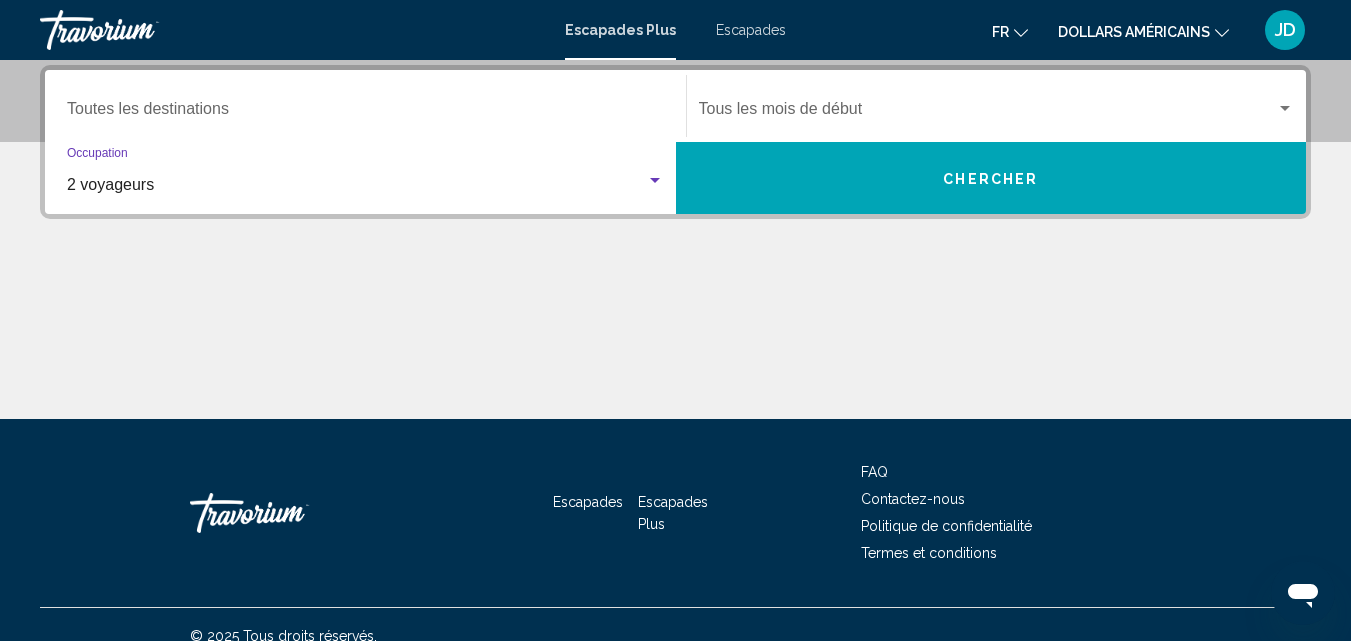 click on "Mois de début Tous les mois de début" 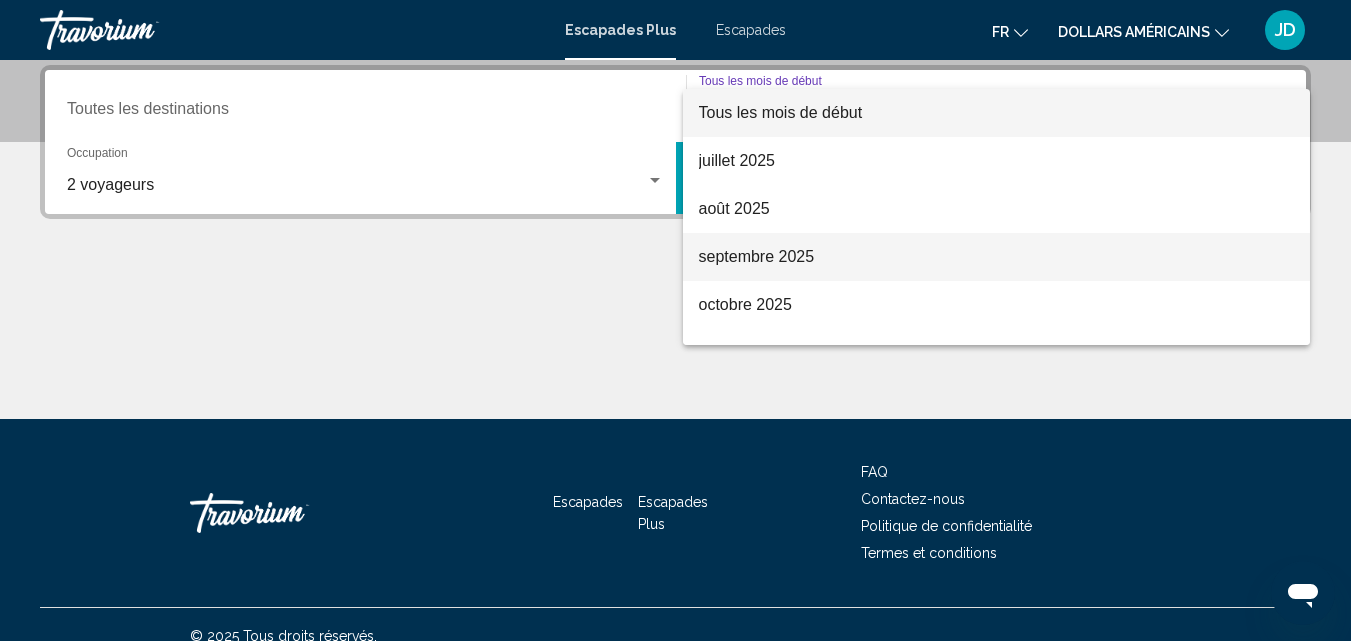 click on "septembre 2025" at bounding box center [757, 256] 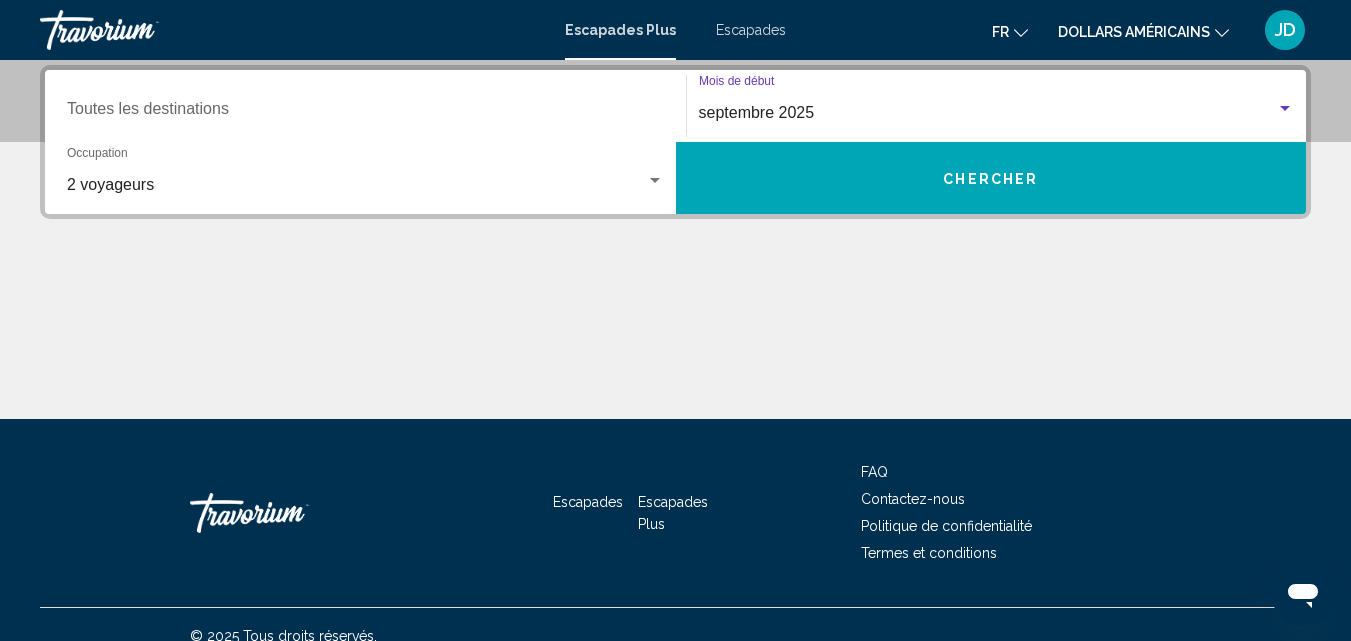 click on "Chercher" at bounding box center (991, 178) 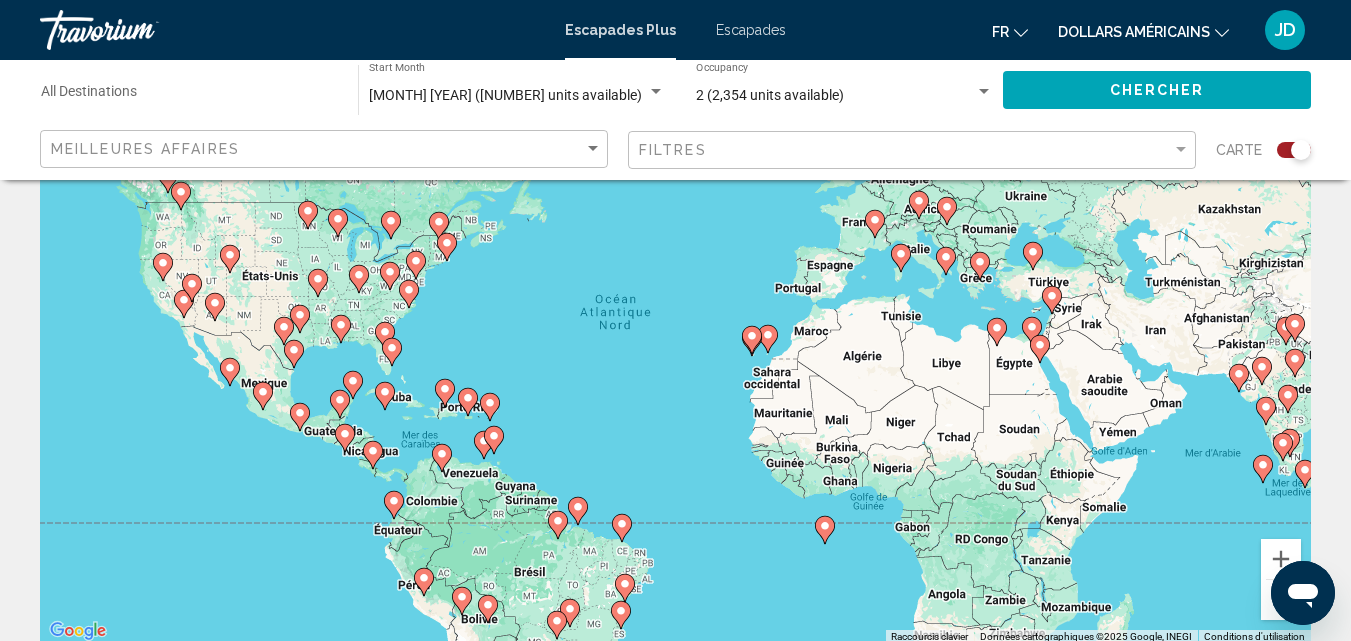 scroll, scrollTop: 0, scrollLeft: 0, axis: both 